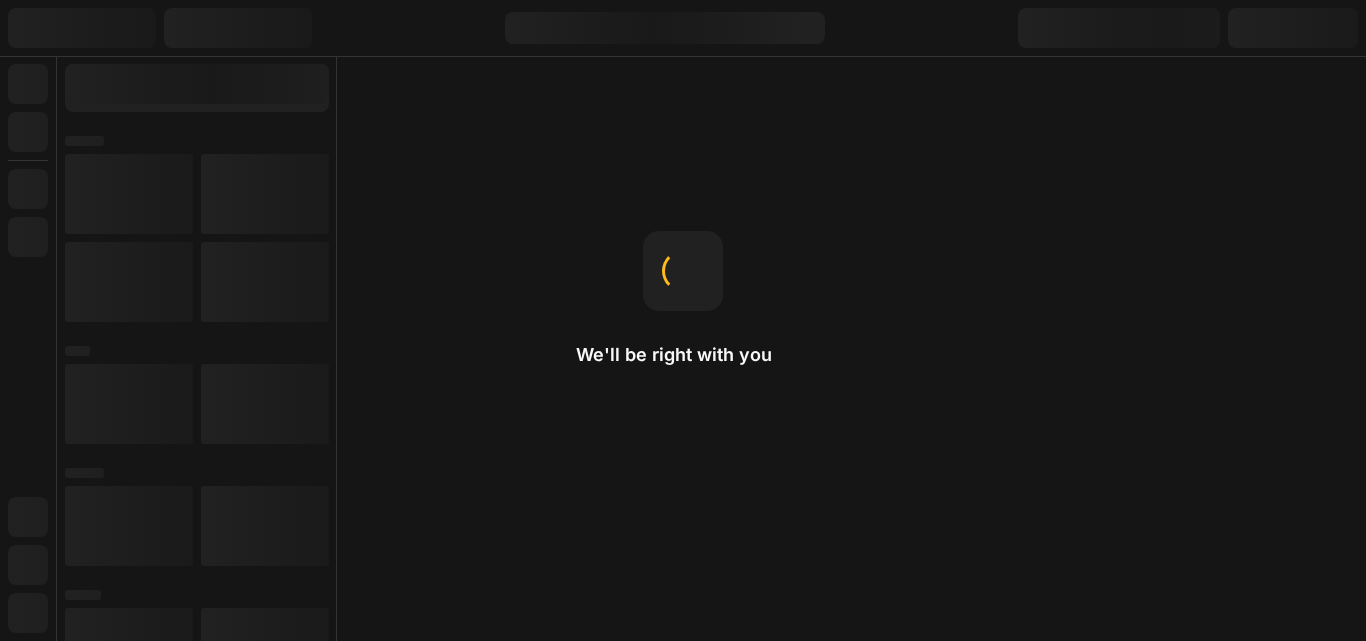 scroll, scrollTop: 0, scrollLeft: 0, axis: both 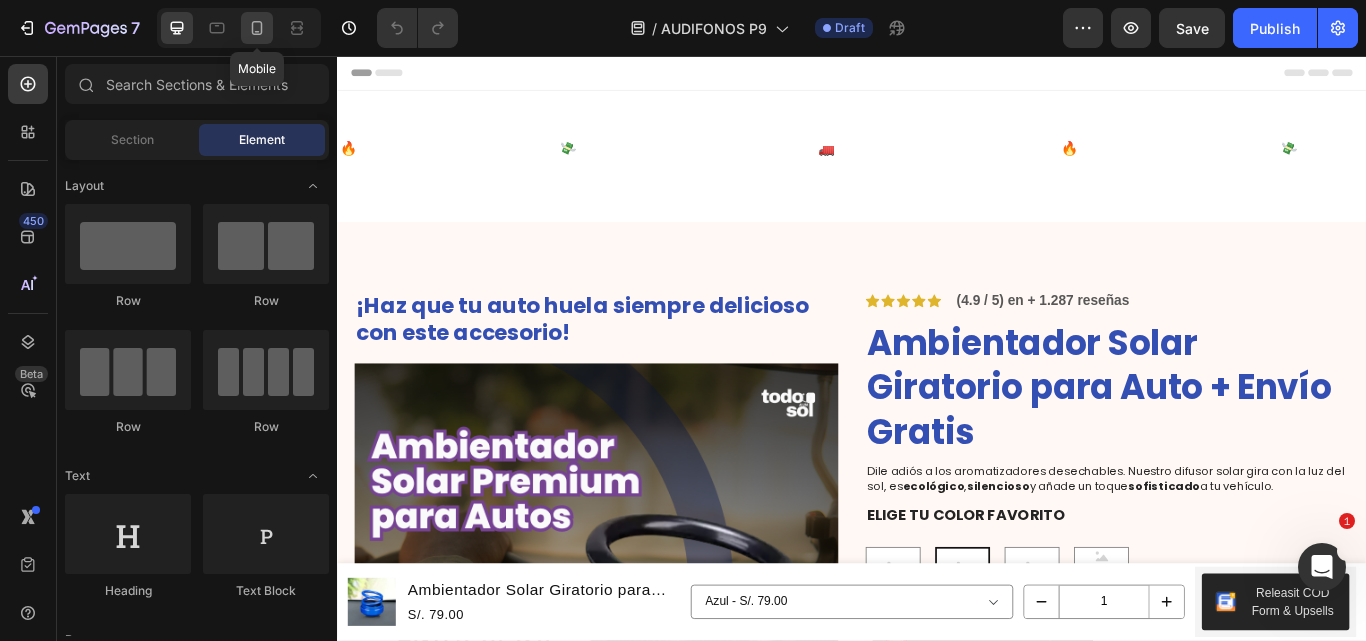 click 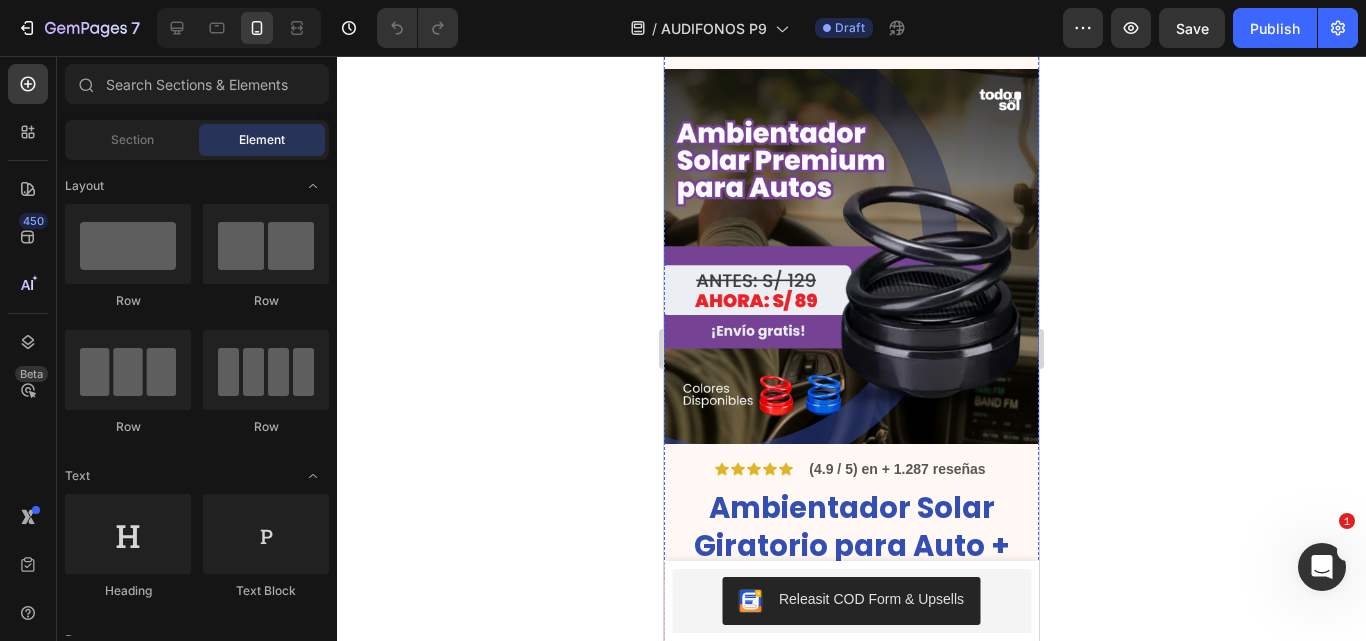 scroll, scrollTop: 185, scrollLeft: 0, axis: vertical 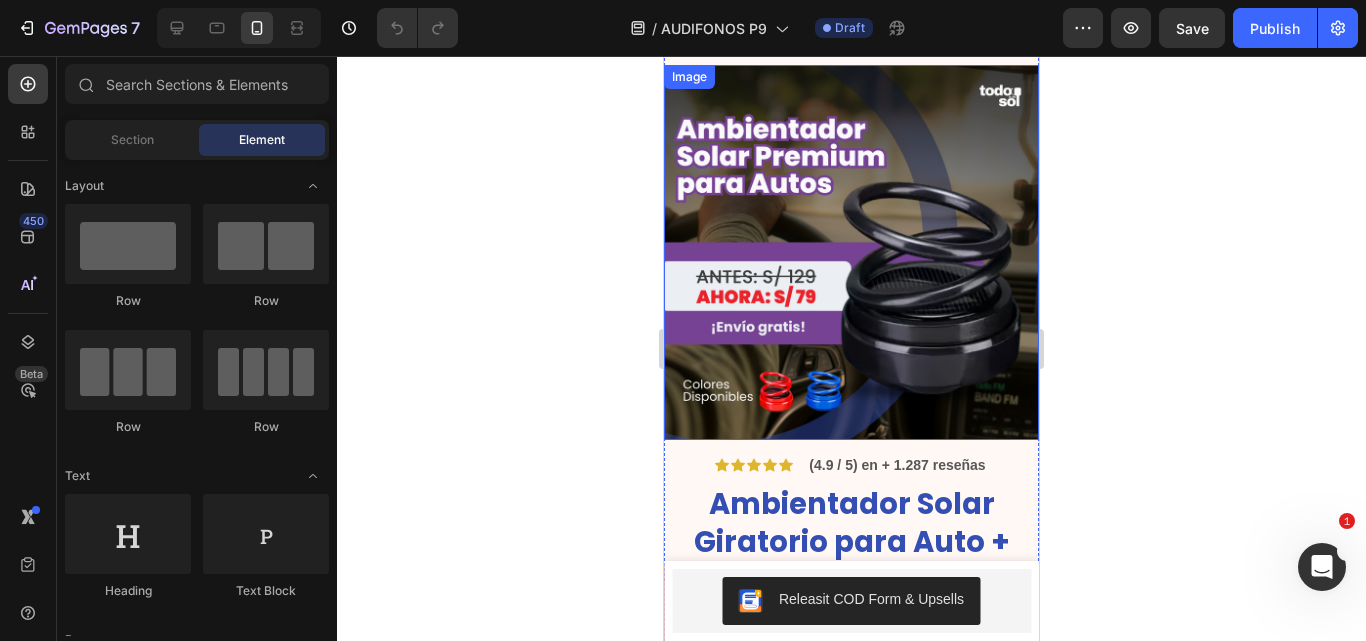 click at bounding box center [851, 252] 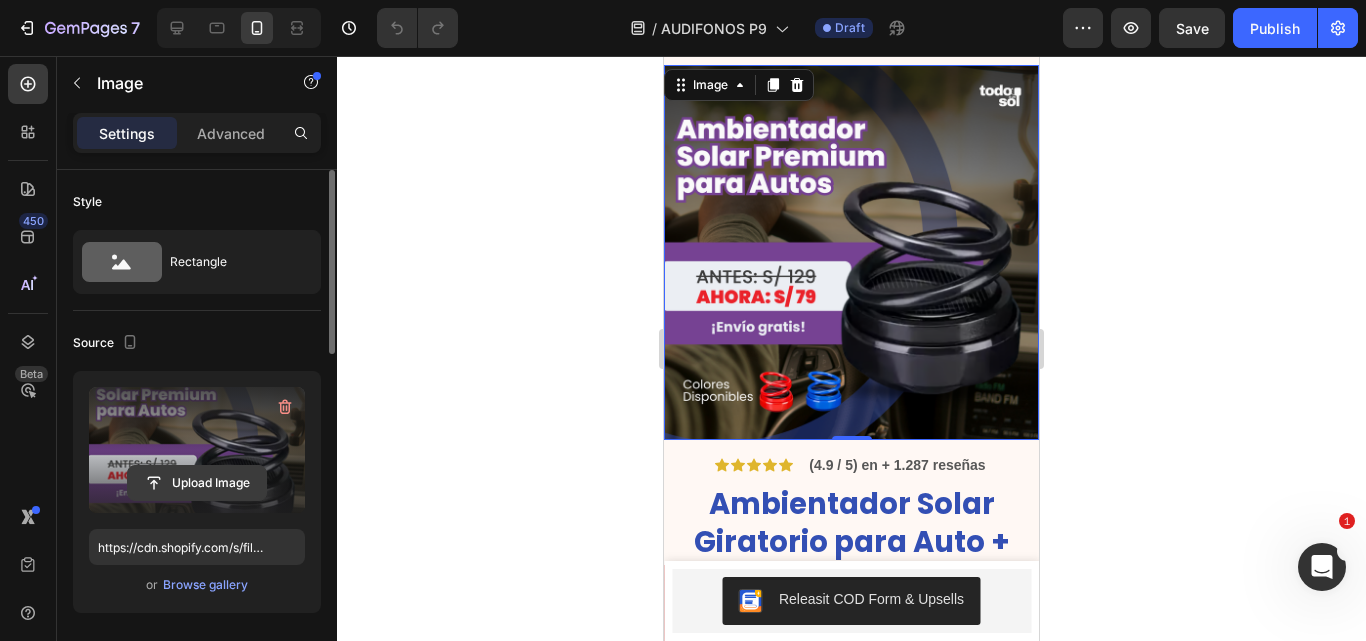 click 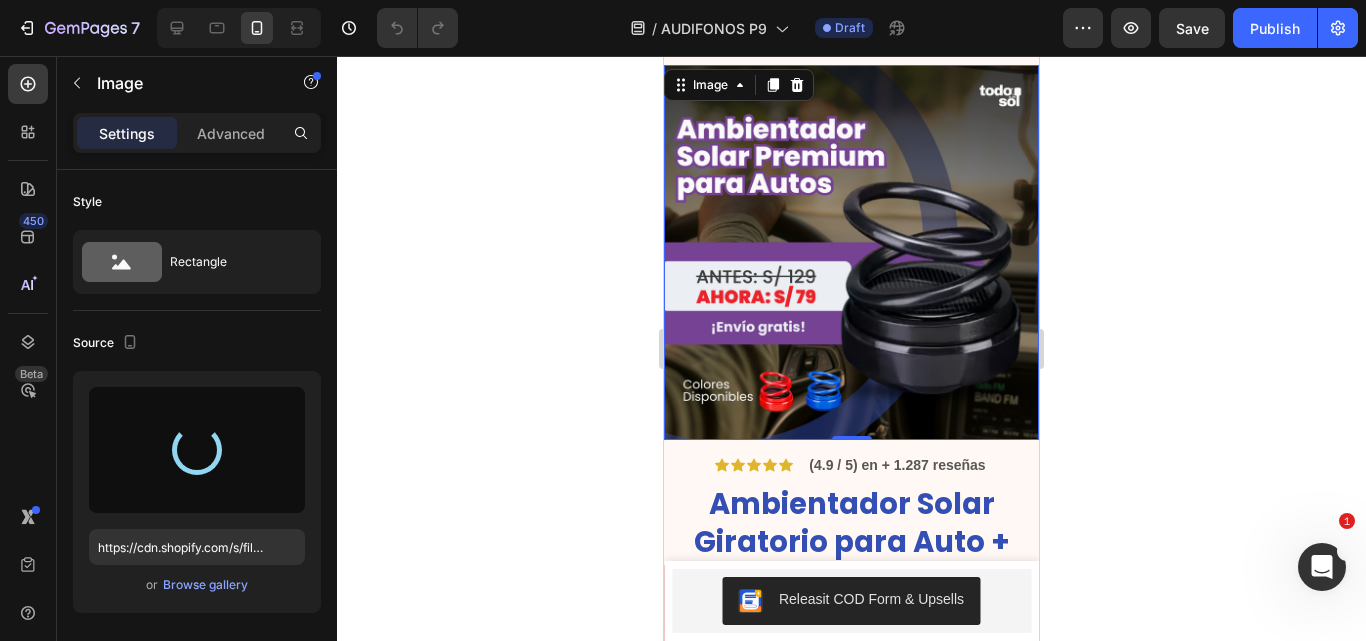 type on "https://cdn.shopify.com/s/files/1/0641/6465/9267/files/gempages_573437835185489012-b7b3b2dd-c42e-4876-b794-e95495f0aa00.png" 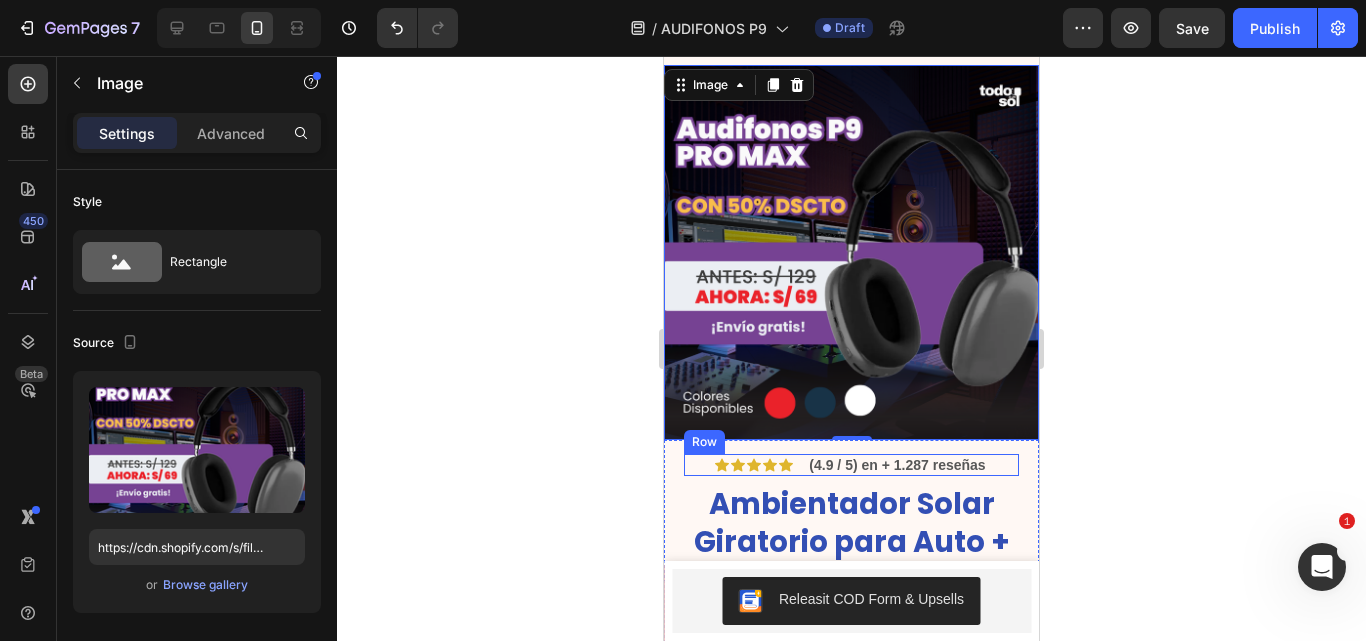 scroll, scrollTop: 378, scrollLeft: 0, axis: vertical 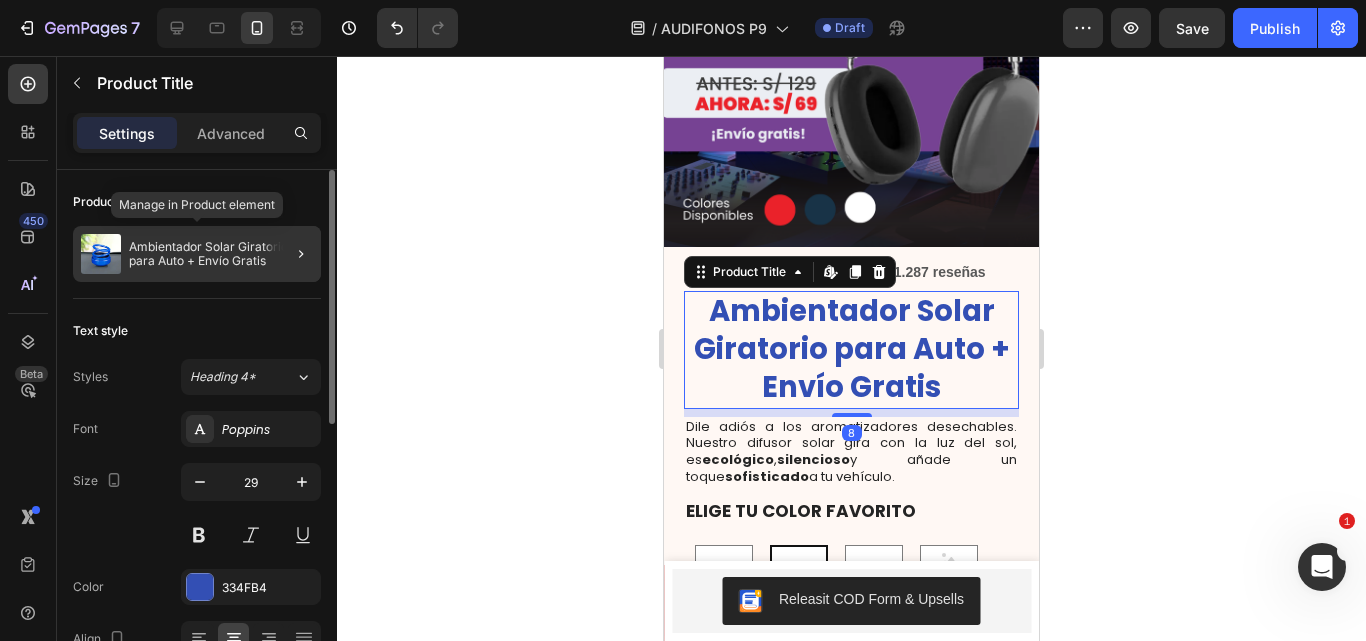click on "Ambientador Solar Giratorio para Auto + Envío Gratis" at bounding box center (221, 254) 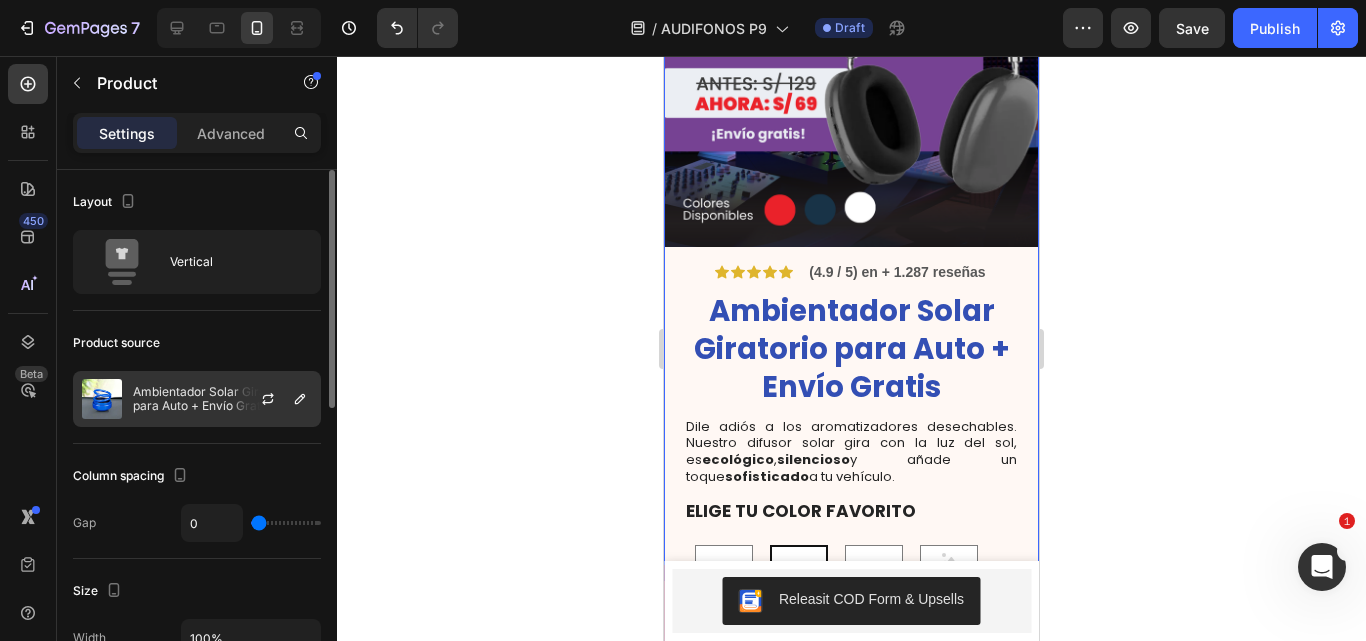 click on "Ambientador Solar Giratorio para Auto + Envío Gratis" at bounding box center [222, 399] 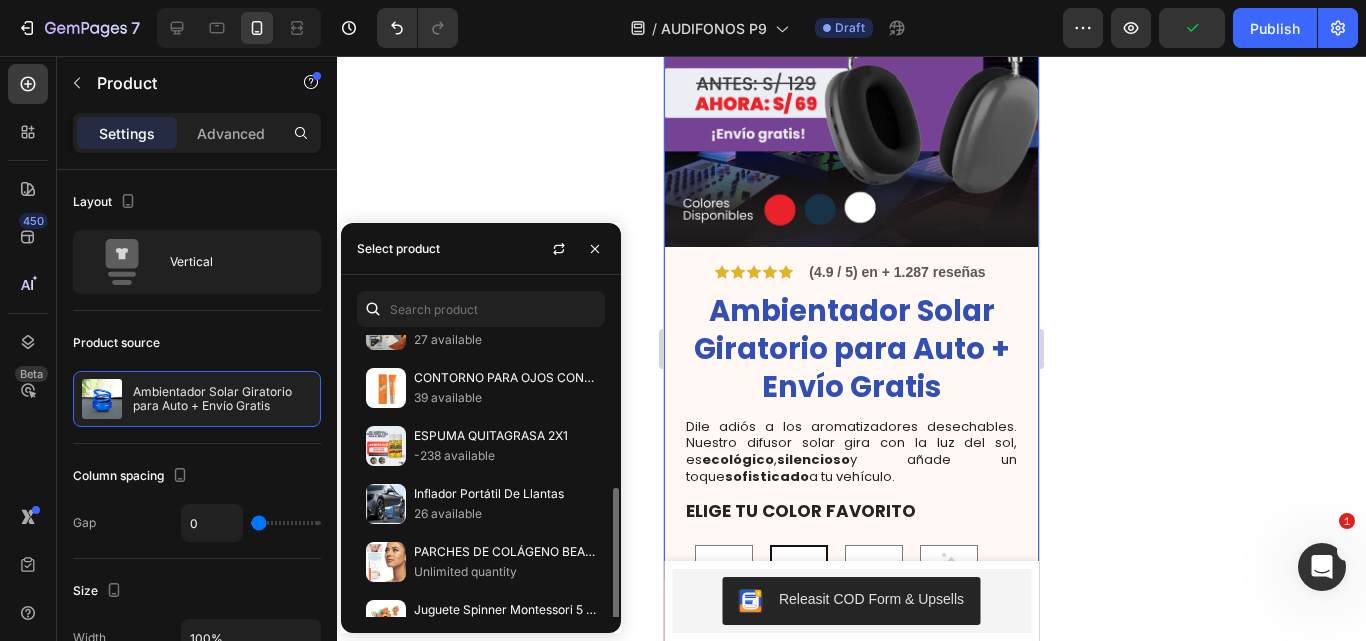 scroll, scrollTop: 282, scrollLeft: 0, axis: vertical 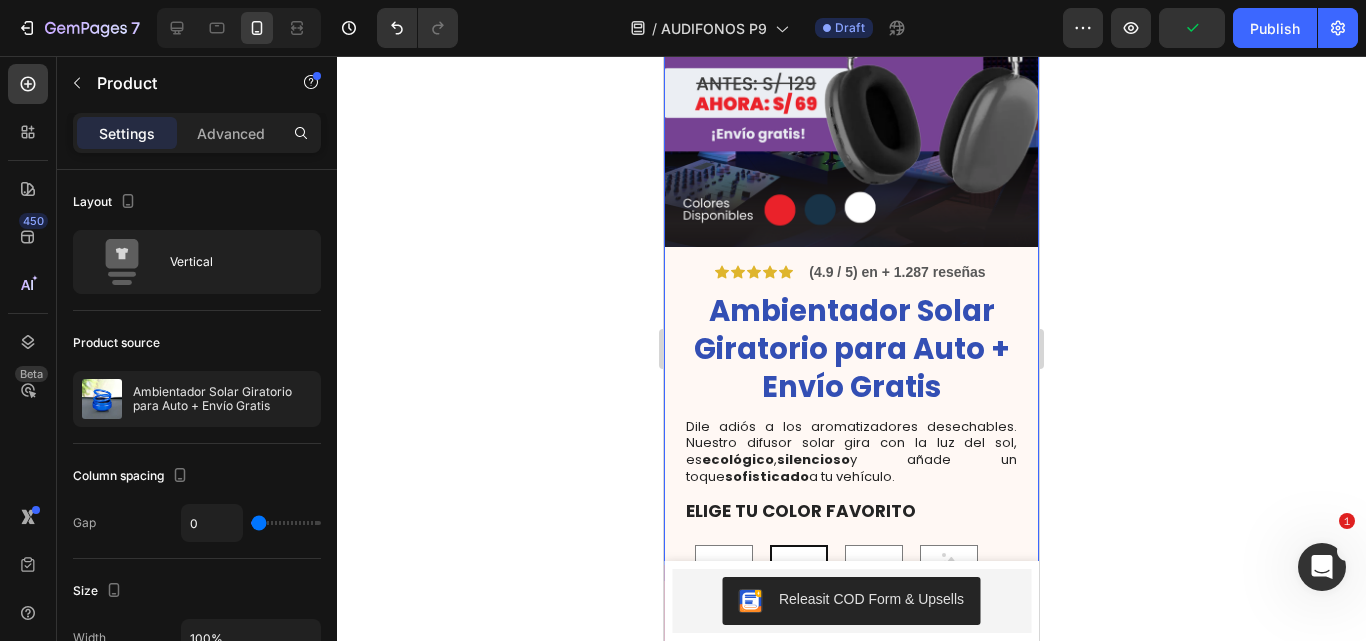 click 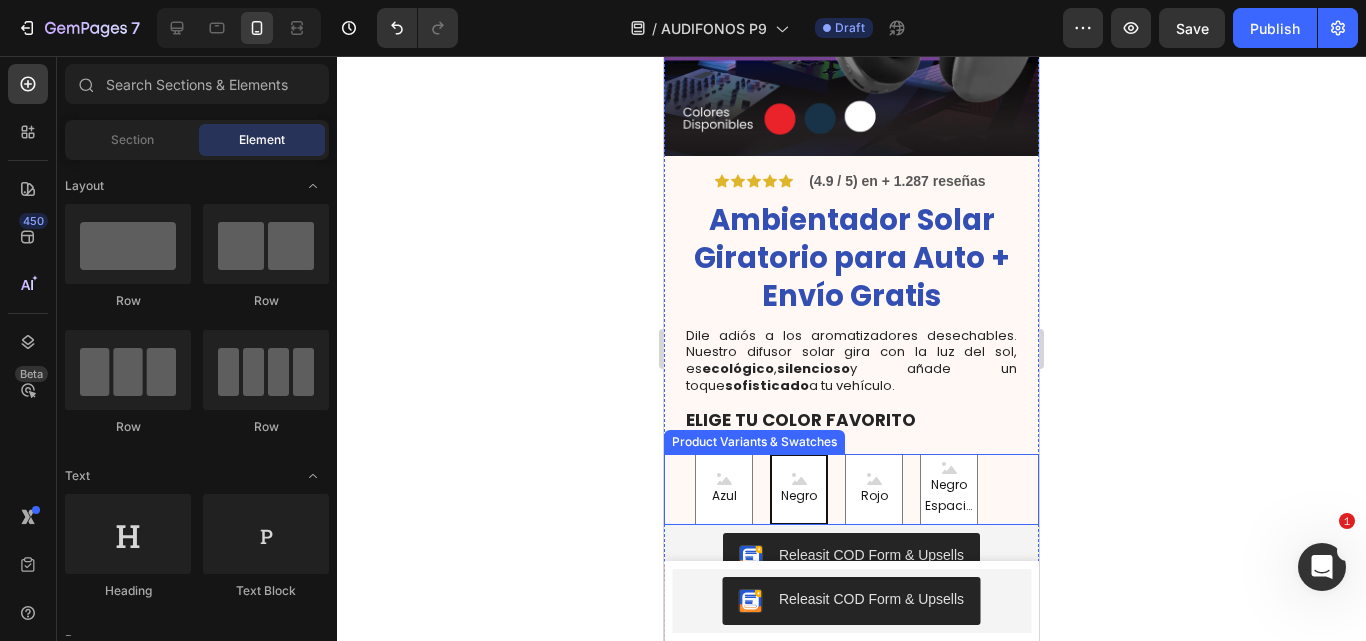 scroll, scrollTop: 470, scrollLeft: 0, axis: vertical 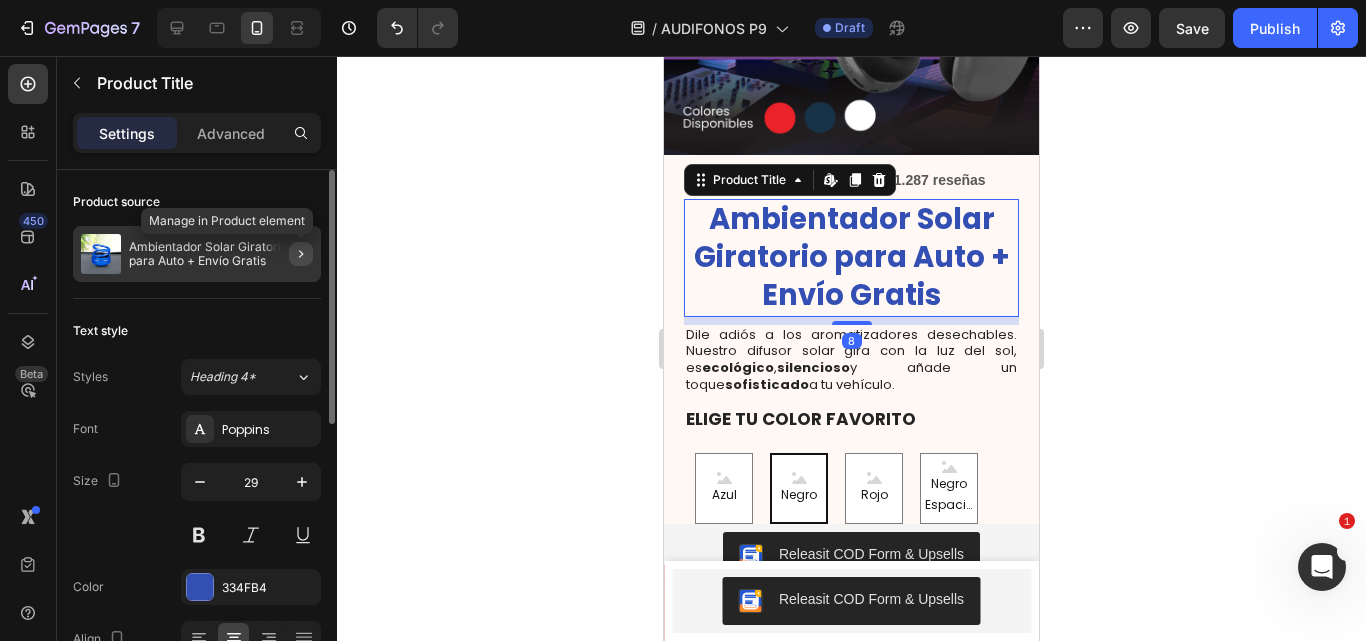click 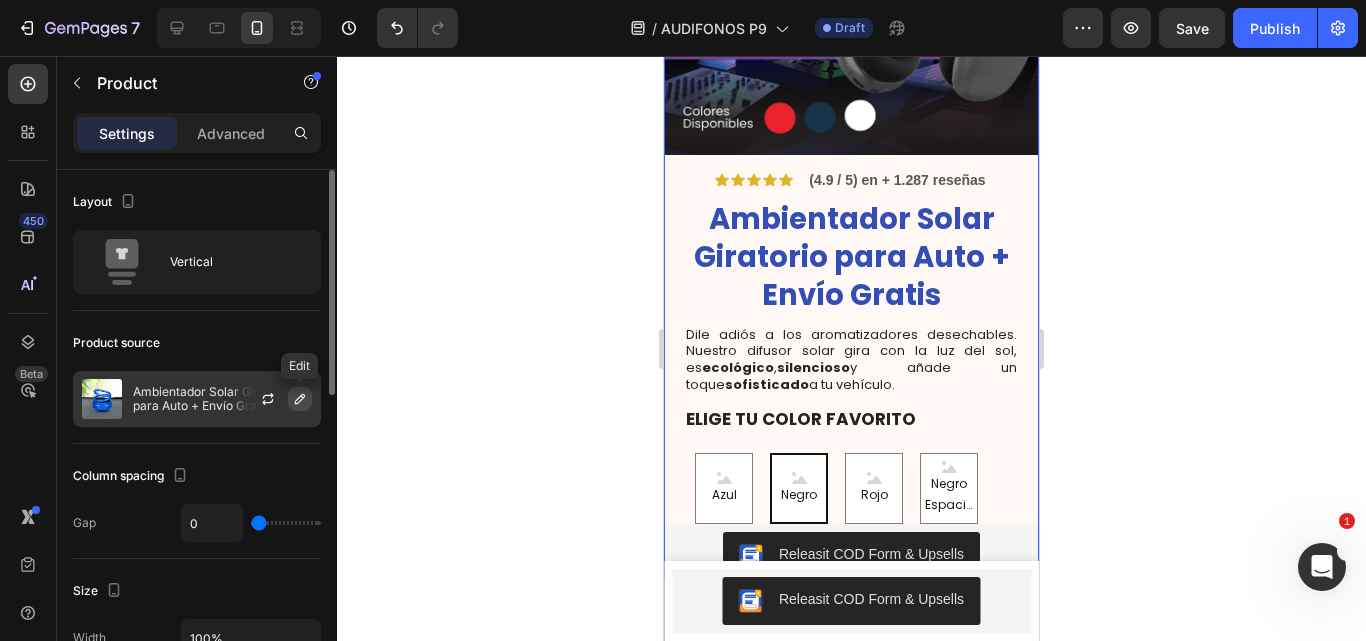 click 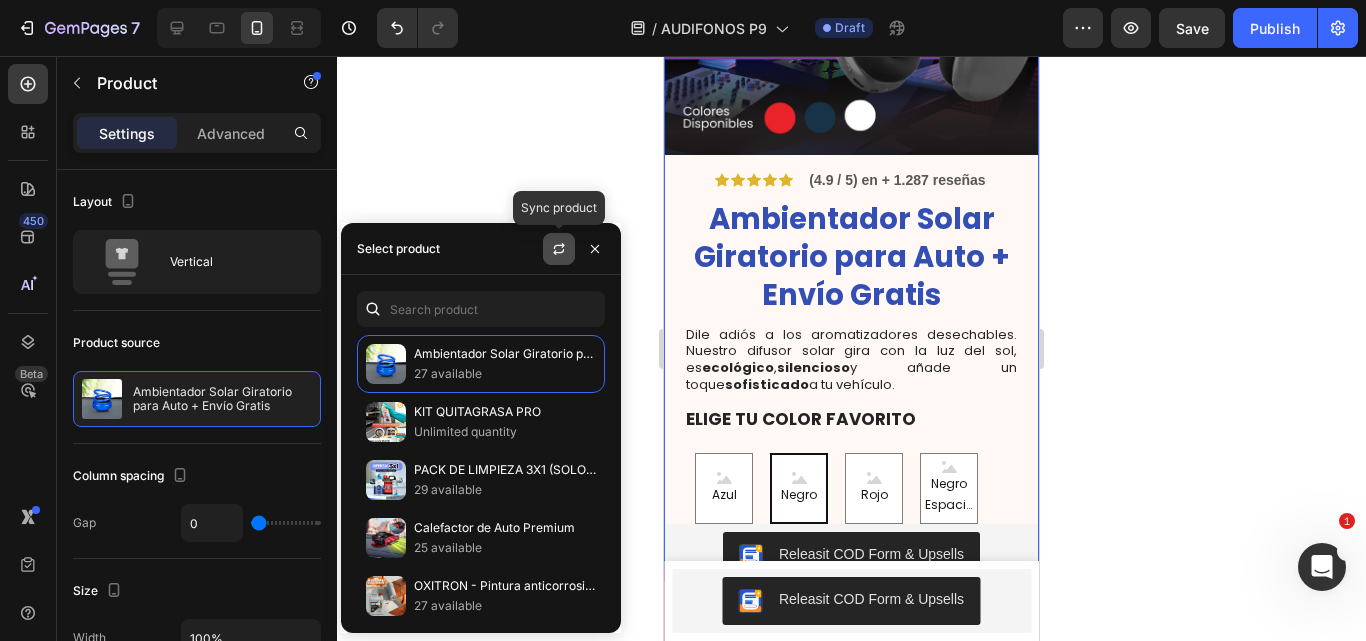 click 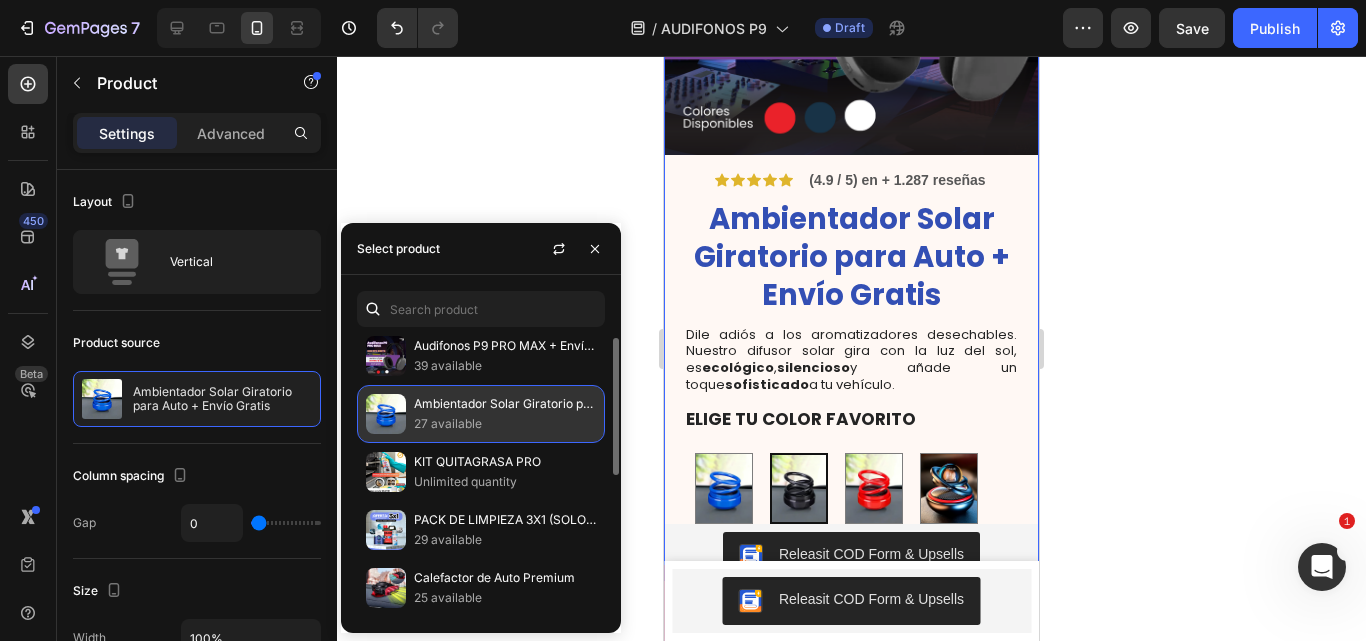 scroll, scrollTop: 0, scrollLeft: 0, axis: both 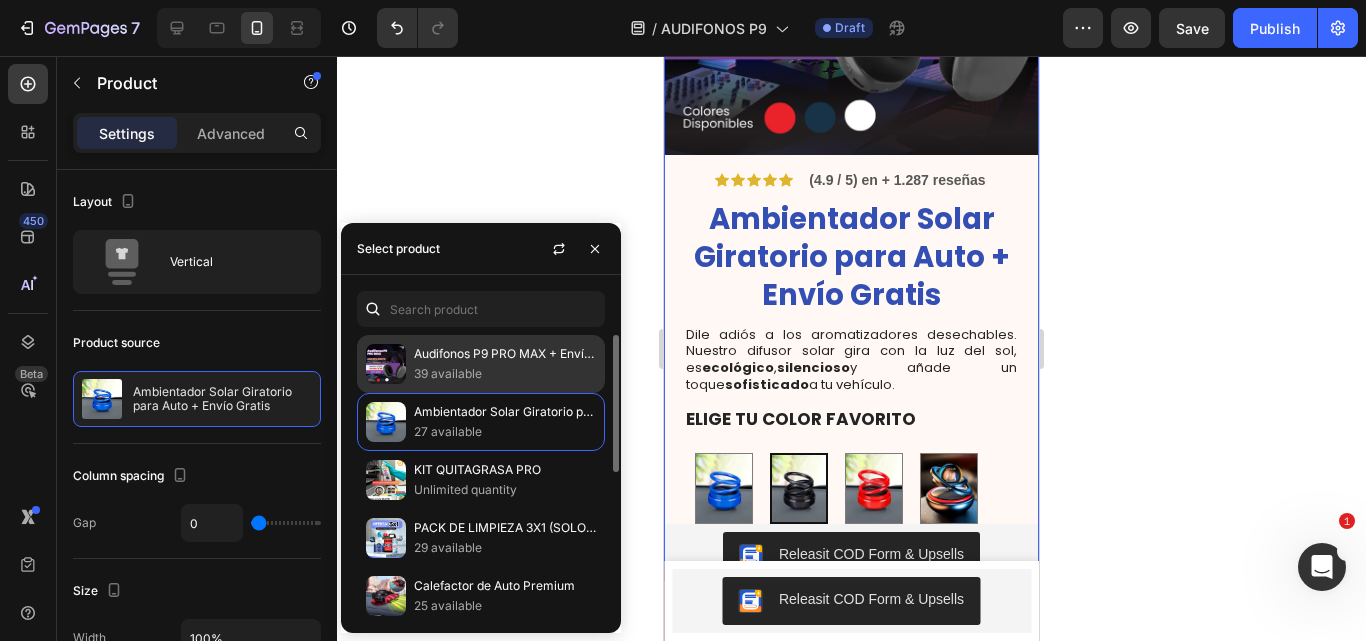 click on "Audifonos P9 PRO MAX + Envío Gratis" at bounding box center [505, 354] 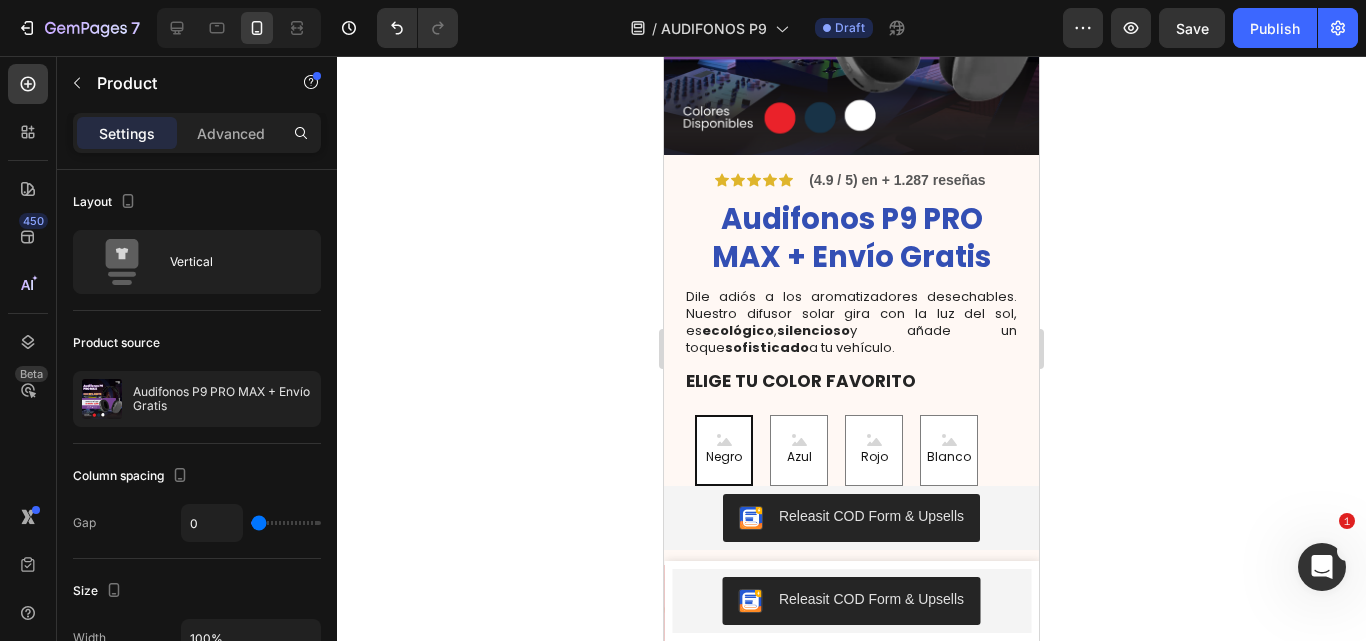 click 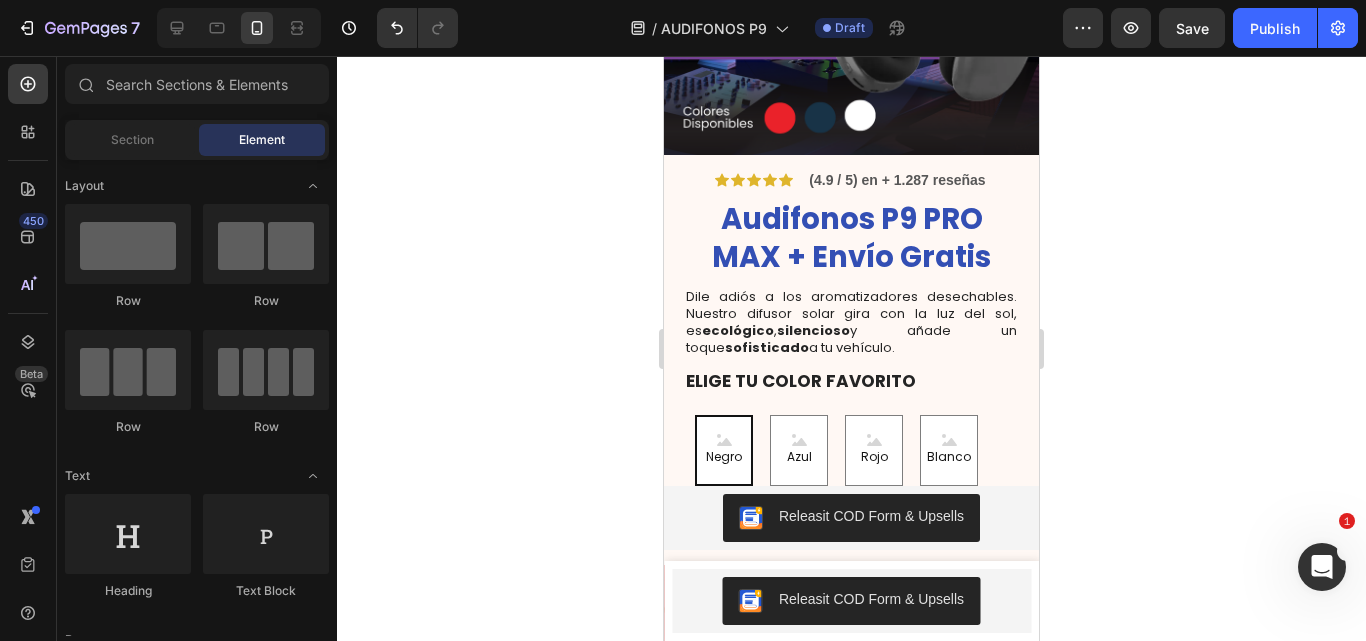 click 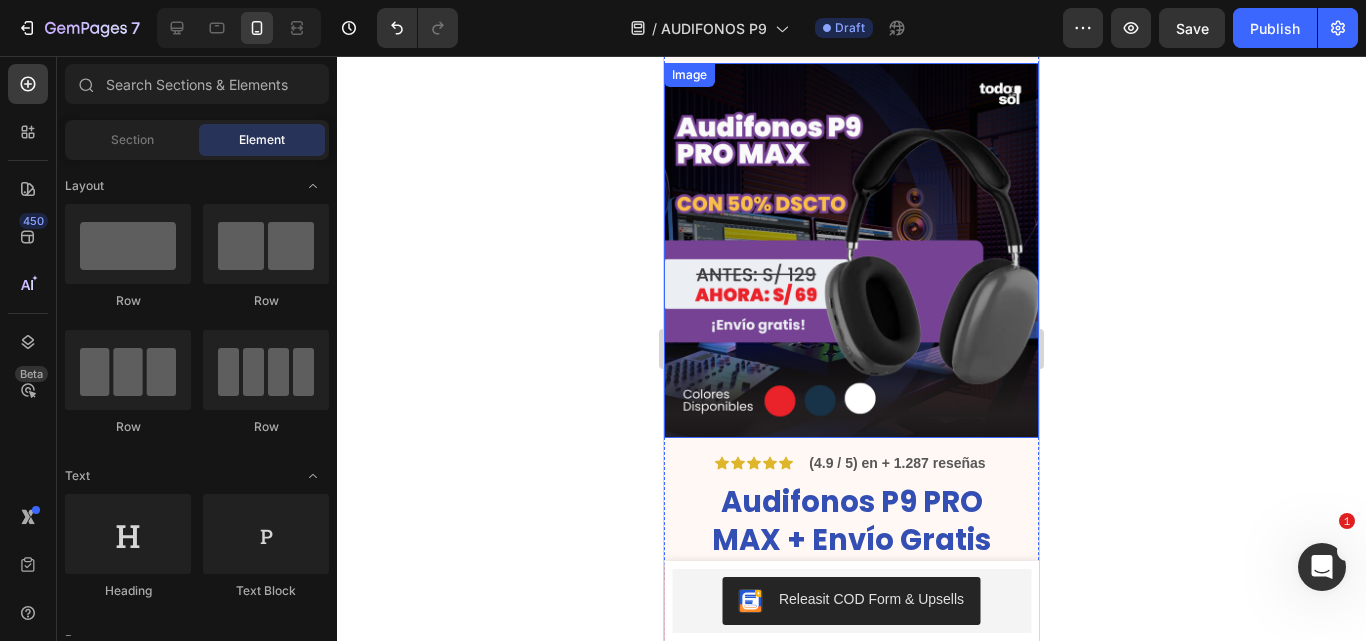 scroll, scrollTop: 0, scrollLeft: 0, axis: both 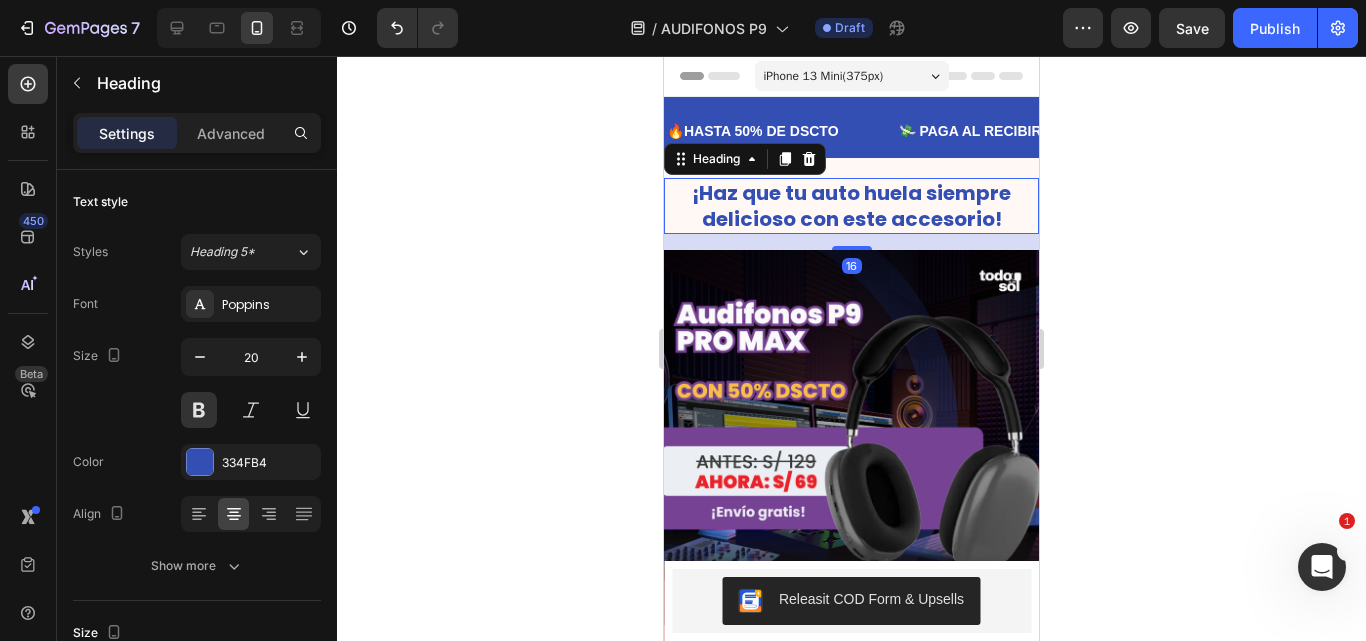 click on "¡Haz que tu auto huela siempre delicioso con este accesorio!" at bounding box center (851, 206) 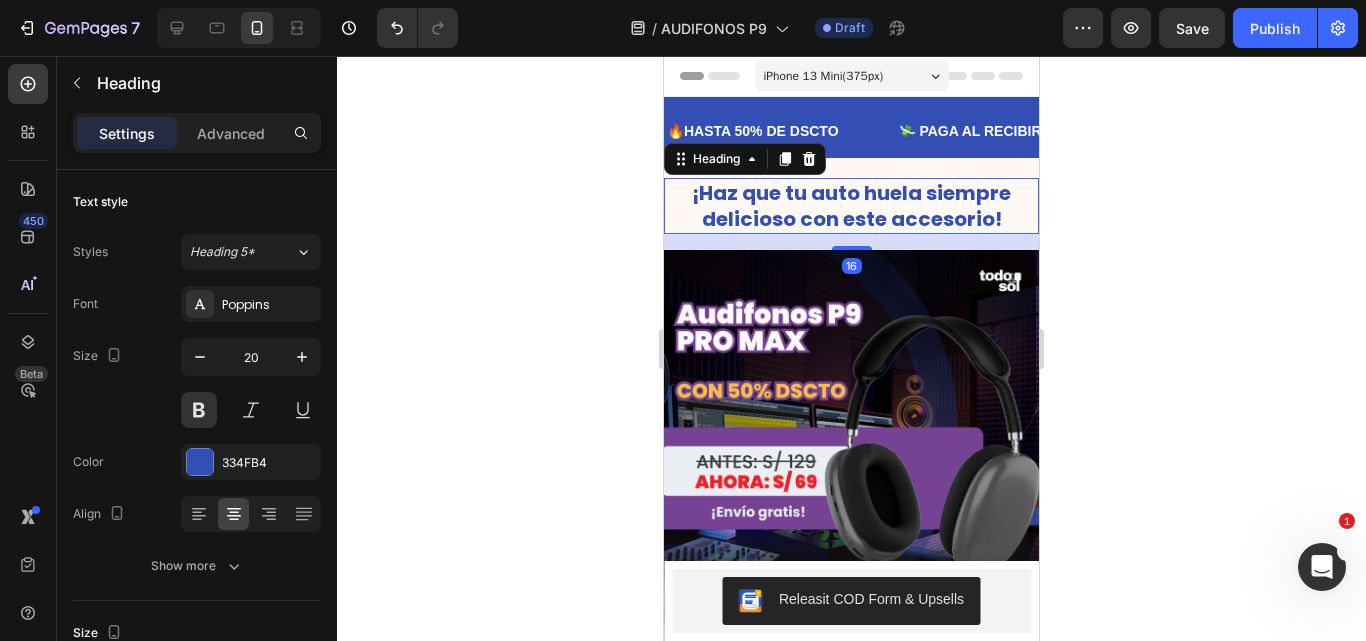 click on "¡Haz que tu auto huela siempre delicioso con este accesorio!" at bounding box center (851, 206) 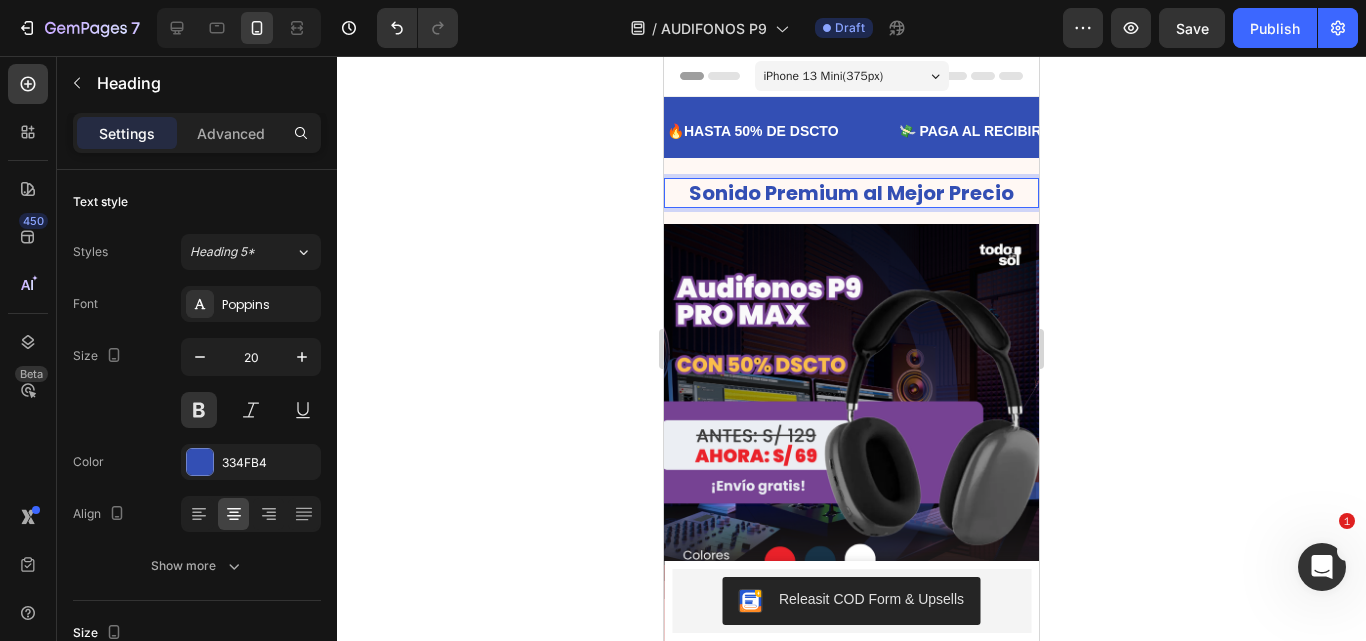 click on "Sonido Premium al Mejor Precio" at bounding box center [851, 193] 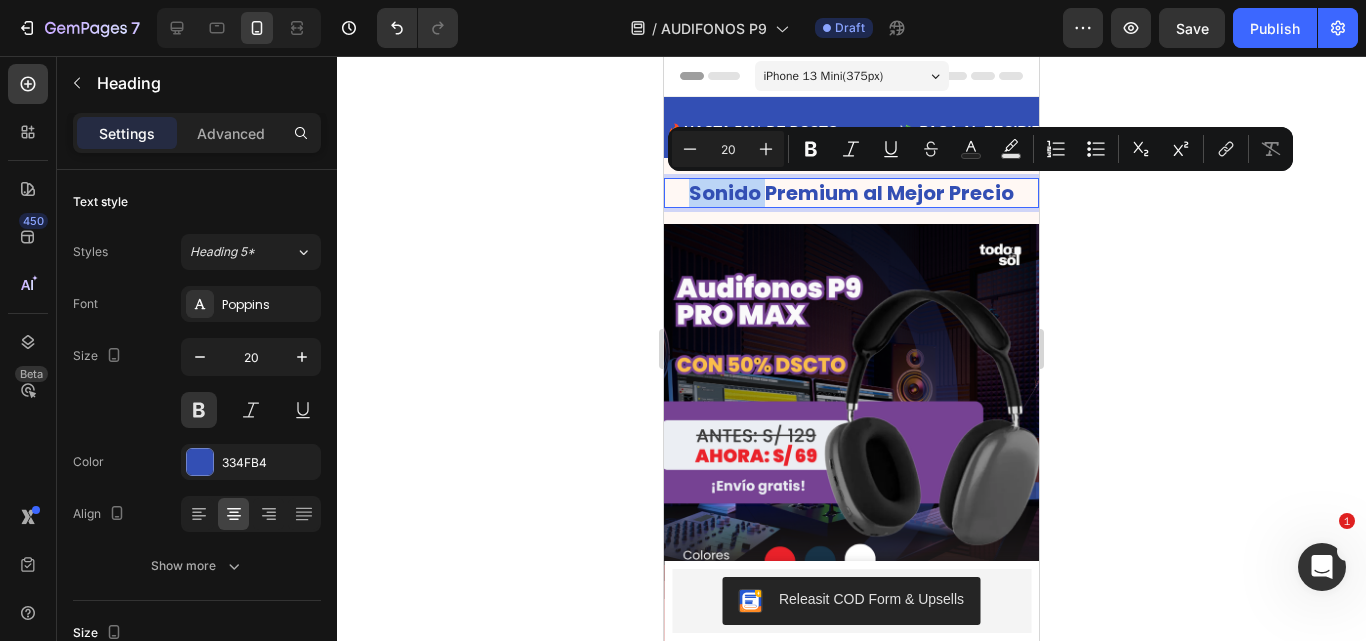 click on "Sonido Premium al Mejor Precio" at bounding box center [851, 193] 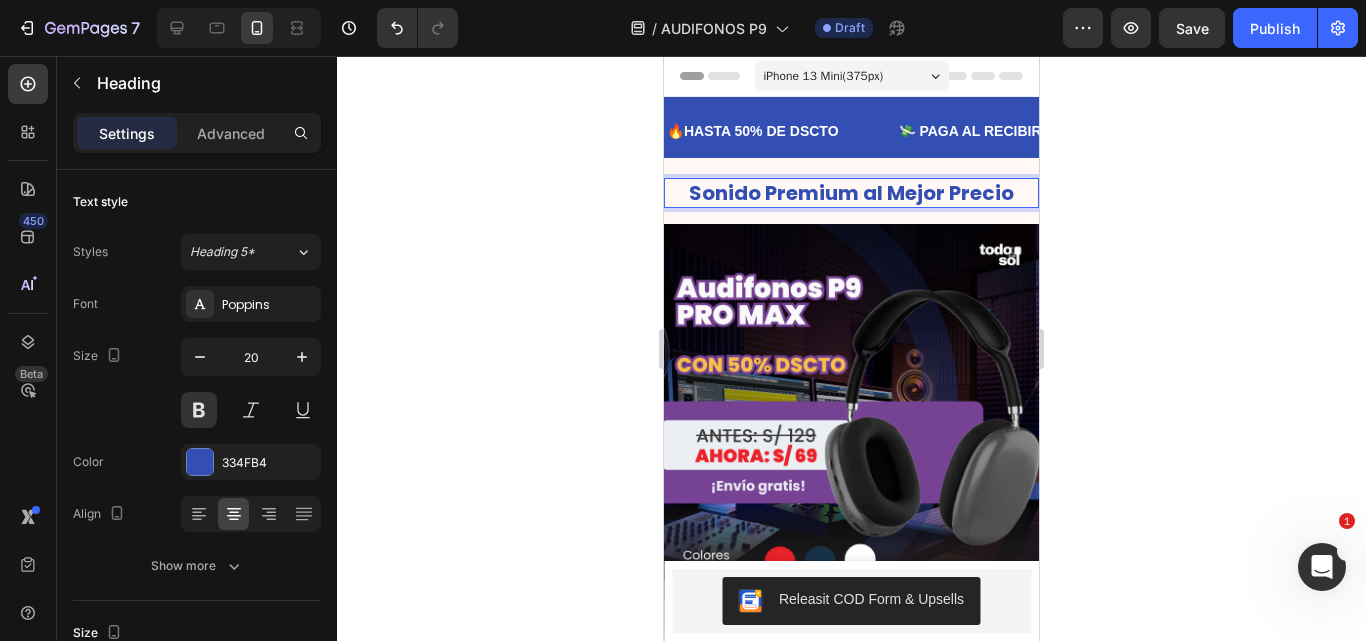 click on "Sonido Premium al Mejor Precio" at bounding box center [851, 193] 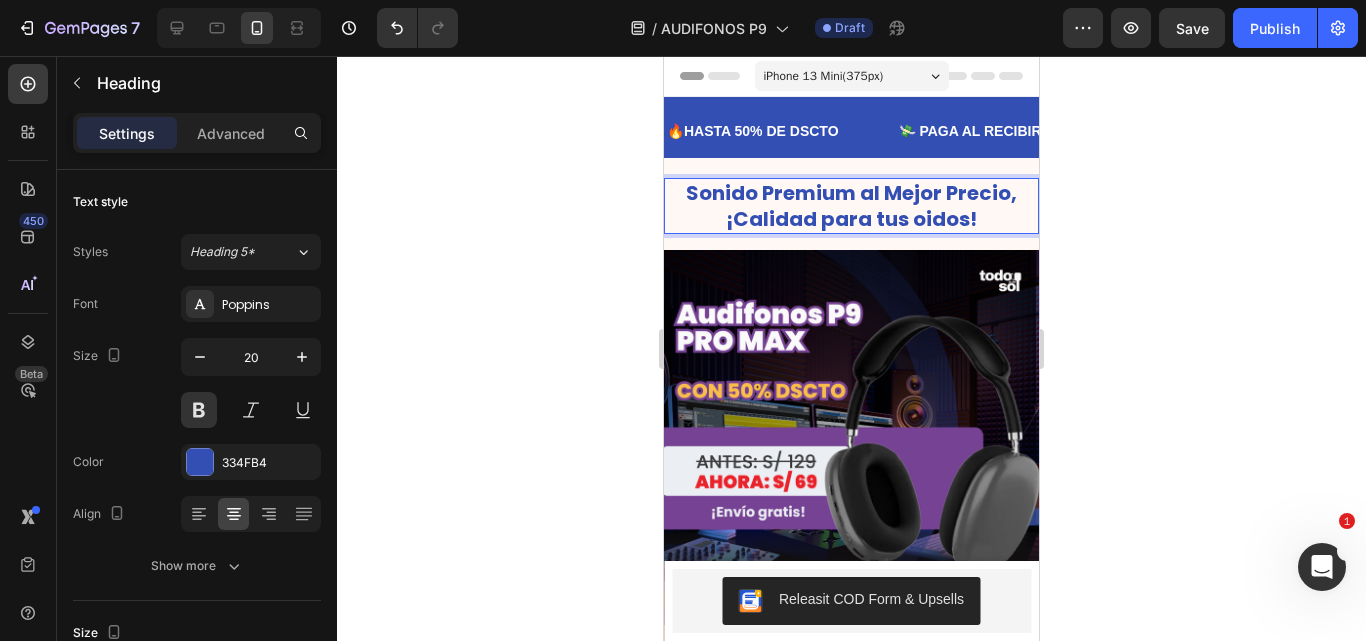 click 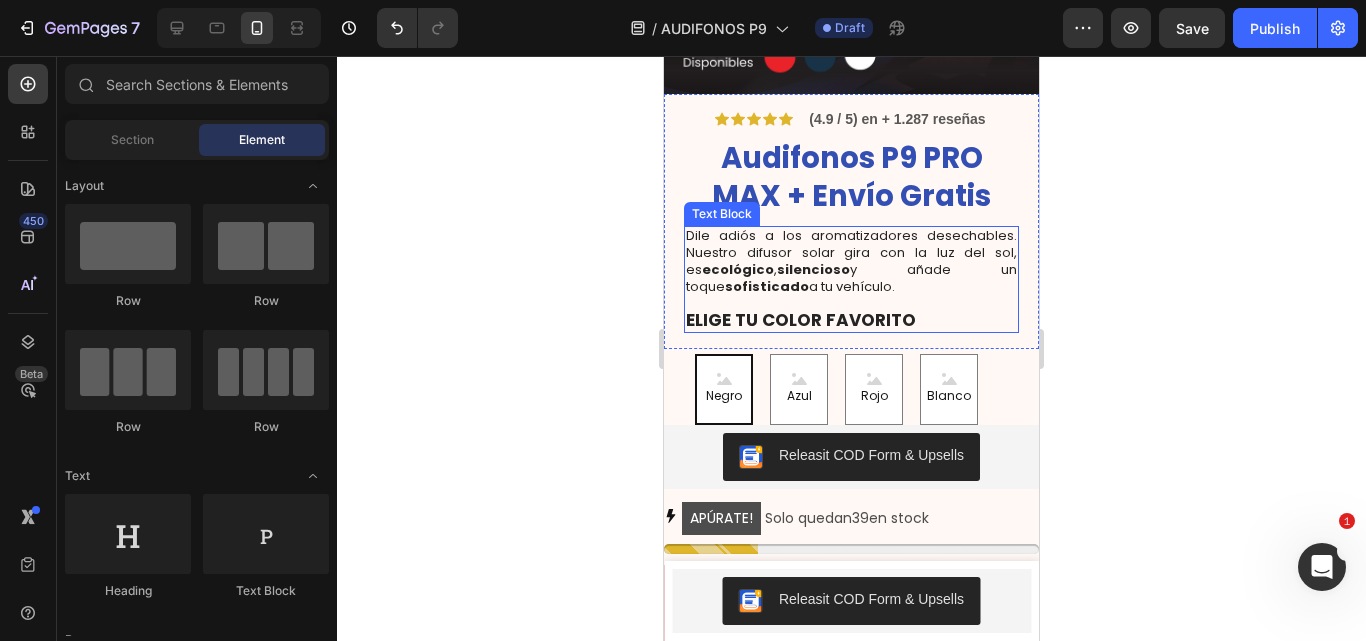 scroll, scrollTop: 532, scrollLeft: 0, axis: vertical 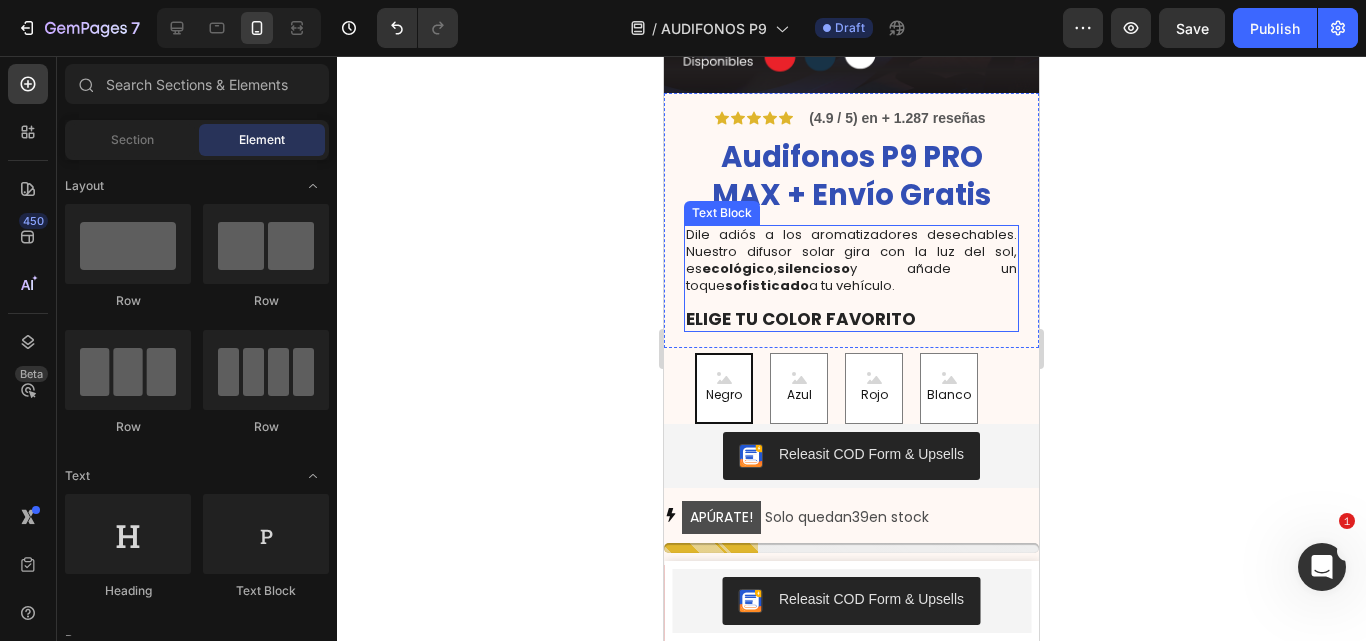 click on "Dile adiós a los aromatizadores desechables. Nuestro difusor solar gira con la luz del sol, es  ecológico ,  silencioso  y añade un toque  sofisticado  a tu vehículo." at bounding box center [851, 261] 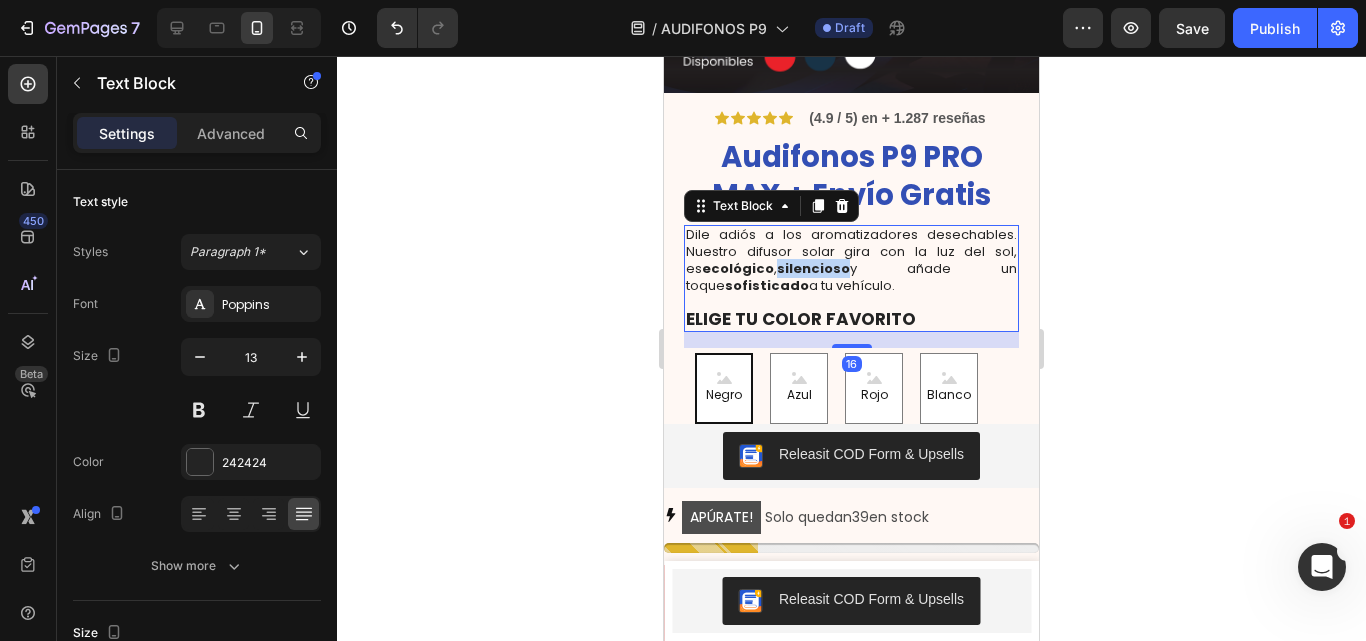 click on "Dile adiós a los aromatizadores desechables. Nuestro difusor solar gira con la luz del sol, es  ecológico ,  silencioso  y añade un toque  sofisticado  a tu vehículo." at bounding box center [851, 261] 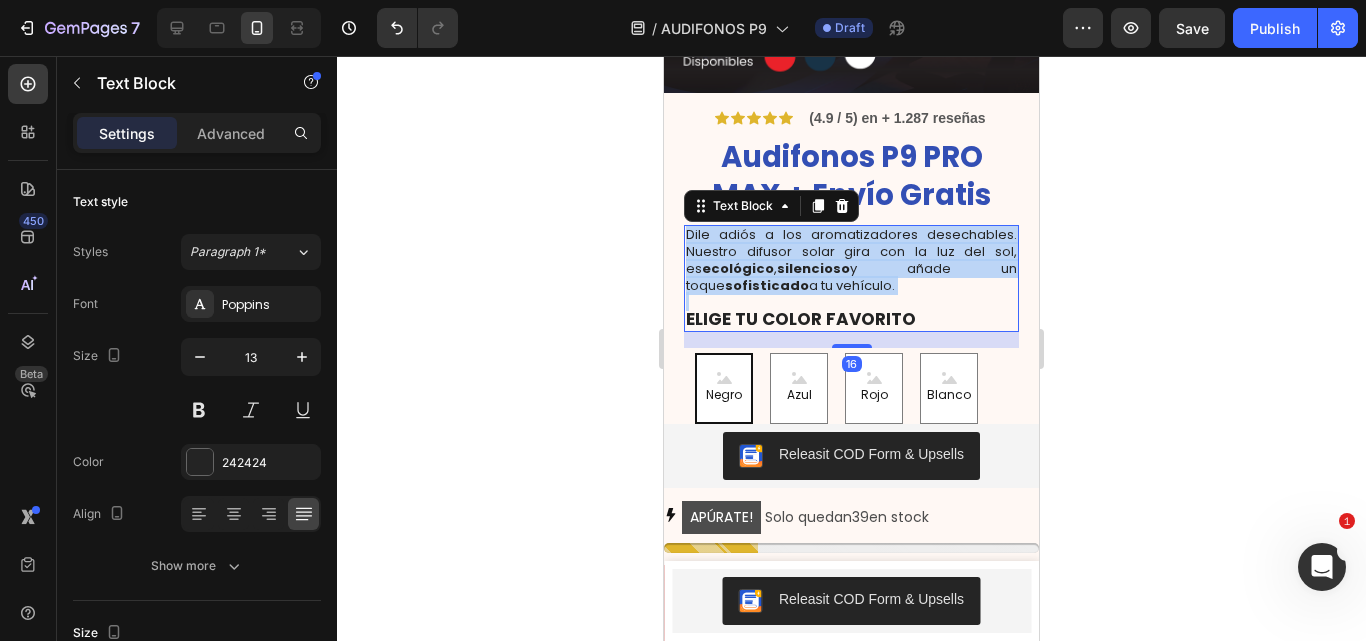 click on "Dile adiós a los aromatizadores desechables. Nuestro difusor solar gira con la luz del sol, es  ecológico ,  silencioso  y añade un toque  sofisticado  a tu vehículo." at bounding box center (851, 261) 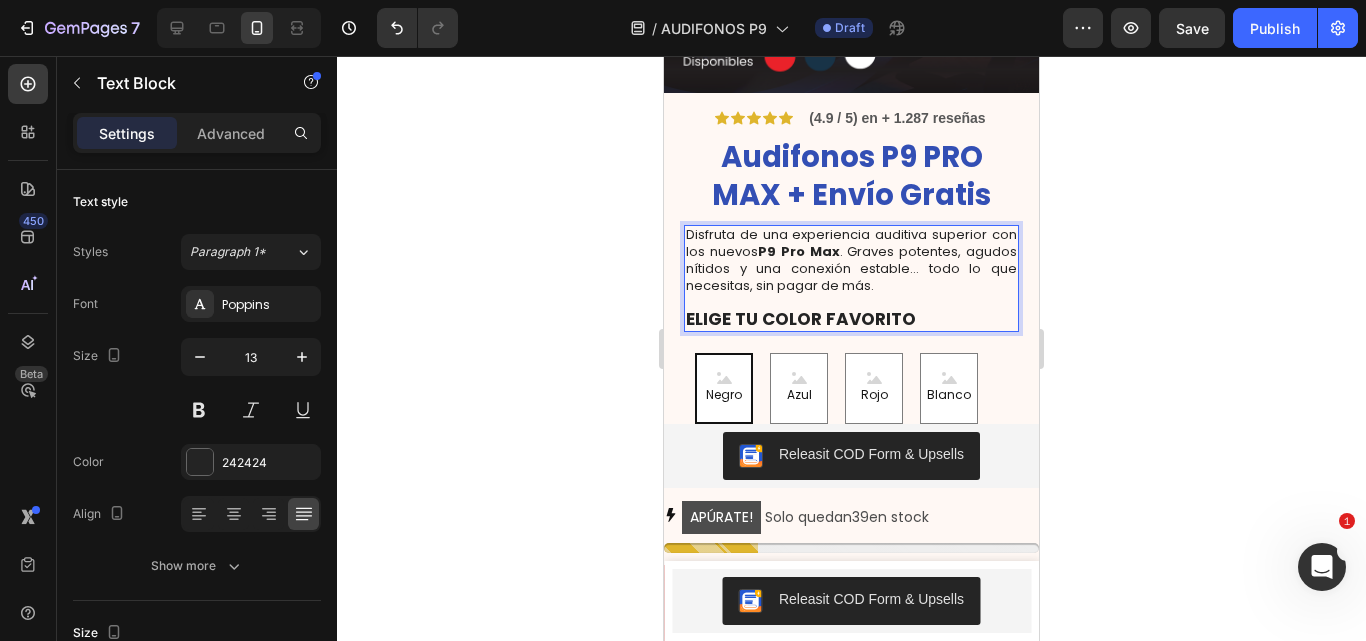 click on "Disfruta de una experiencia auditiva superior con los nuevos  P9 Pro Max . Graves potentes, agudos nítidos y una conexión estable… todo lo que necesitas, sin pagar de más." at bounding box center (851, 261) 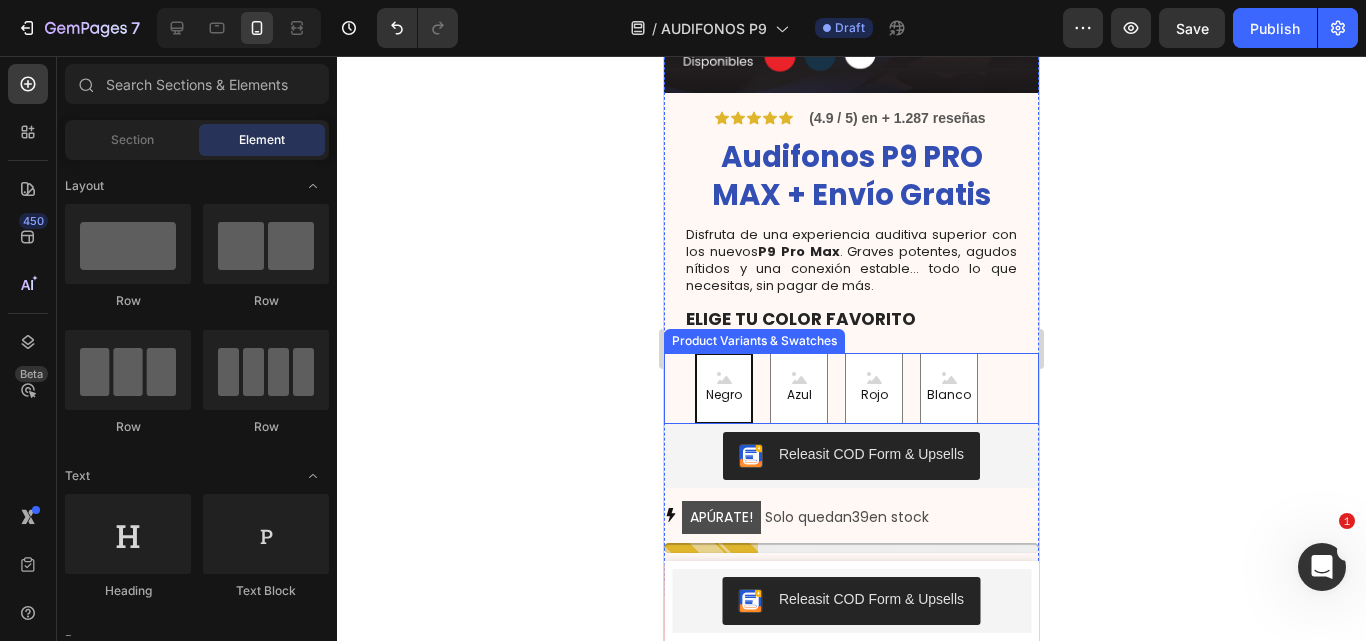 click on "Negro" at bounding box center [724, 388] 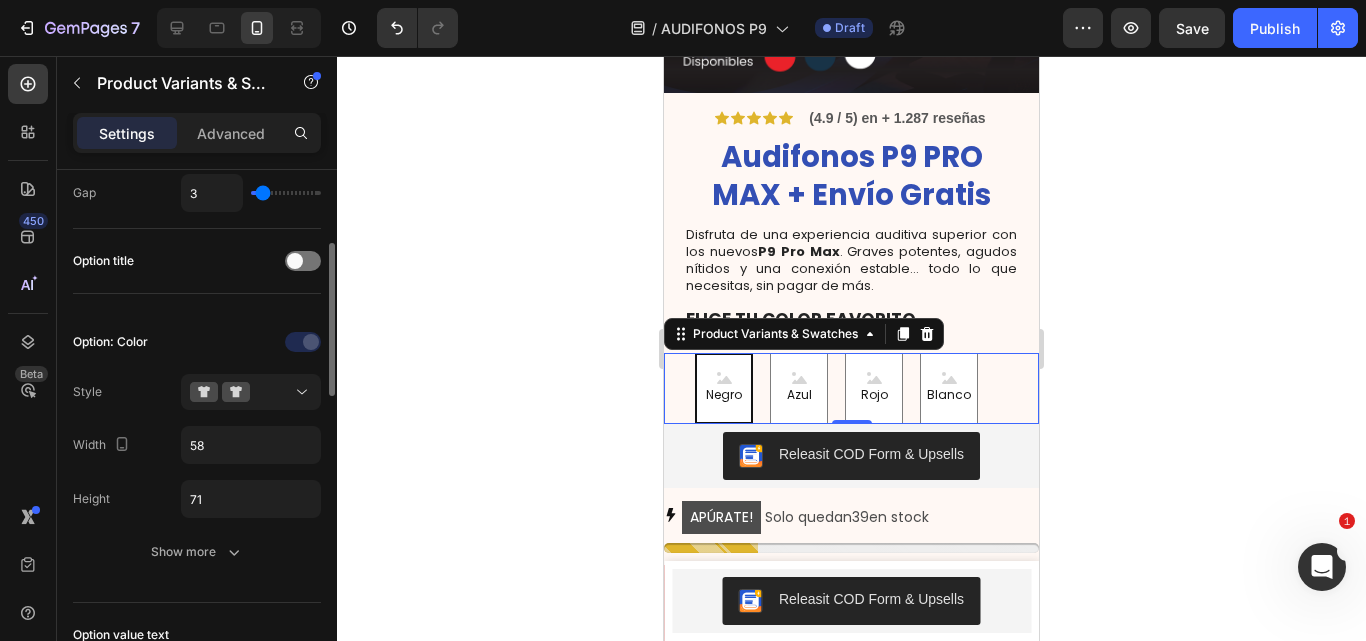scroll, scrollTop: 251, scrollLeft: 0, axis: vertical 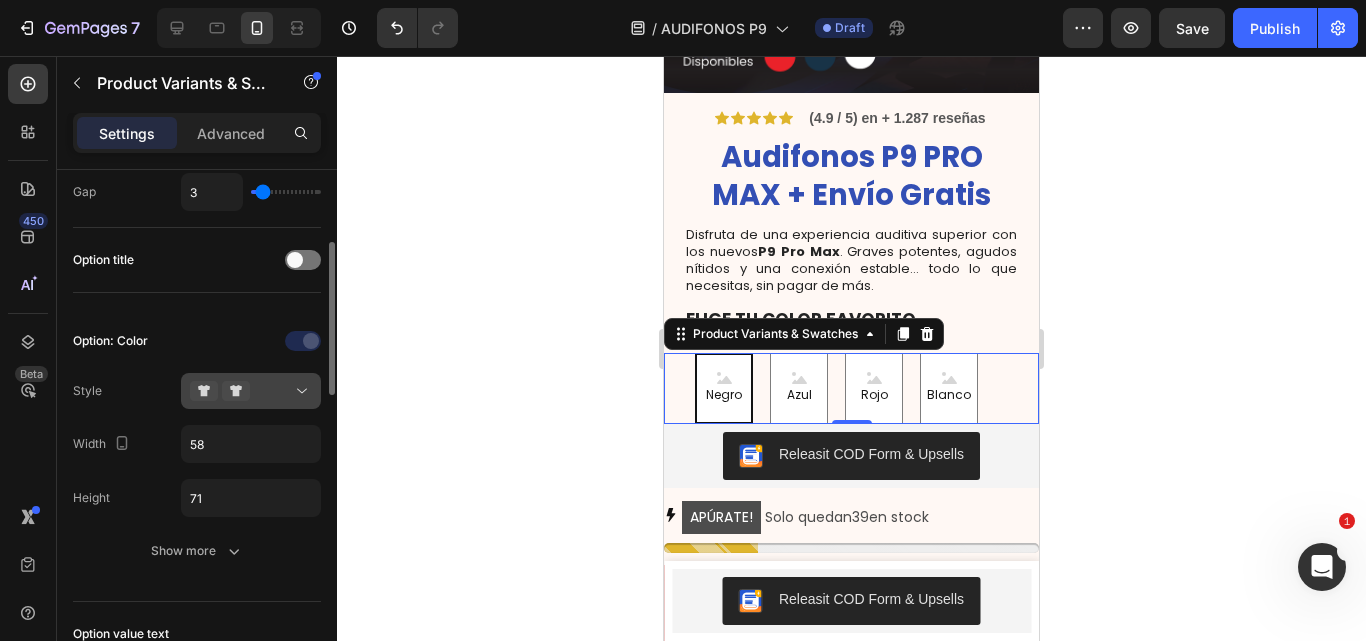 click at bounding box center (251, 391) 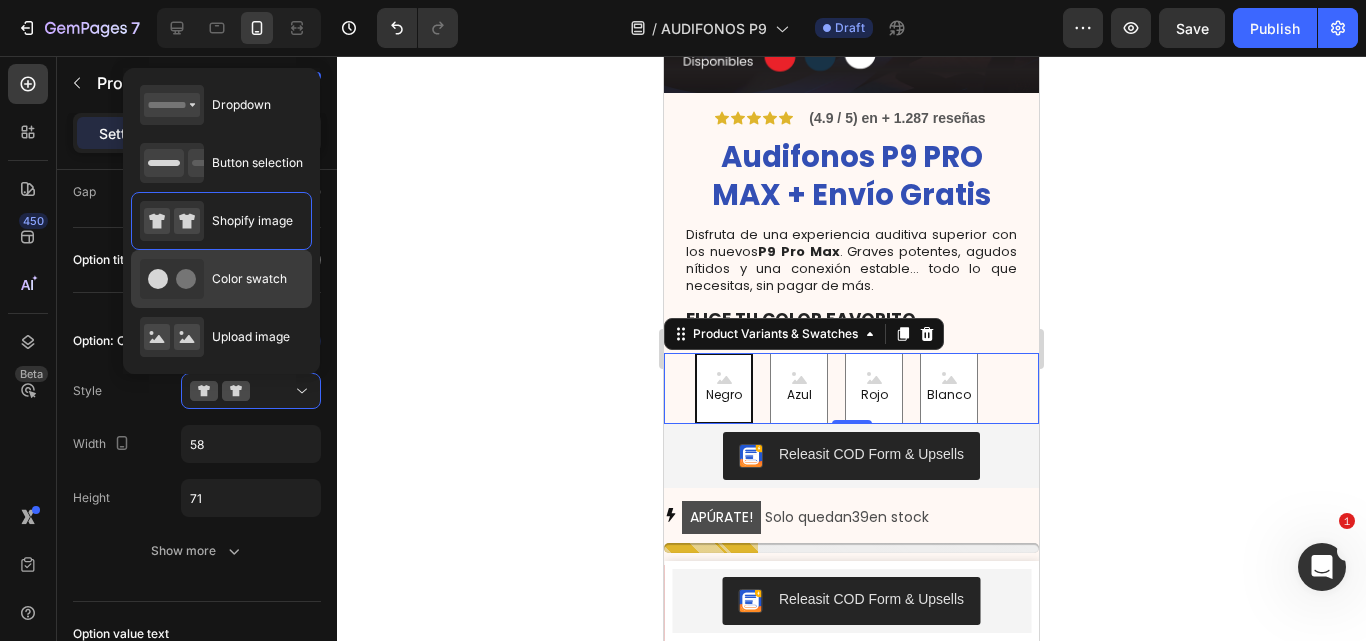 click on "Color swatch" at bounding box center (249, 279) 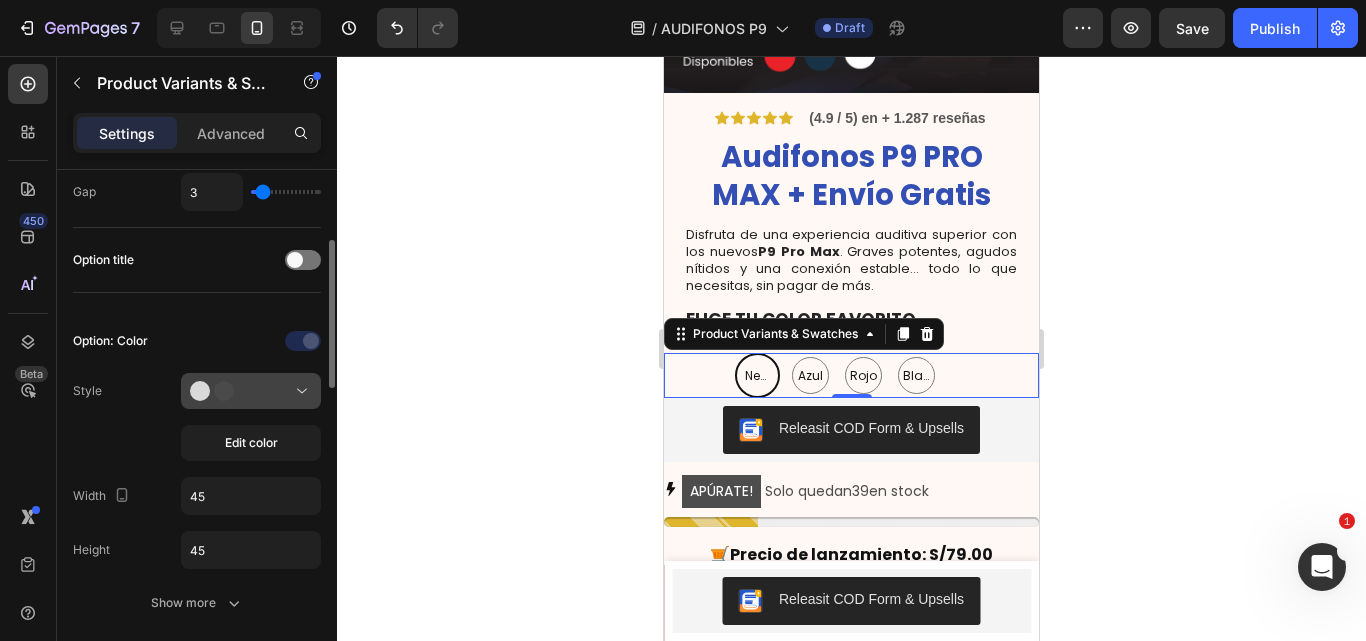 click at bounding box center (251, 391) 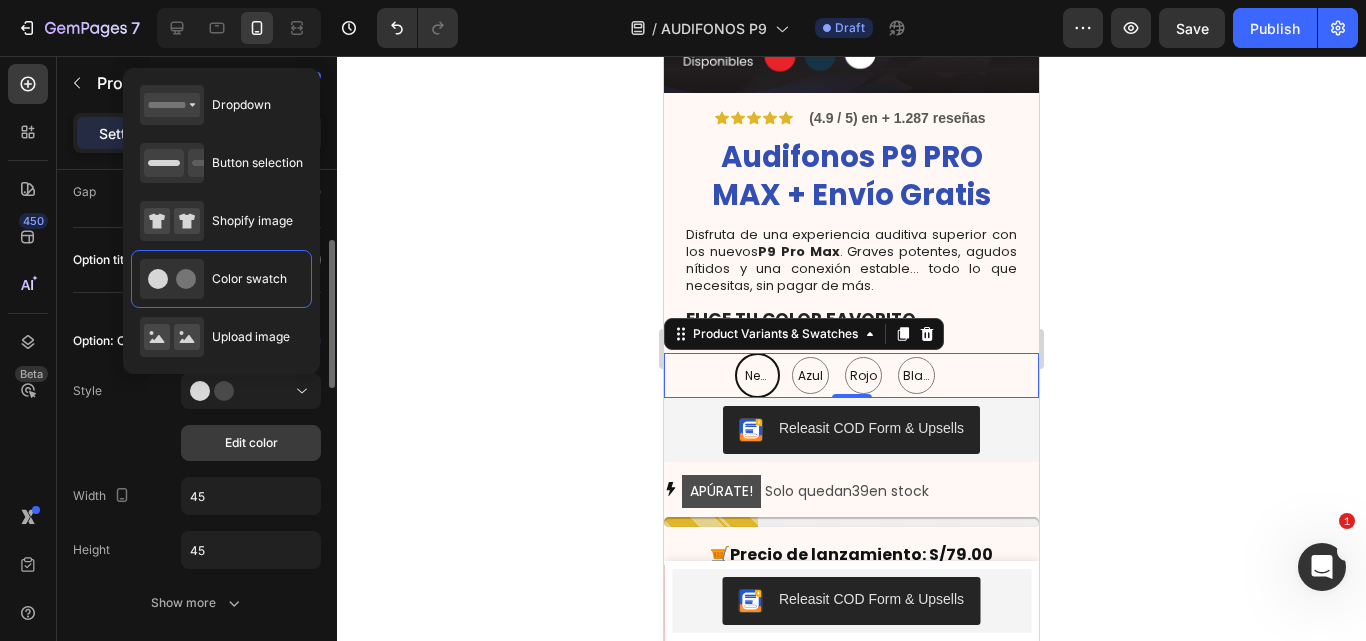 click on "Edit color" 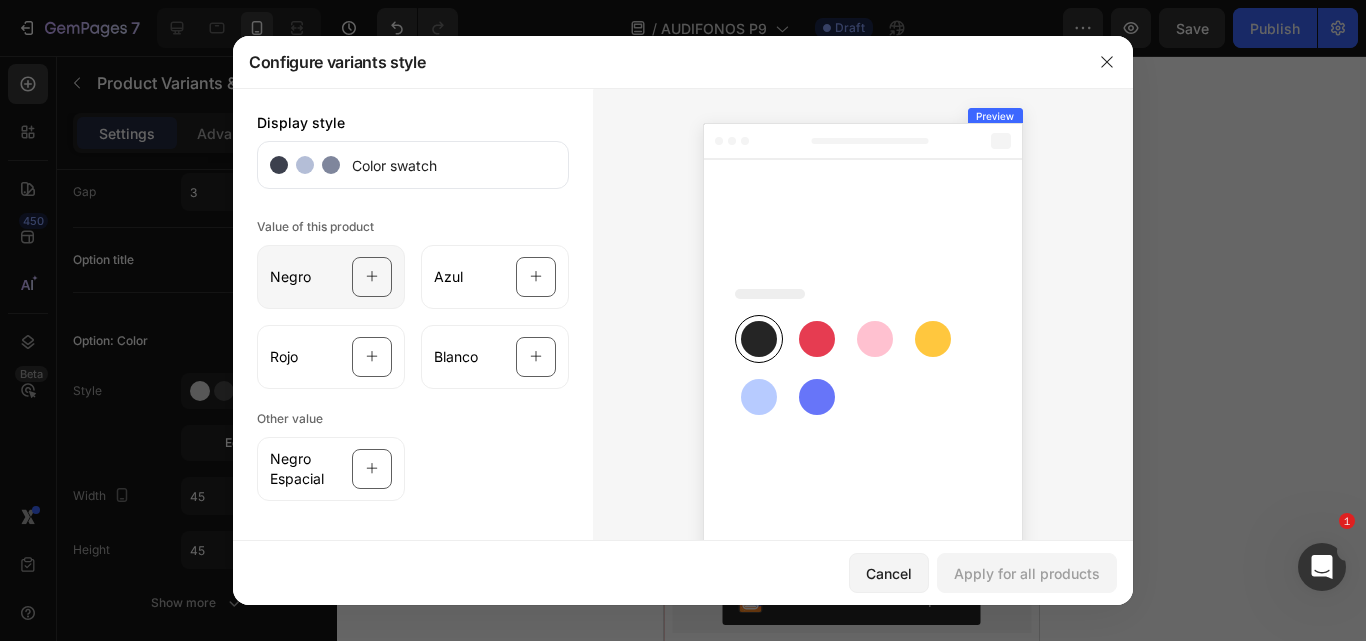 click 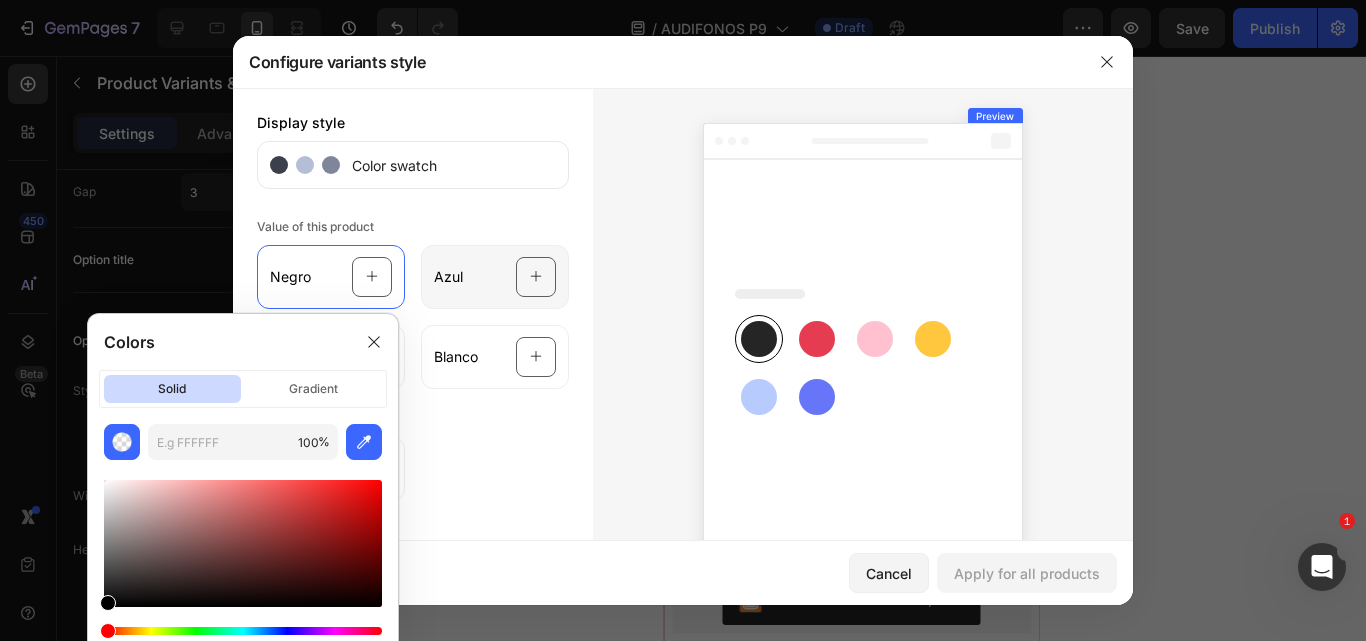 click at bounding box center [536, 277] 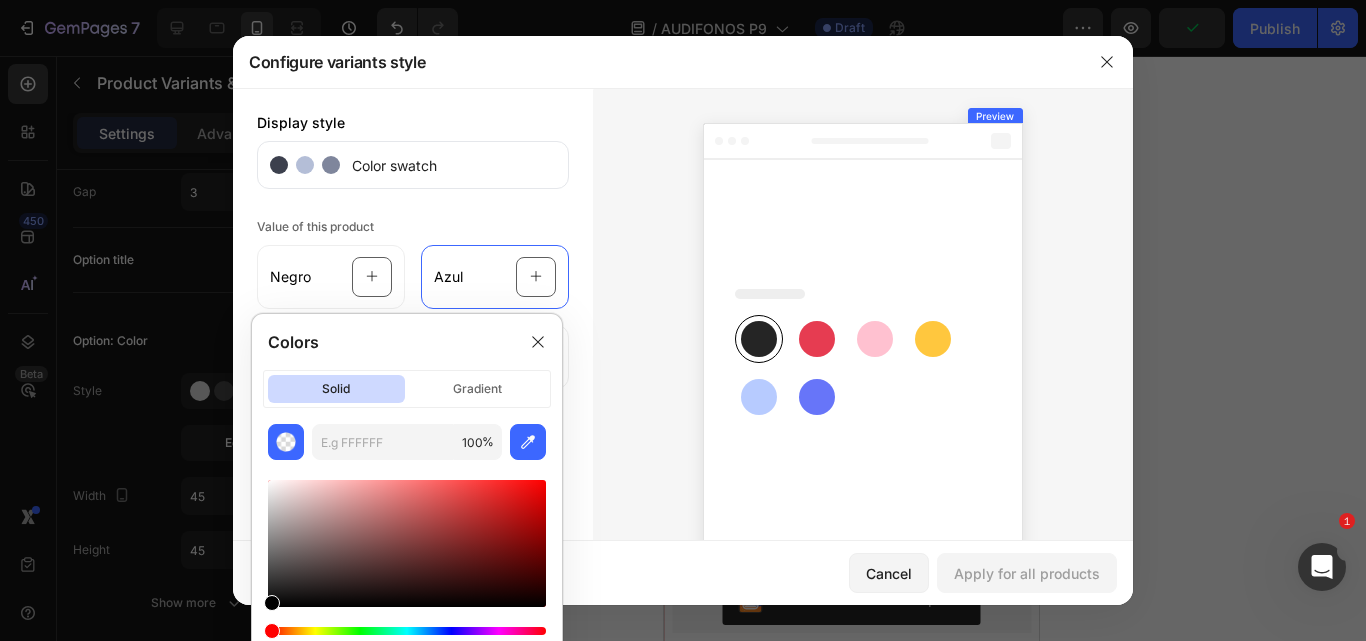 click 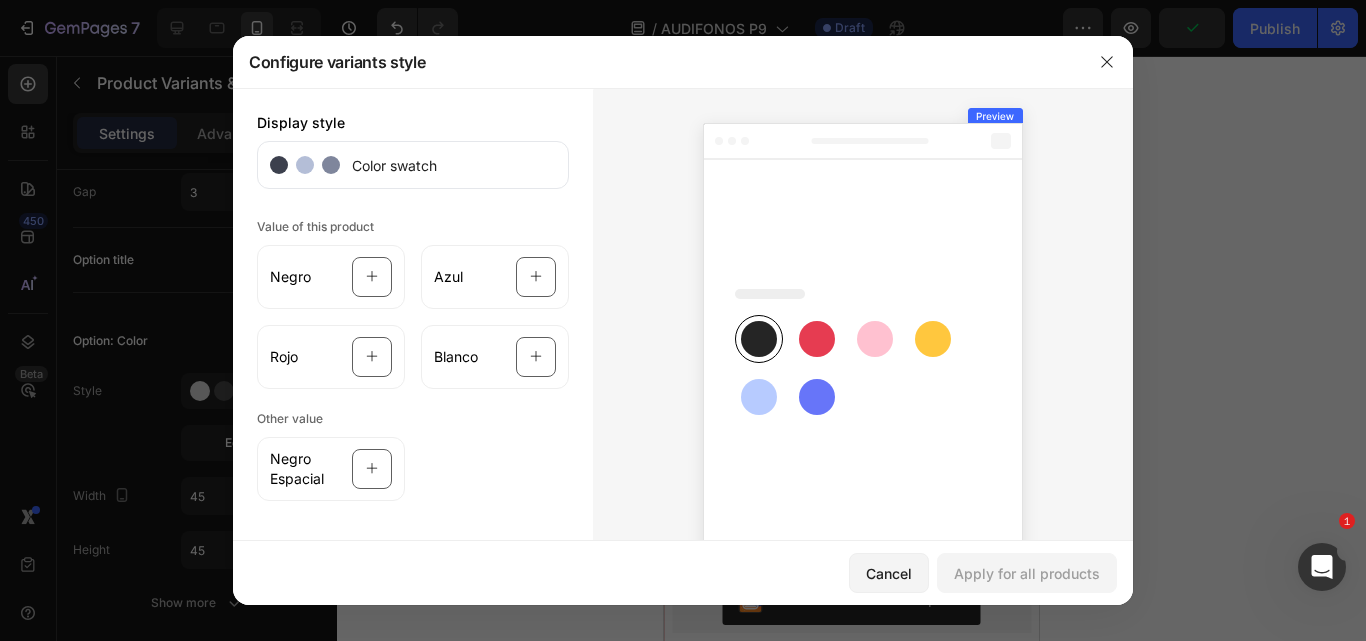 click 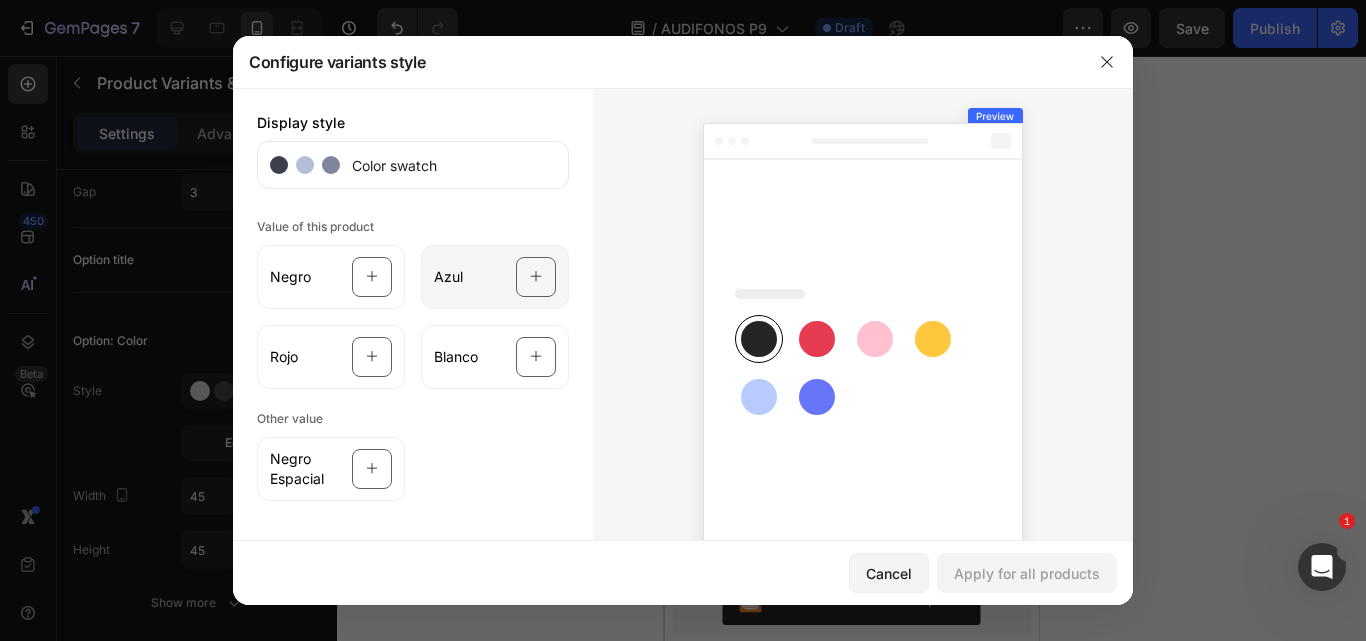 click 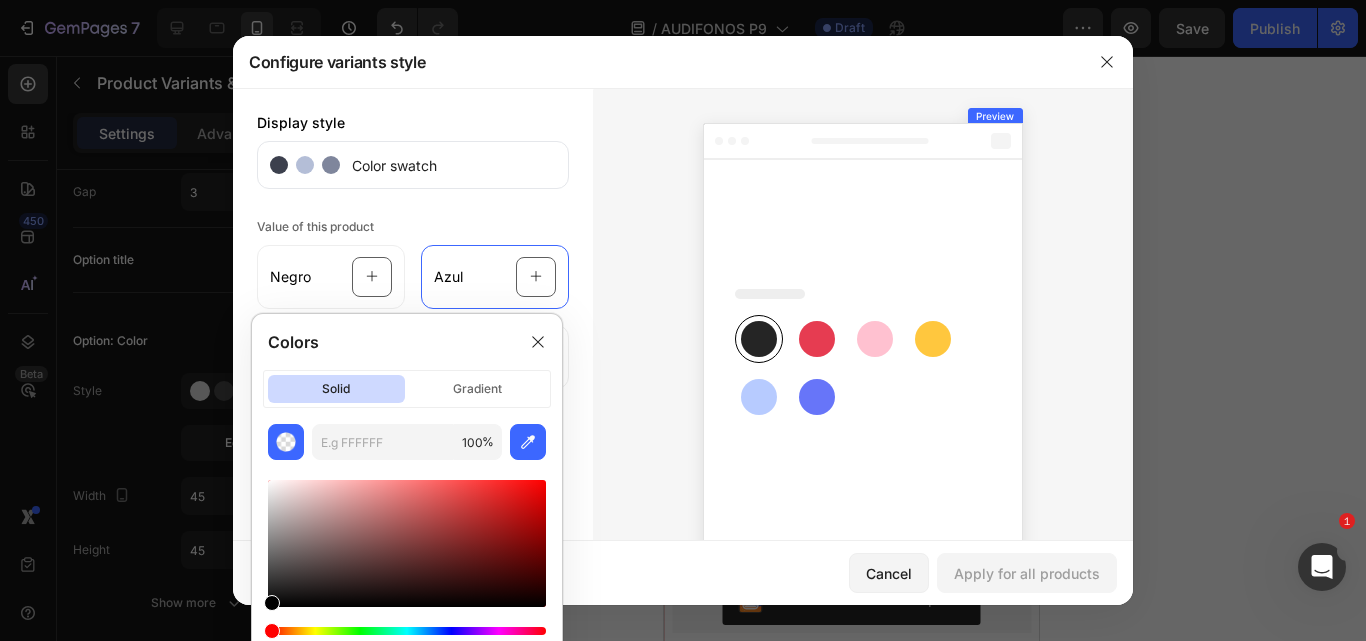 click at bounding box center (407, 543) 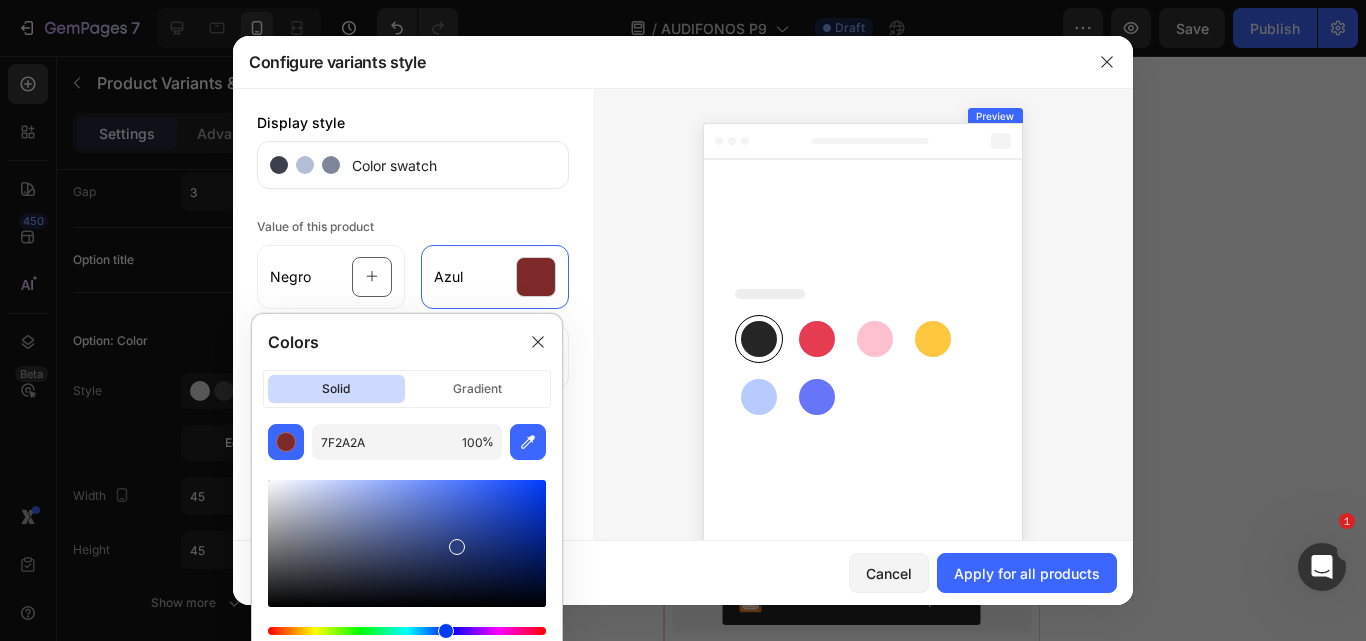 click at bounding box center [407, 631] 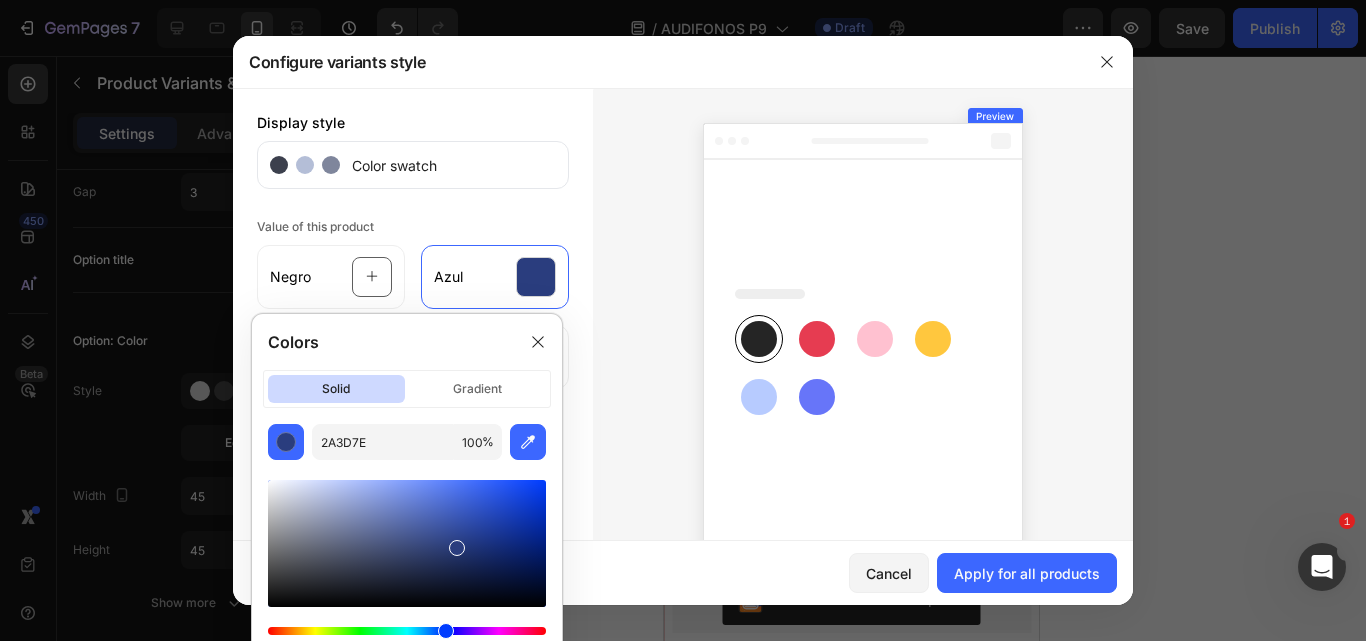 click at bounding box center (407, 543) 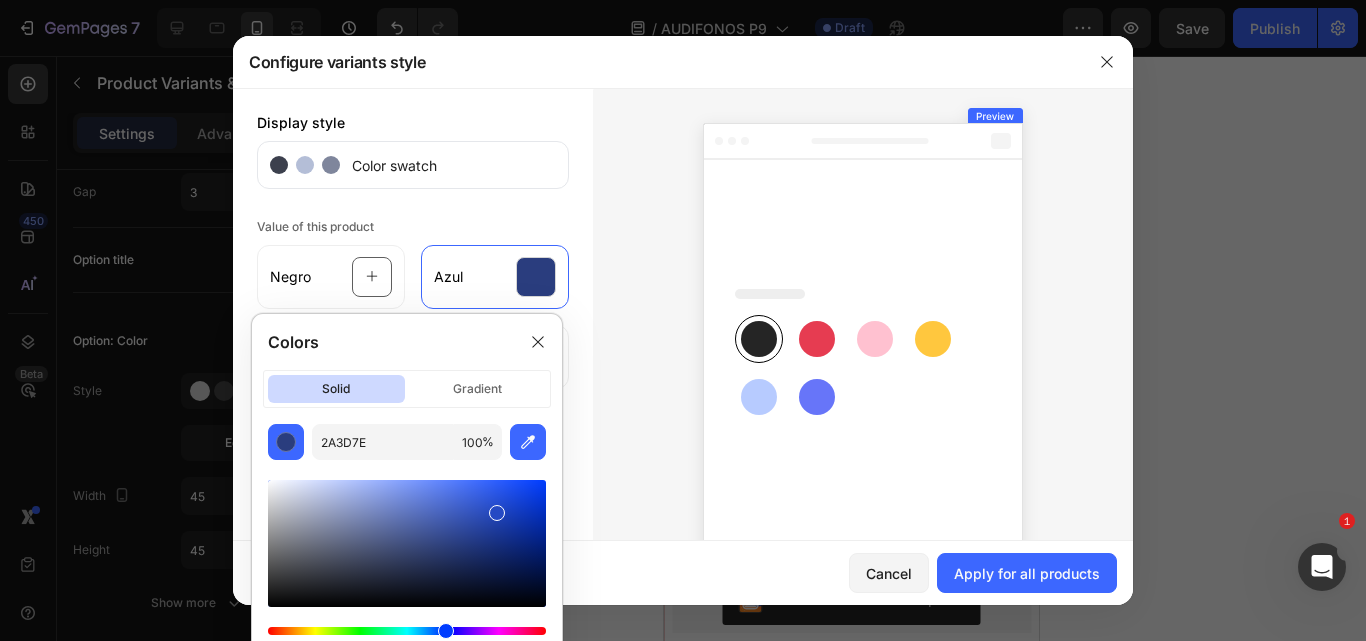 type on "254AC4" 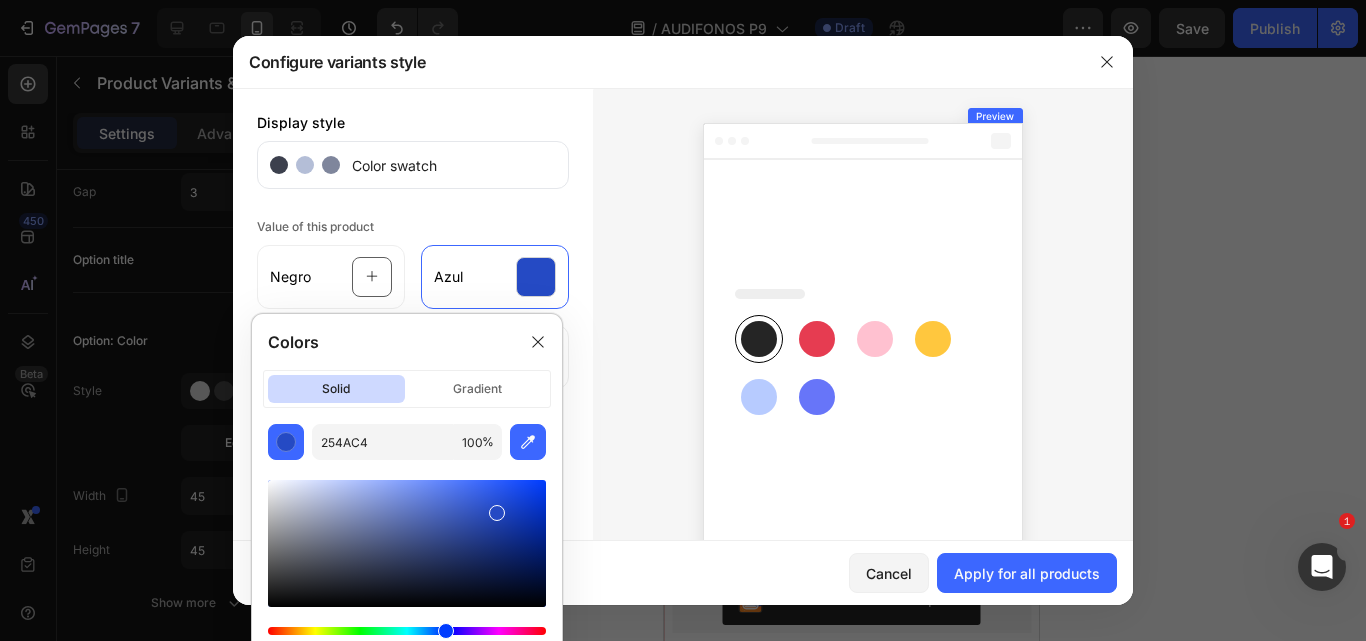 click at bounding box center [863, 365] 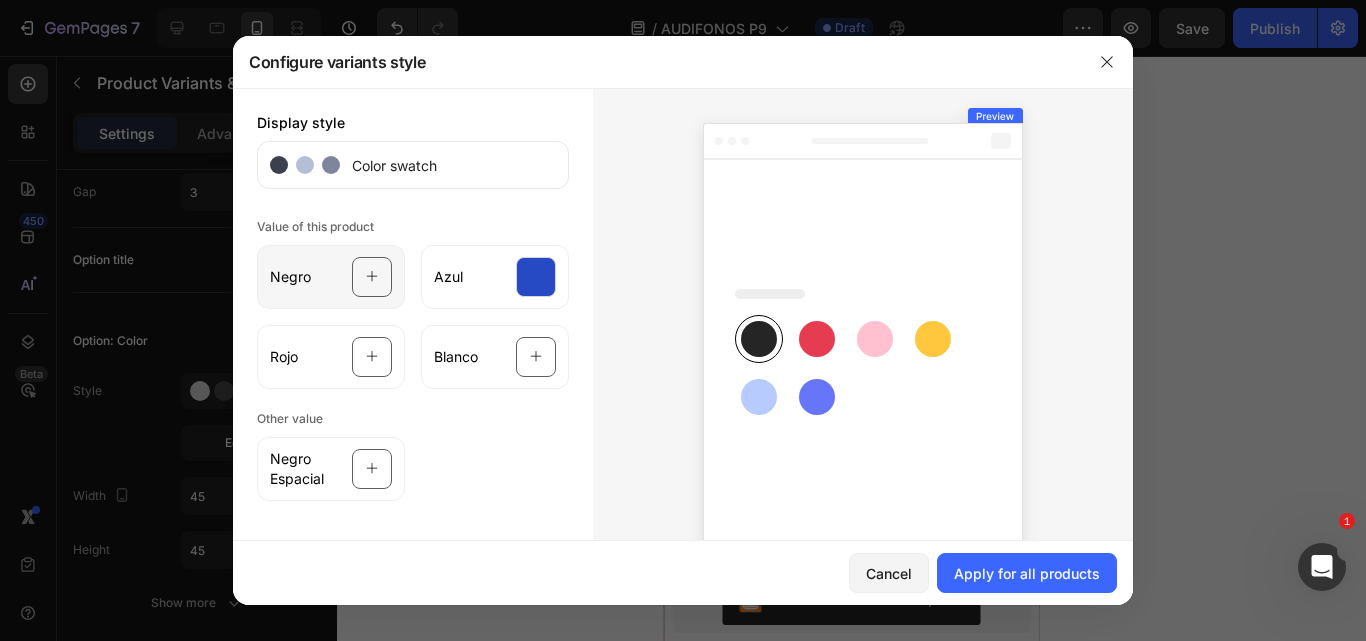 click 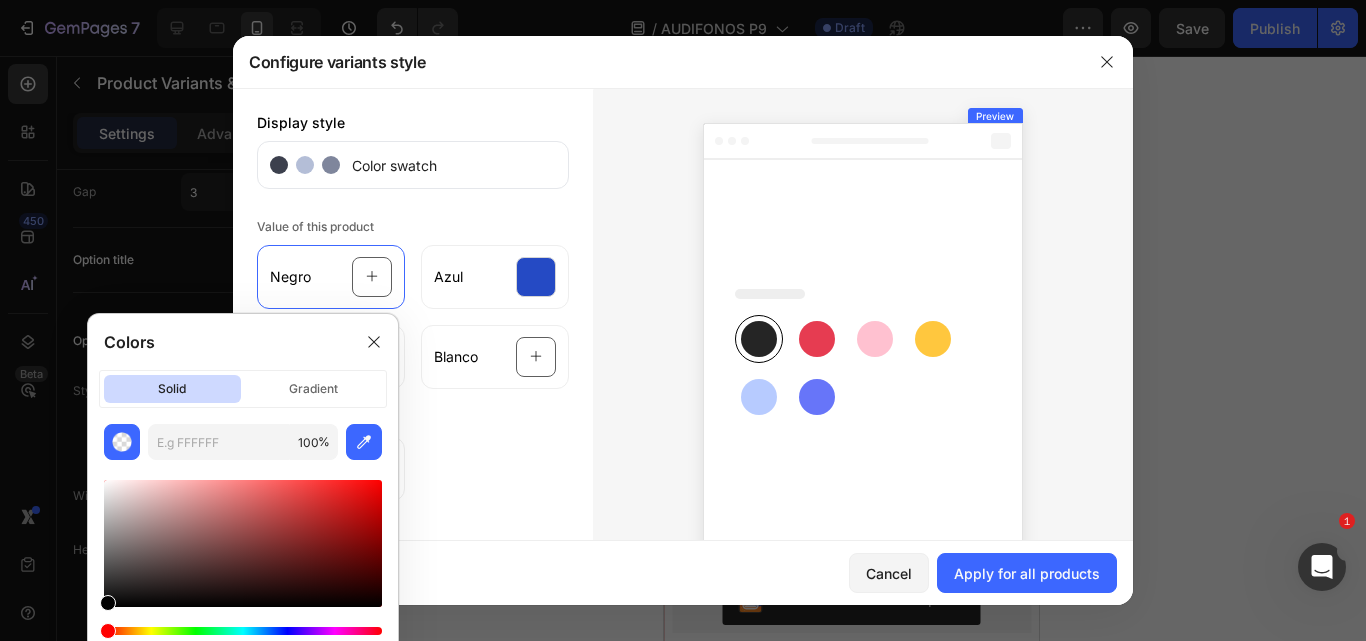 drag, startPoint x: 150, startPoint y: 585, endPoint x: 91, endPoint y: 605, distance: 62.297672 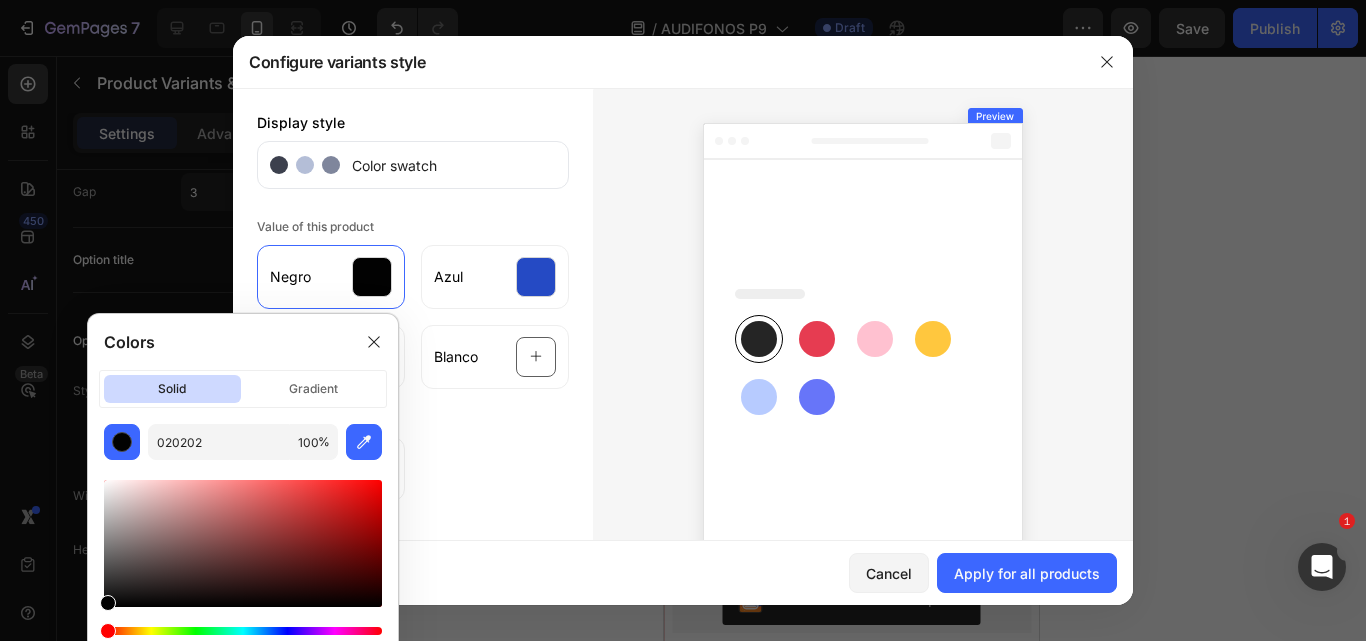 click at bounding box center (863, 365) 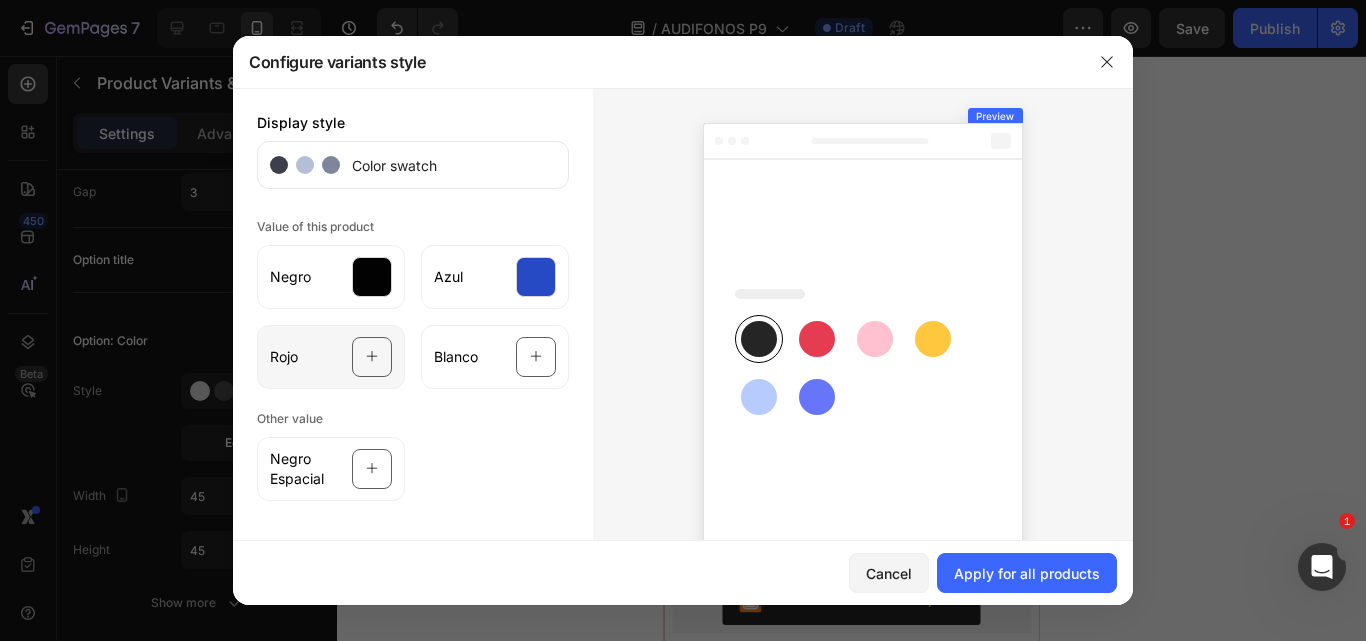 click at bounding box center (372, 357) 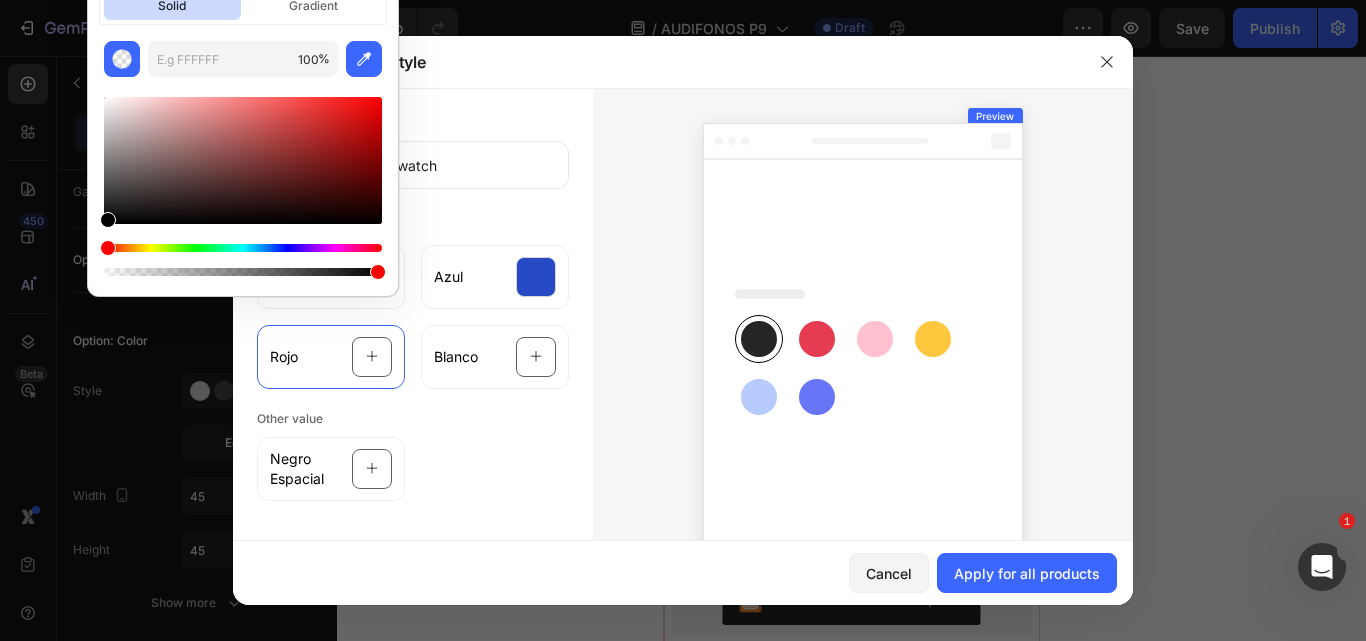 click at bounding box center (243, 160) 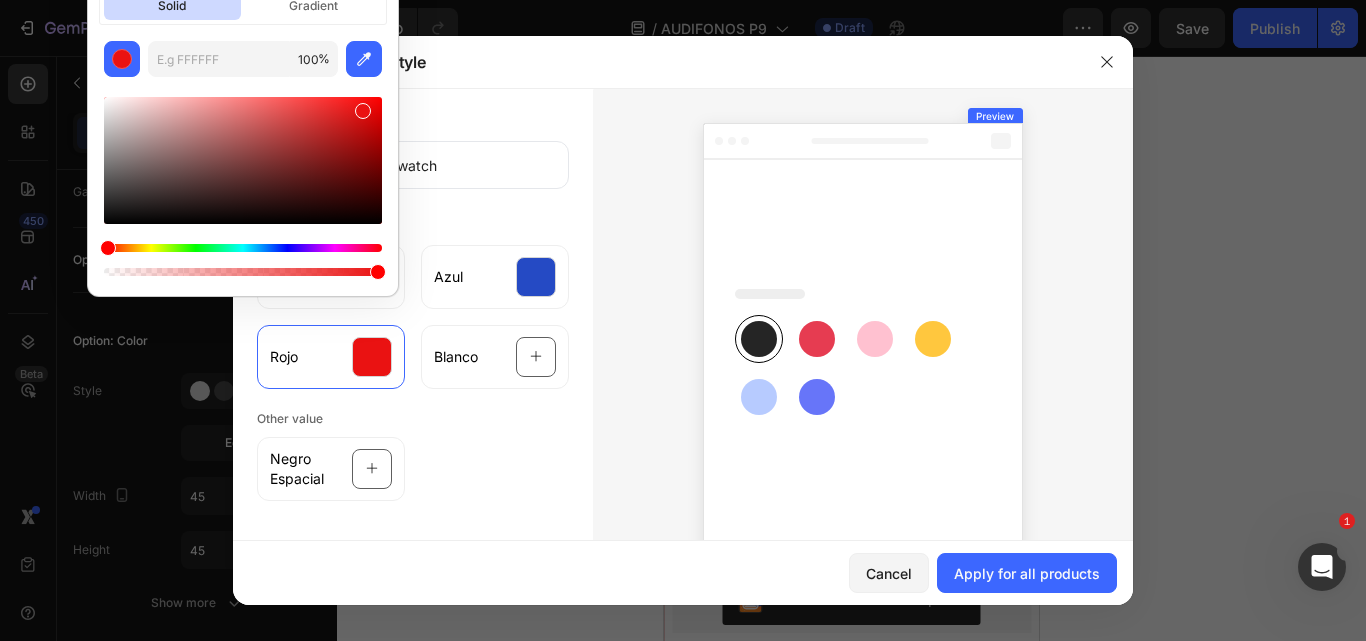 type on "EA1212" 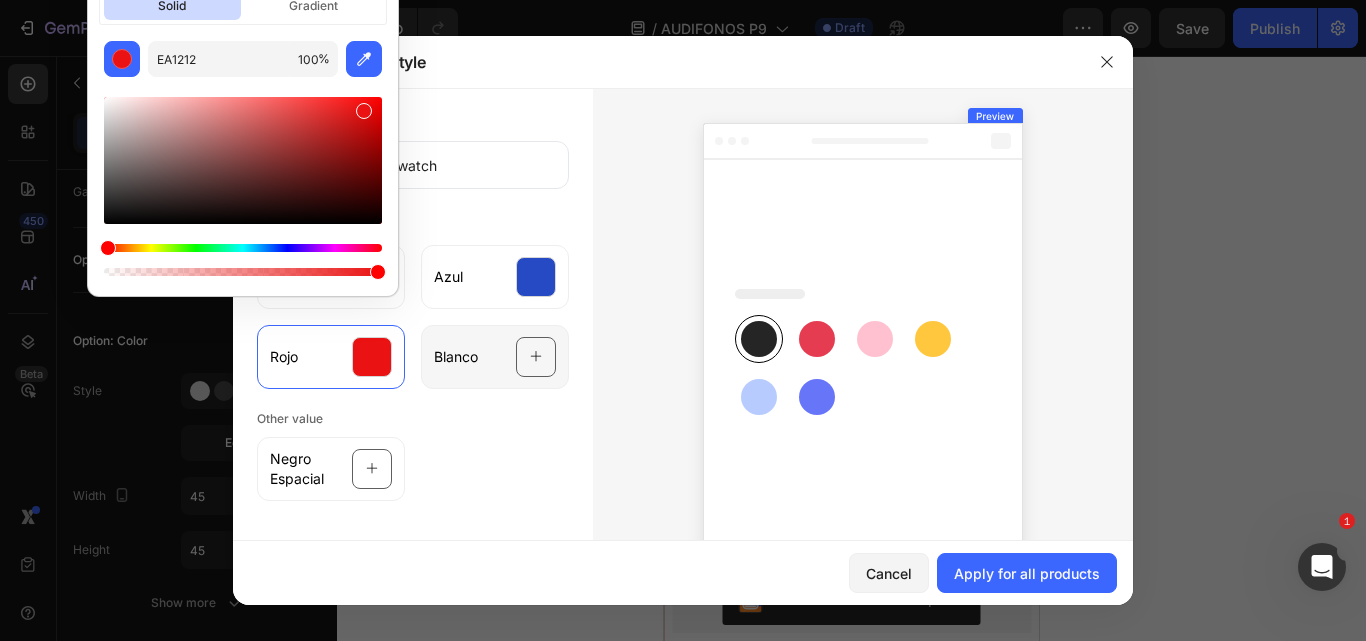 click on "Blanco" 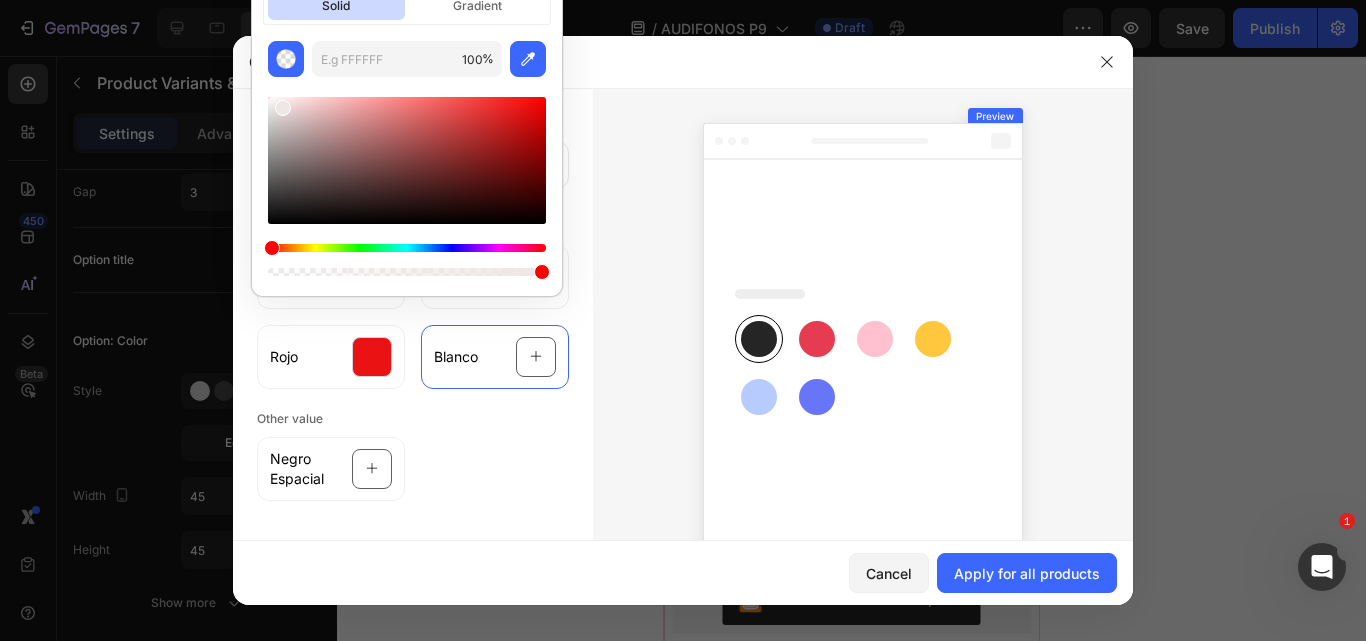click at bounding box center [407, 160] 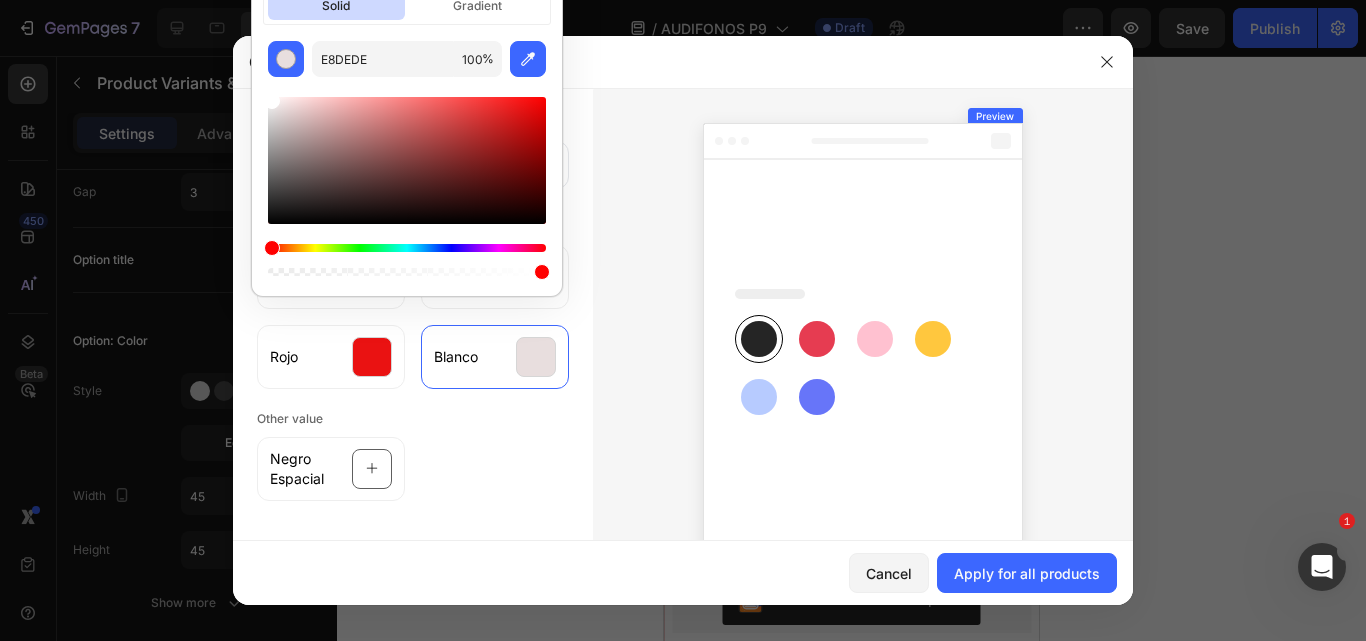 drag, startPoint x: 280, startPoint y: 108, endPoint x: 247, endPoint y: 95, distance: 35.468296 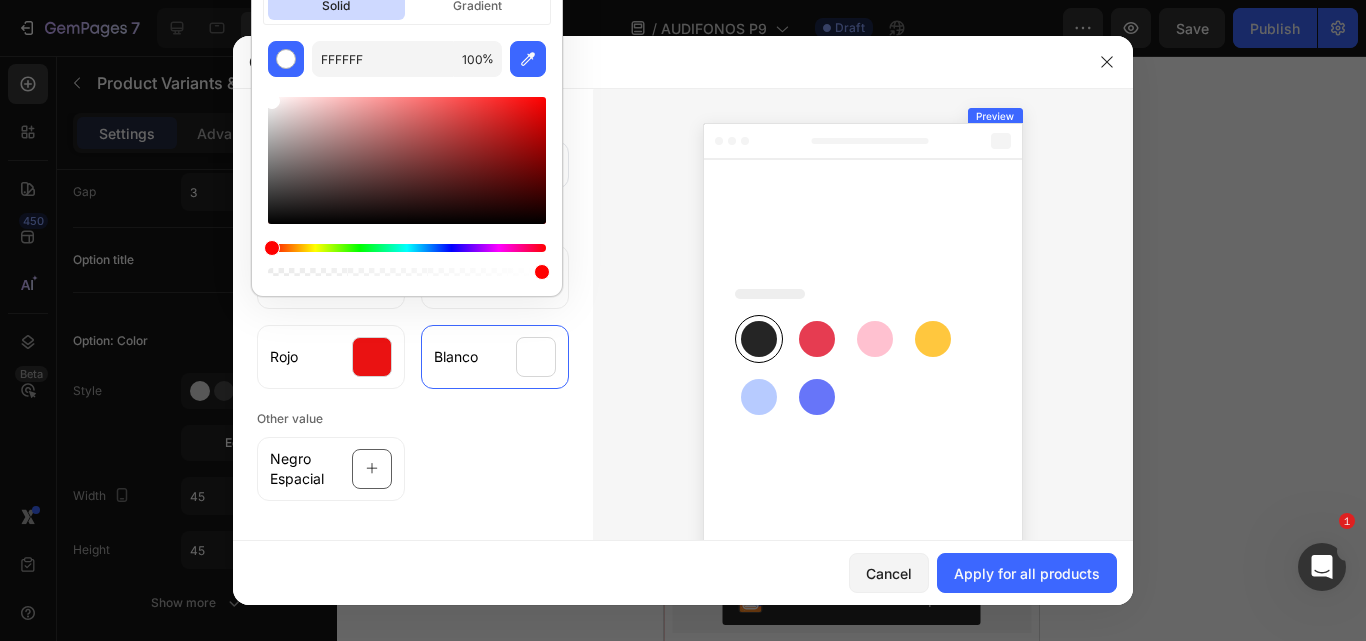 click at bounding box center [863, 365] 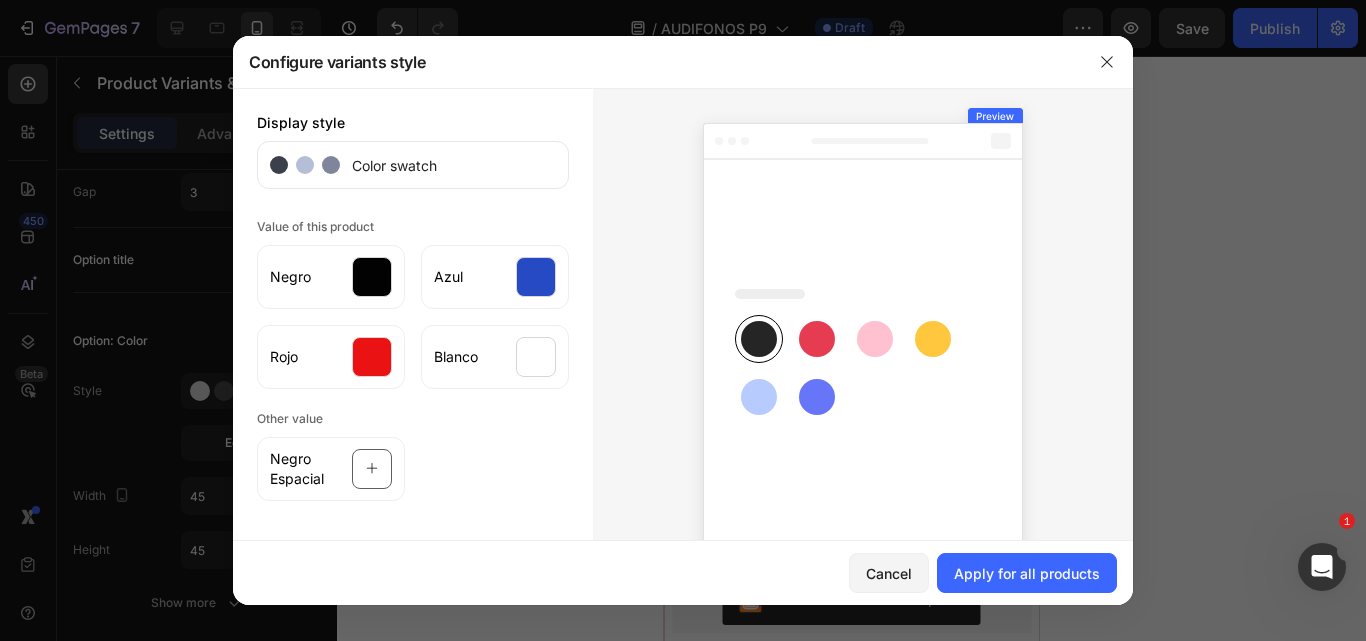 click at bounding box center [683, 320] 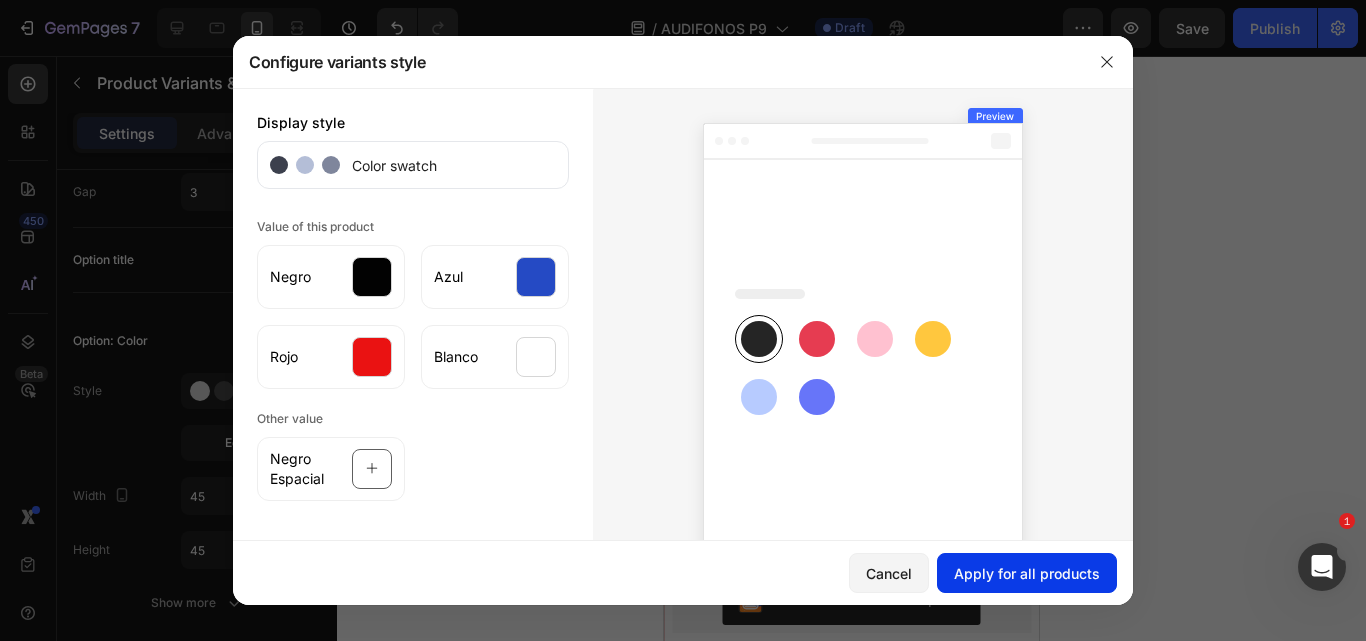 click on "Apply for all products" 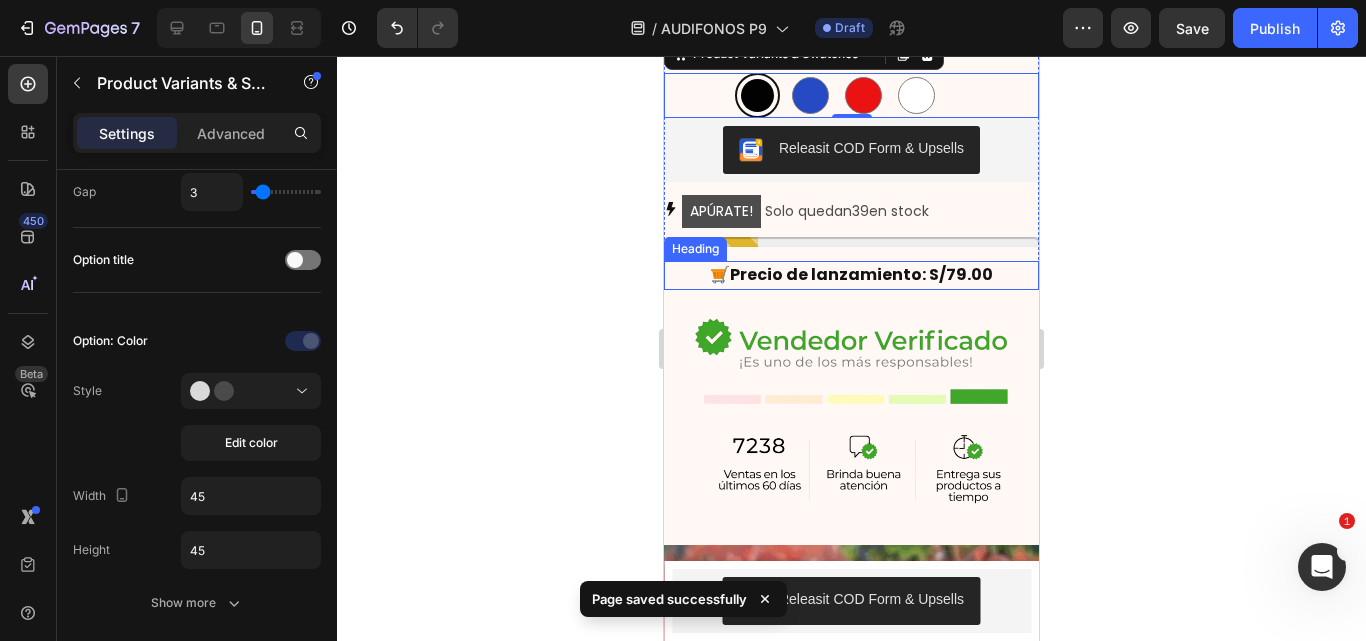 scroll, scrollTop: 813, scrollLeft: 0, axis: vertical 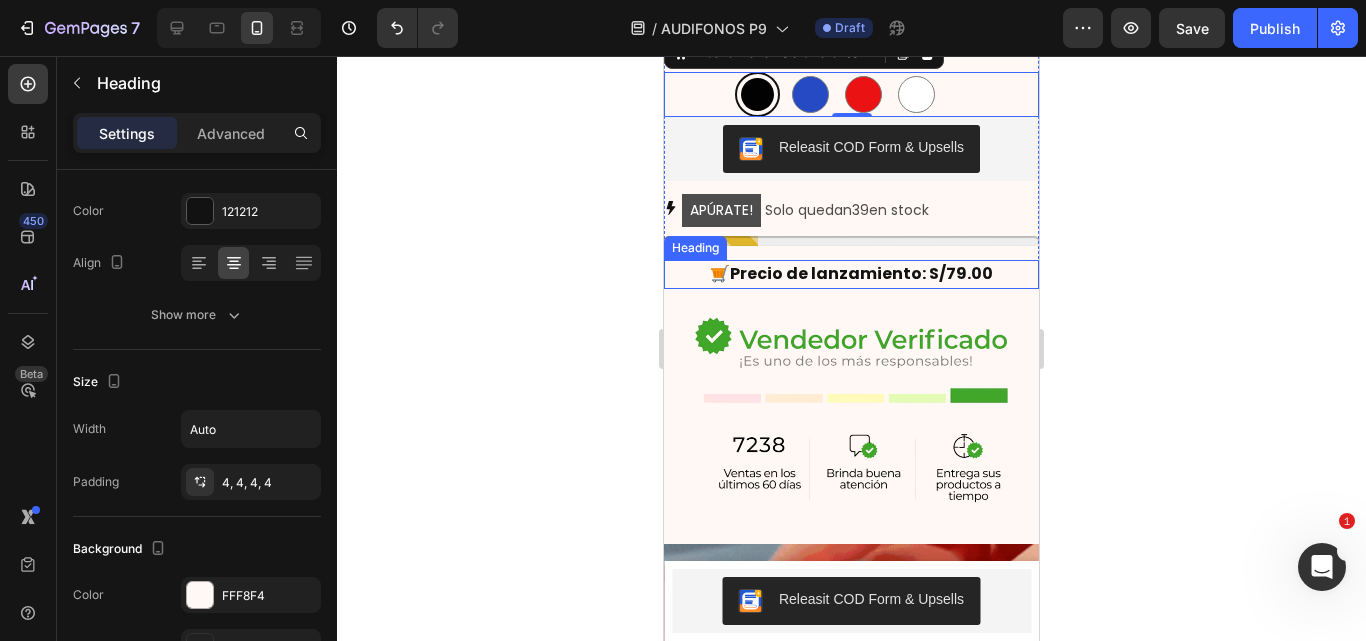 click on "Precio de lanzamiento: S/79.00" at bounding box center (861, 273) 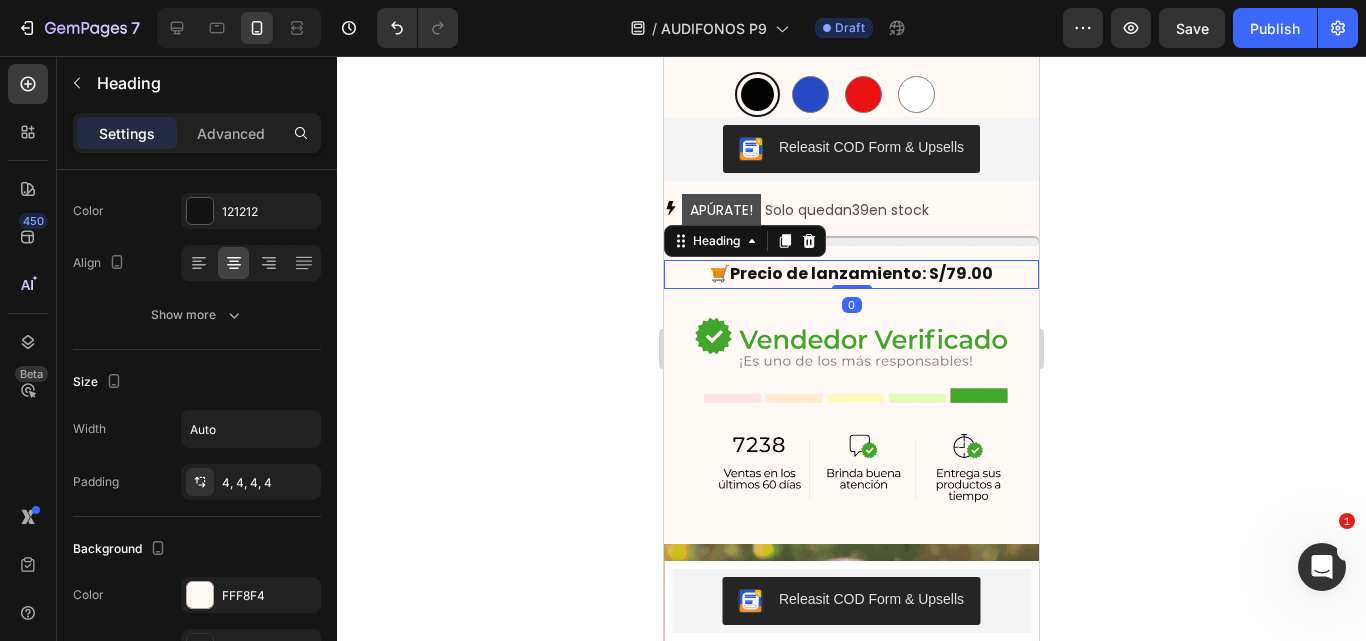 scroll, scrollTop: 0, scrollLeft: 0, axis: both 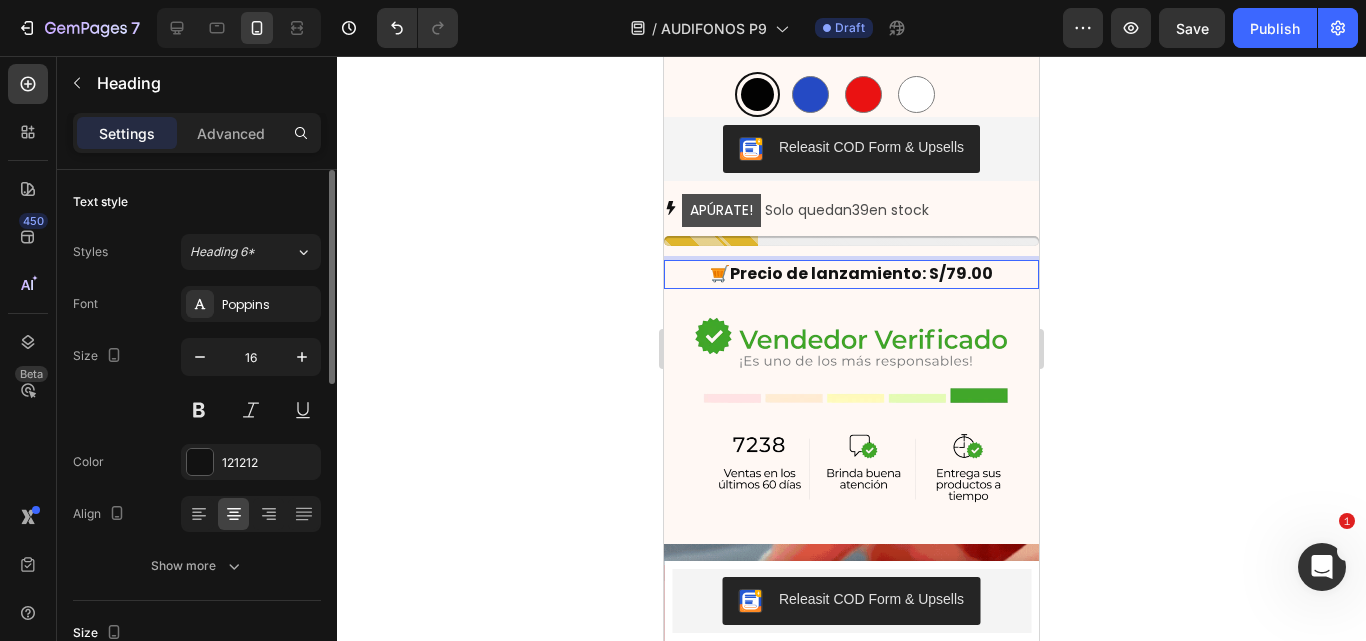 click on "Precio de lanzamiento: S/79.00" at bounding box center [861, 273] 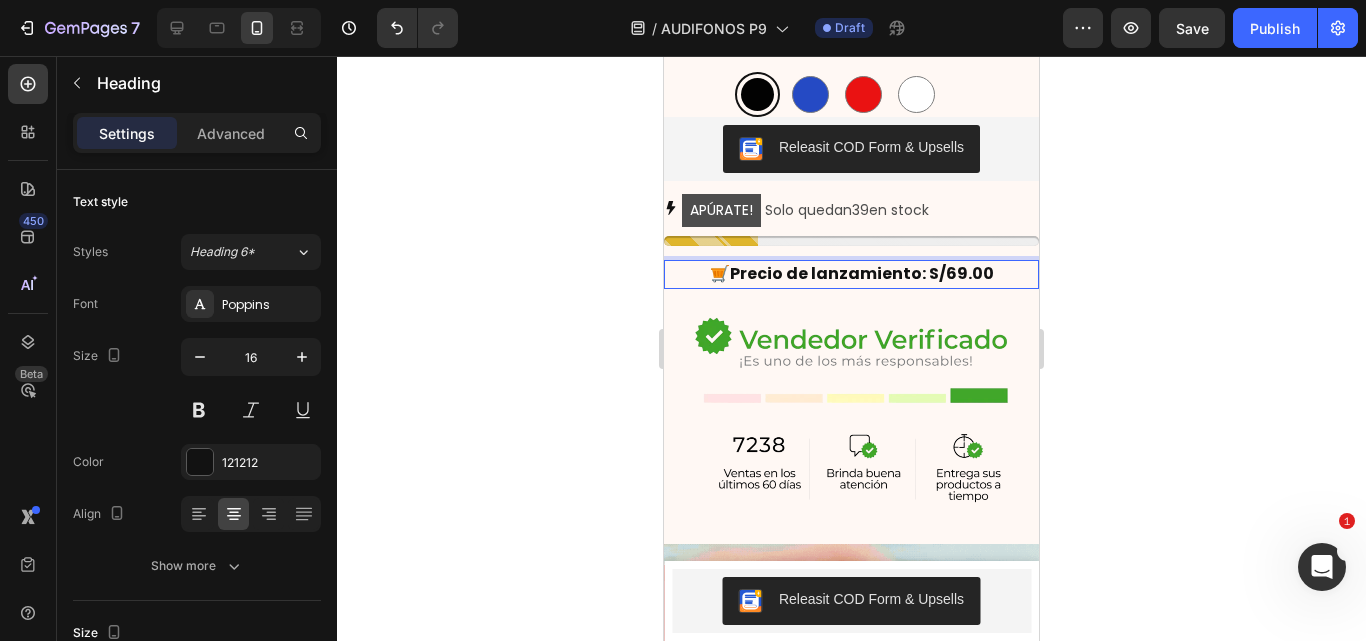 click 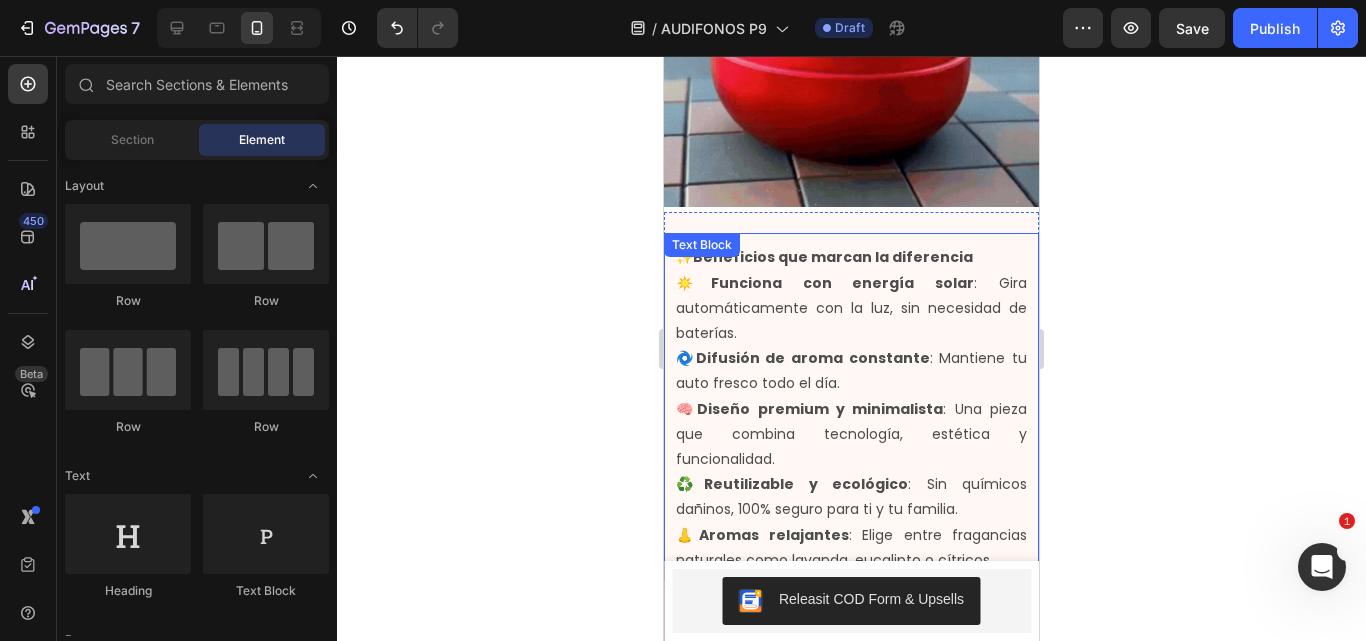 scroll, scrollTop: 1500, scrollLeft: 0, axis: vertical 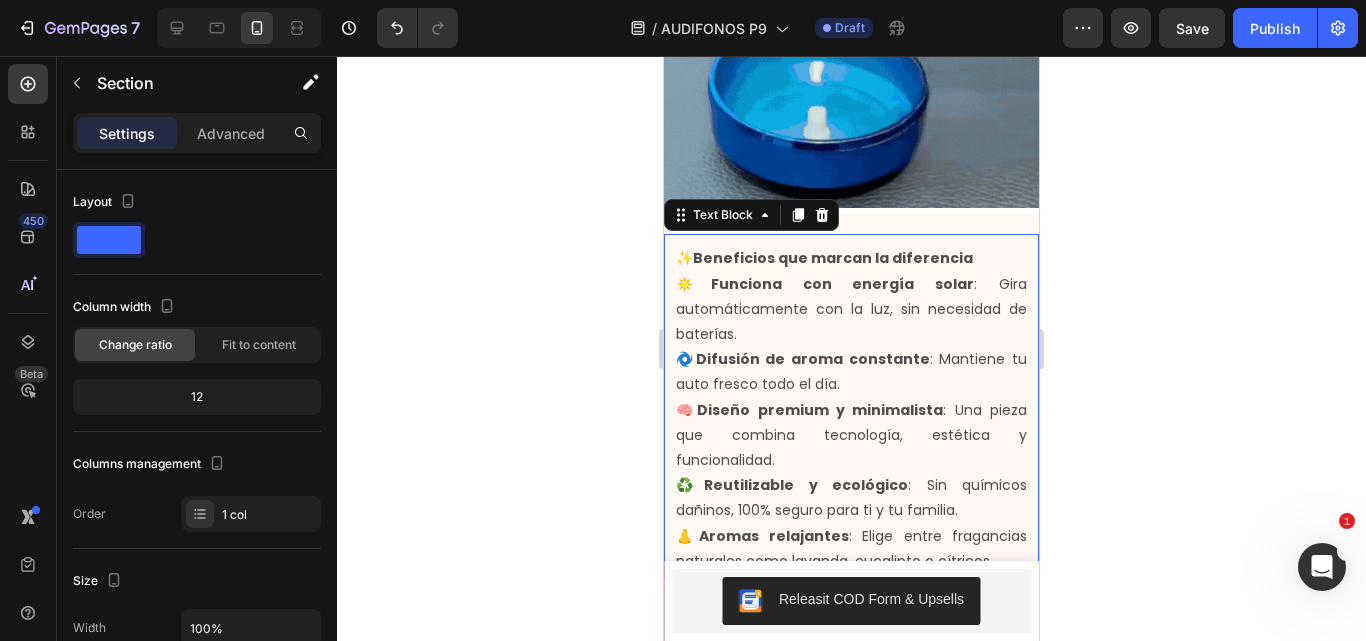 click on "☀️  Funciona con energía solar : Gira automáticamente con la luz, sin necesidad de baterías." at bounding box center (851, 310) 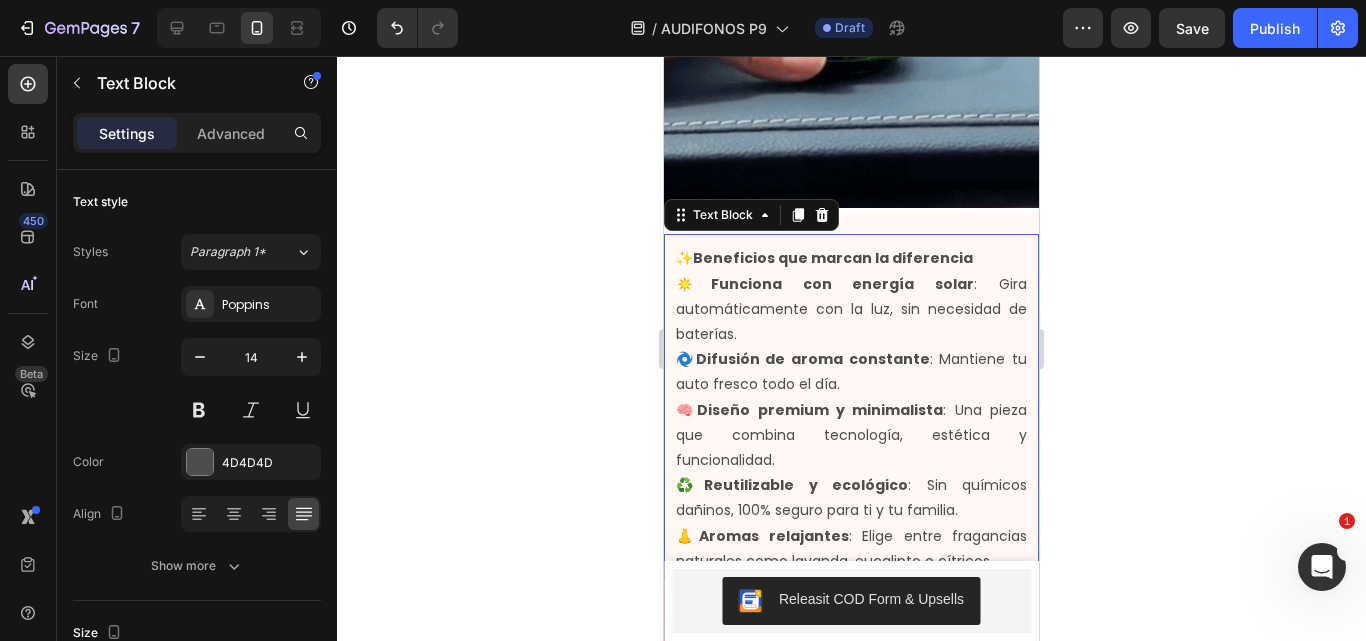 click on "☀️  Funciona con energía solar : Gira automáticamente con la luz, sin necesidad de baterías." at bounding box center (851, 310) 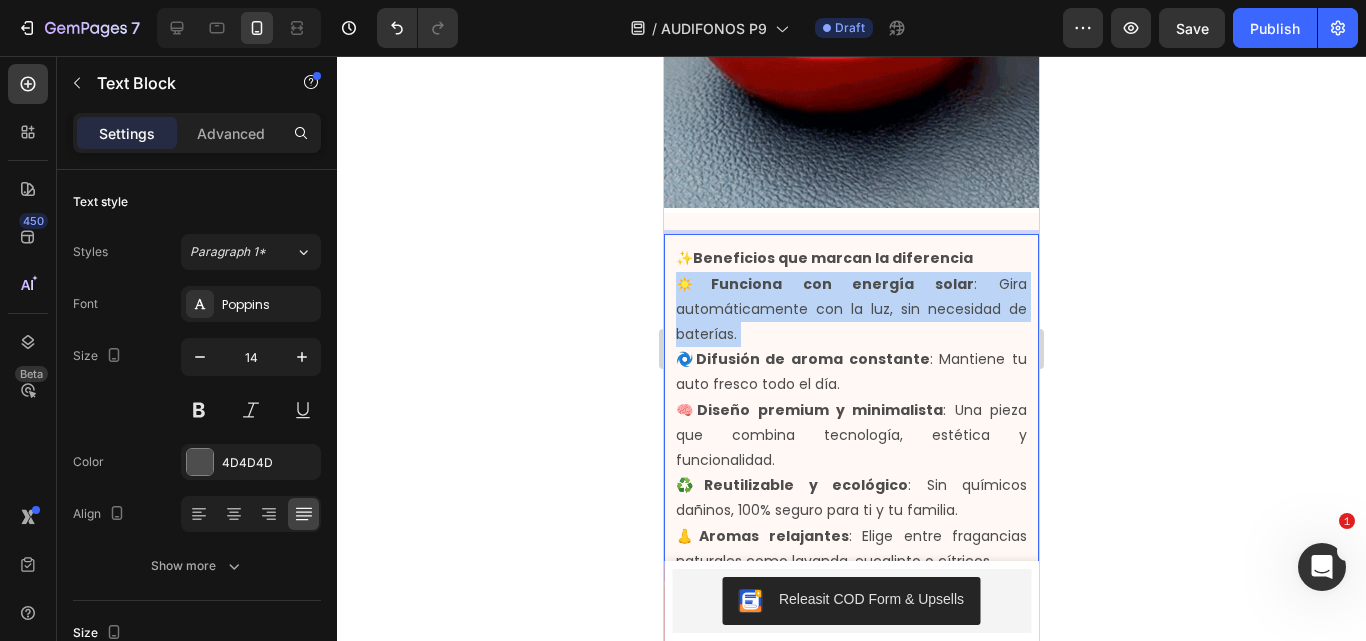 click on "☀️  Funciona con energía solar : Gira automáticamente con la luz, sin necesidad de baterías." at bounding box center (851, 310) 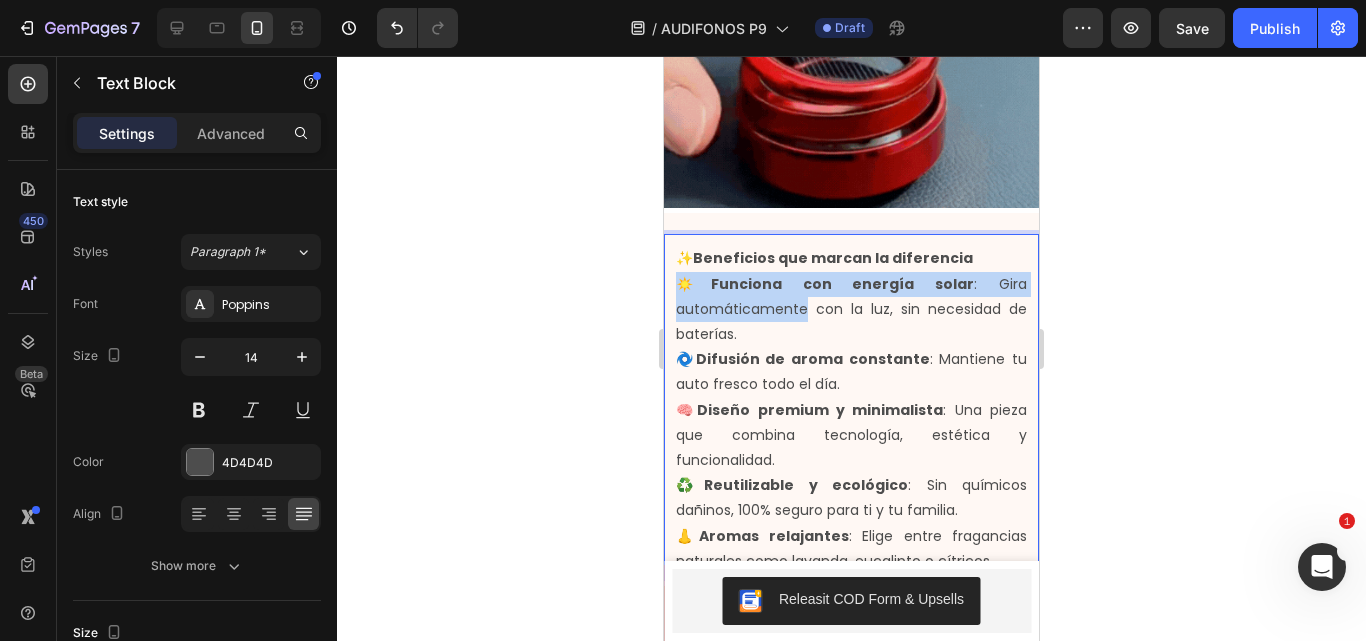 click on "☀️  Funciona con energía solar : Gira automáticamente con la luz, sin necesidad de baterías." at bounding box center [851, 310] 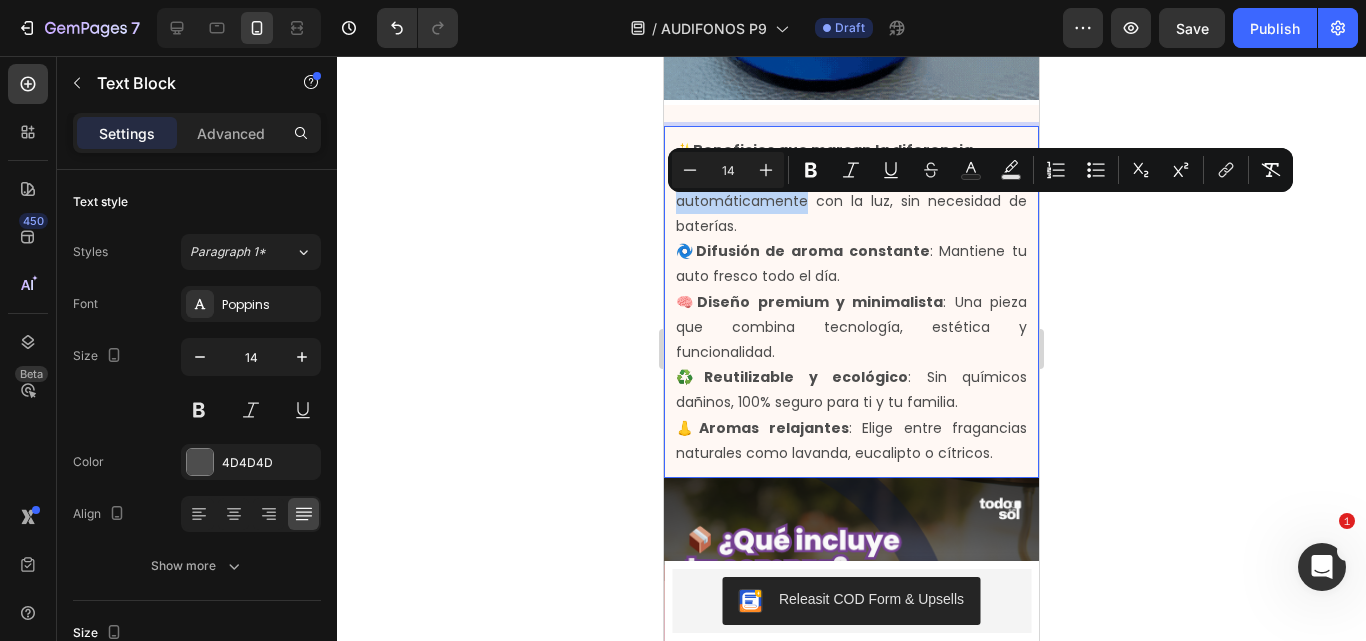 scroll, scrollTop: 1616, scrollLeft: 0, axis: vertical 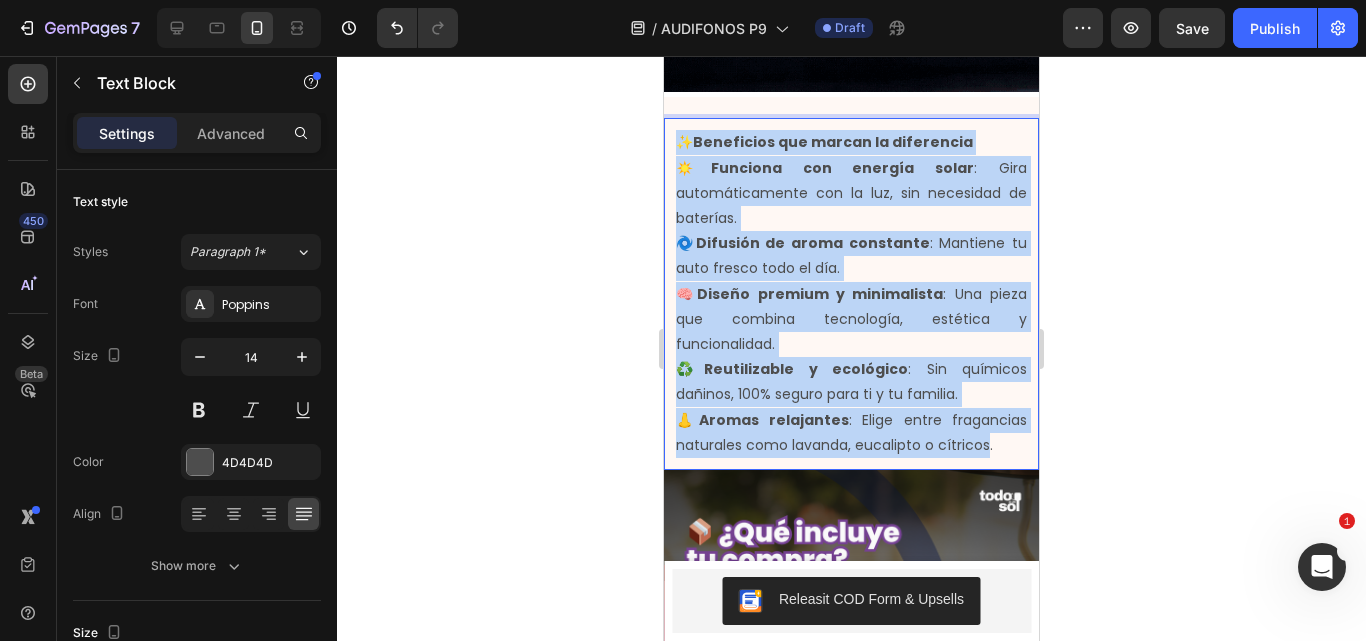 drag, startPoint x: 989, startPoint y: 423, endPoint x: 670, endPoint y: 127, distance: 435.17468 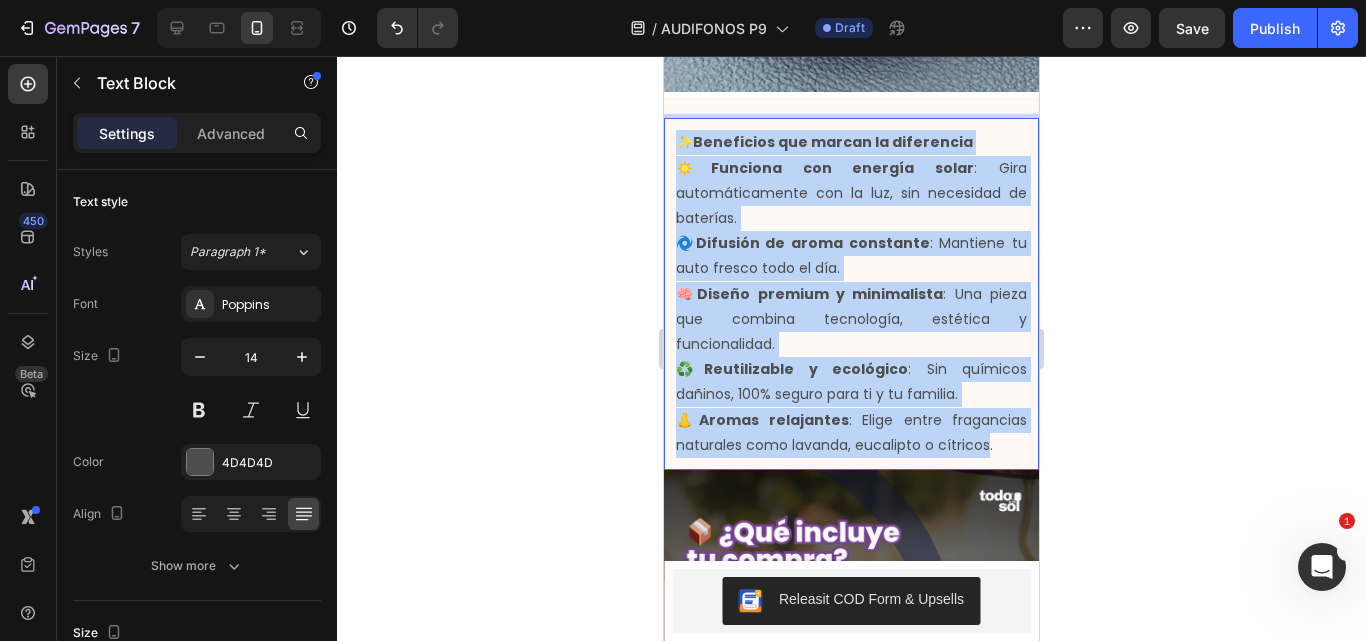 click on "✨  Beneficios que marcan la diferencia ☀️  Funciona con energía solar : Gira automáticamente con la luz, sin necesidad de baterías. 🌀  Difusión de aroma constante : Mantiene tu auto fresco todo el día. 🧠  Diseño premium y minimalista : Una pieza que combina tecnología, estética y funcionalidad. ♻️  Reutilizable y ecológico : Sin químicos dañinos, 100% seguro para ti y tu familia. 👃  Aromas relajantes : Elige entre fragancias naturales como lavanda, eucalipto o cítricos." at bounding box center [851, 294] 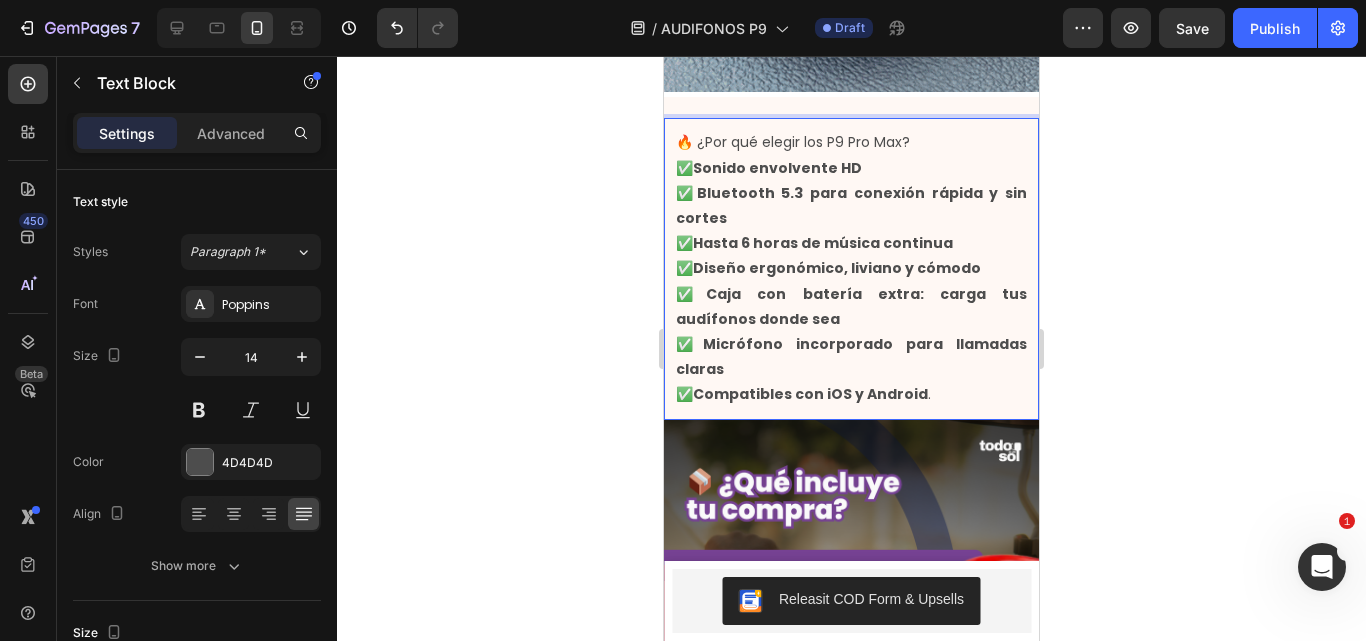 click on "🔥 ¿Por qué elegir los P9 Pro Max?" at bounding box center (851, 142) 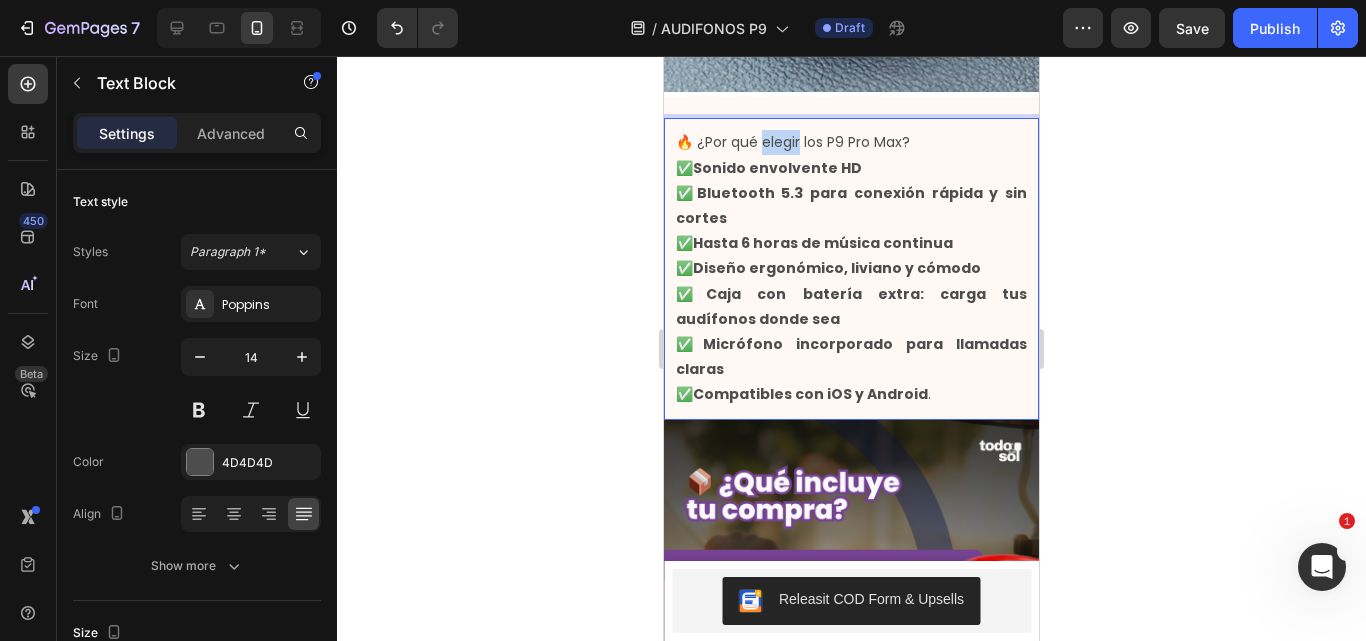 click on "🔥 ¿Por qué elegir los P9 Pro Max?" at bounding box center (851, 142) 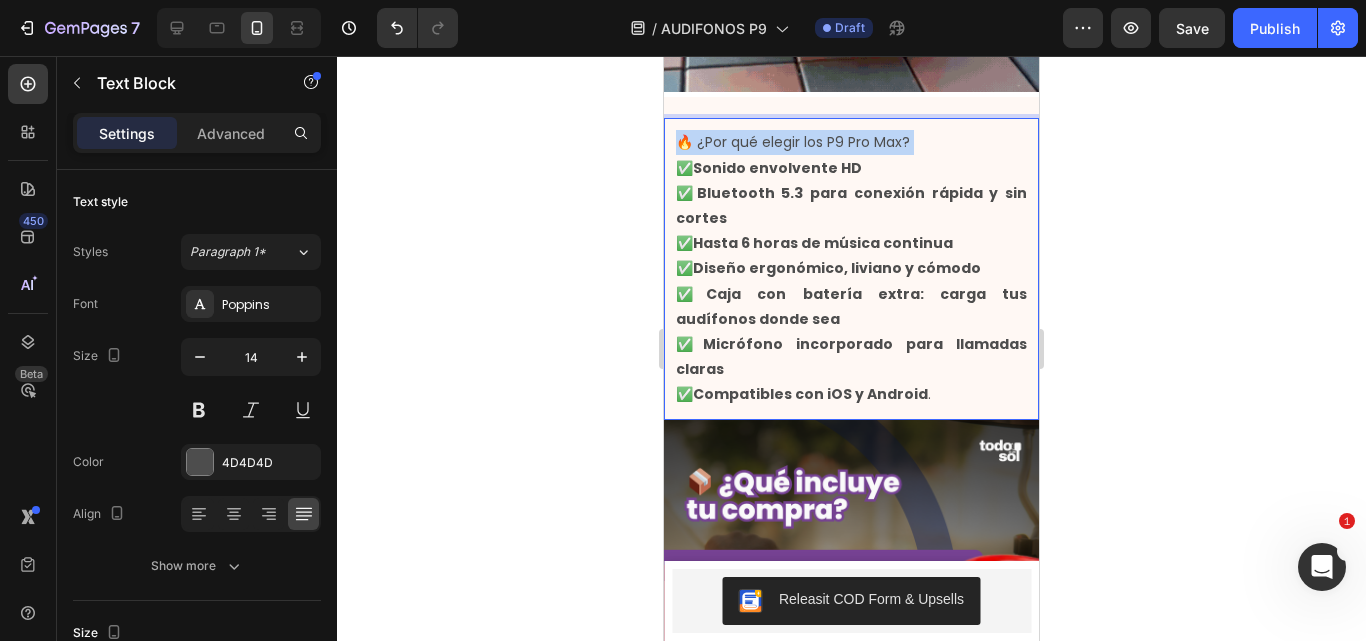click on "🔥 ¿Por qué elegir los P9 Pro Max?" at bounding box center [851, 142] 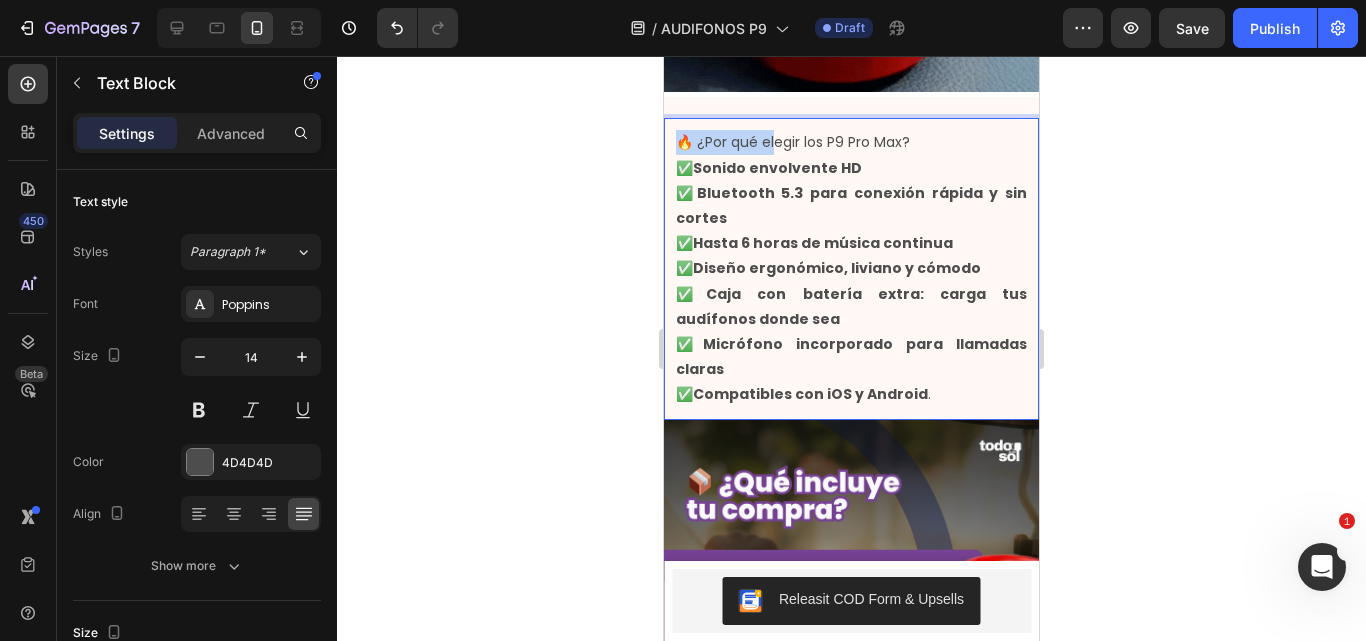 click on "🔥 ¿Por qué elegir los P9 Pro Max?" at bounding box center [851, 142] 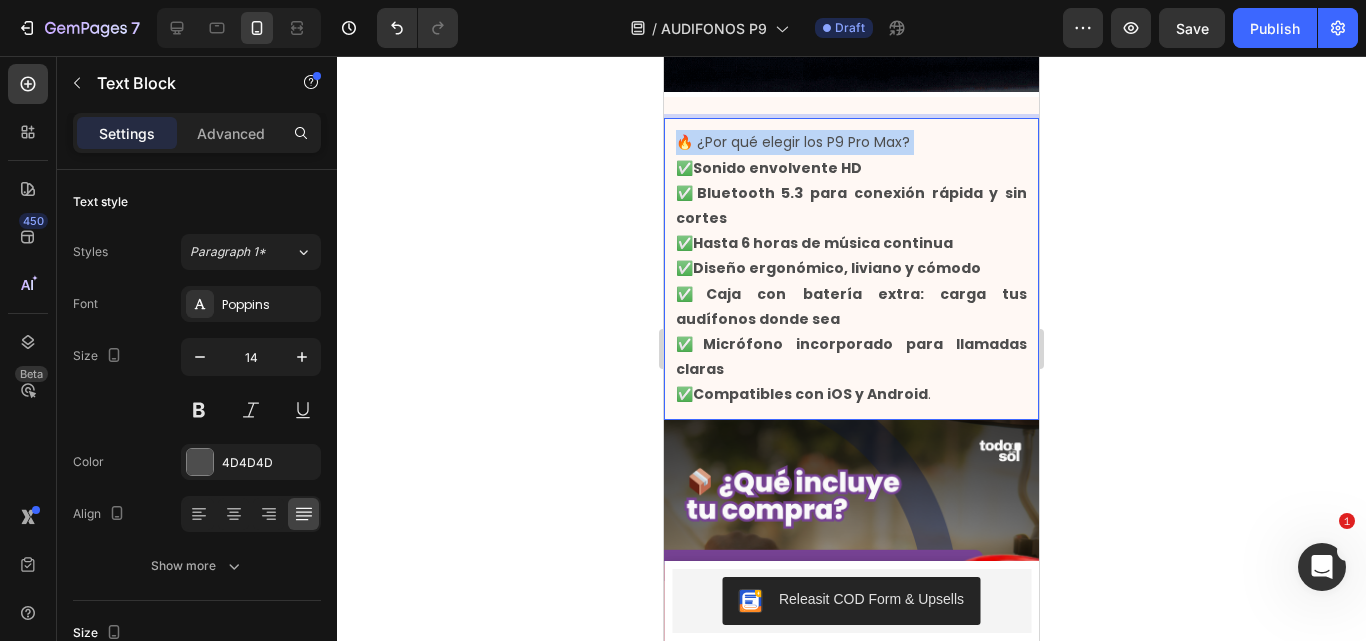 click on "🔥 ¿Por qué elegir los P9 Pro Max?" at bounding box center [851, 142] 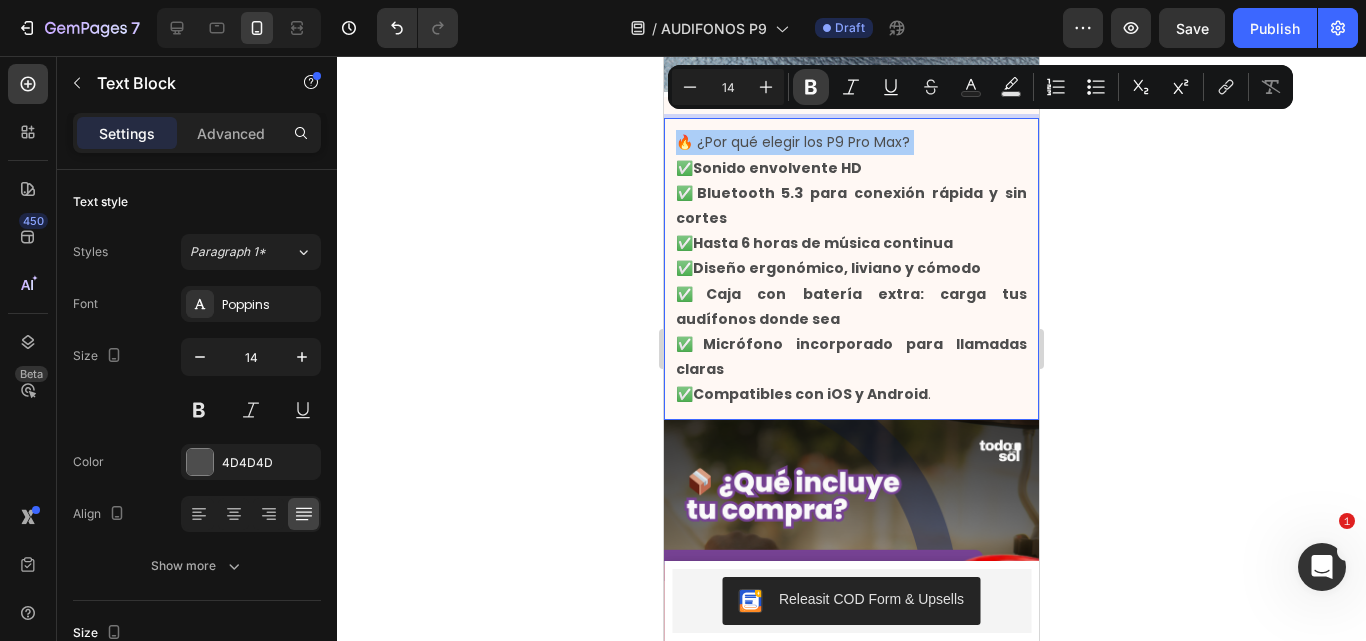 click 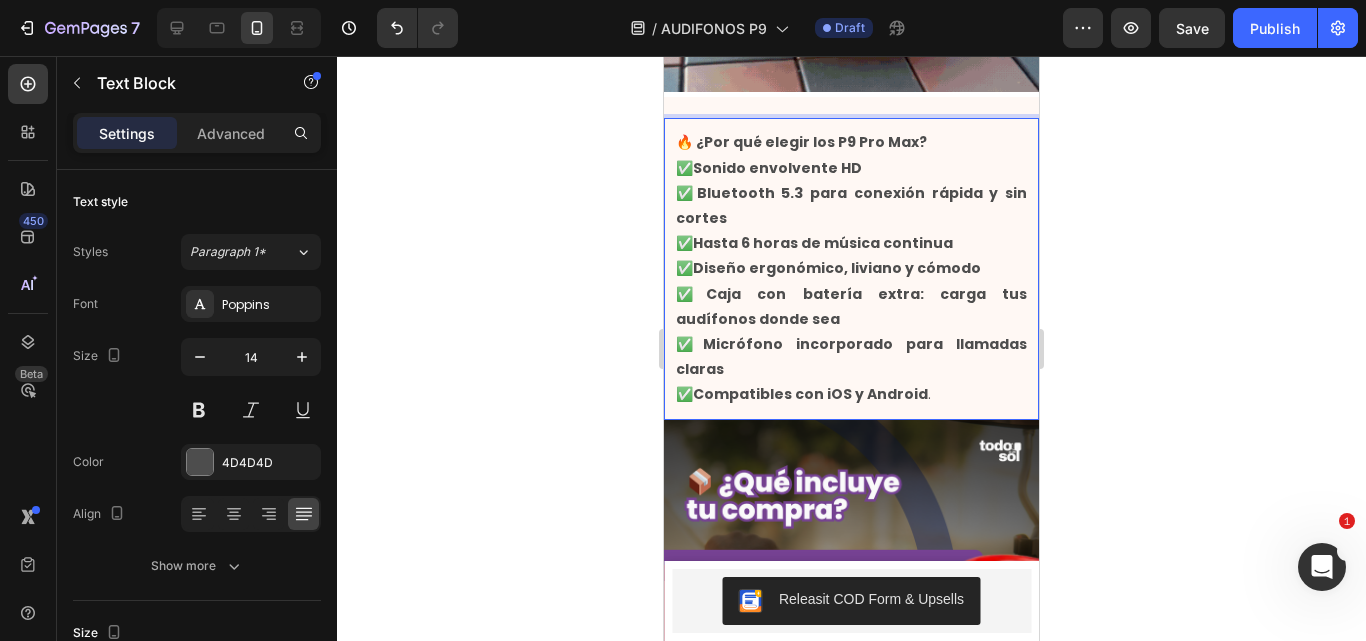 click on "🔥 ¿Por qué elegir los P9 Pro Max?" at bounding box center [801, 142] 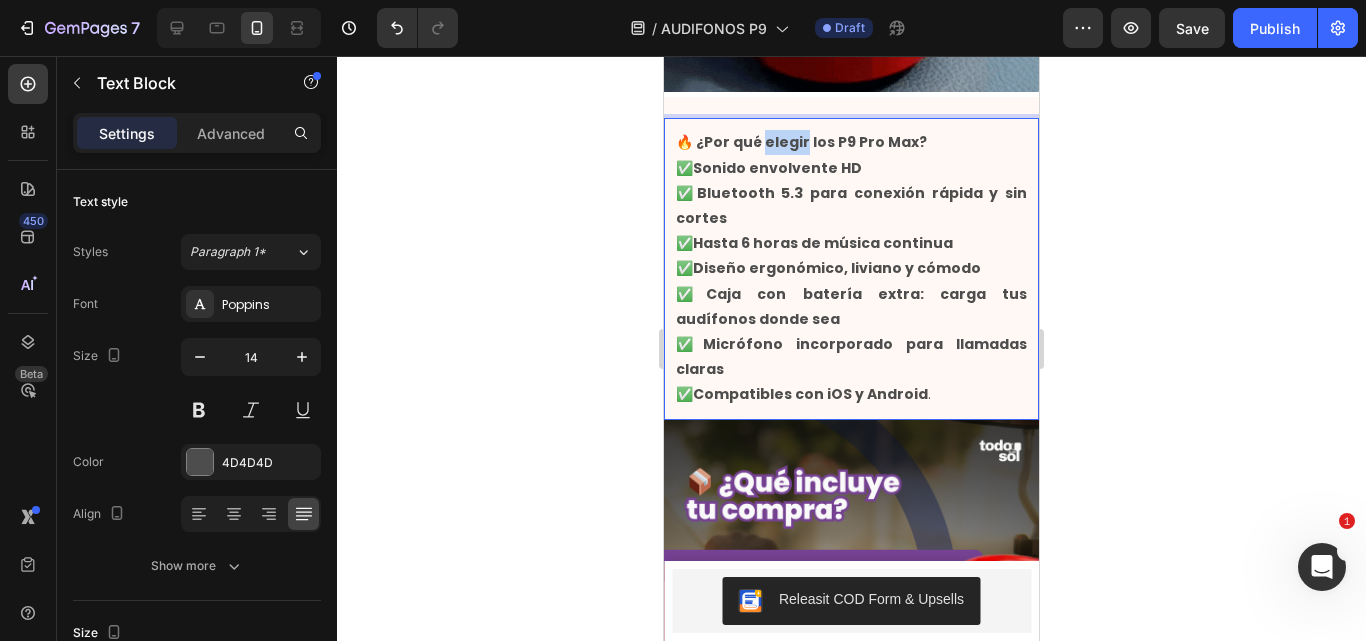 click on "🔥 ¿Por qué elegir los P9 Pro Max?" at bounding box center [801, 142] 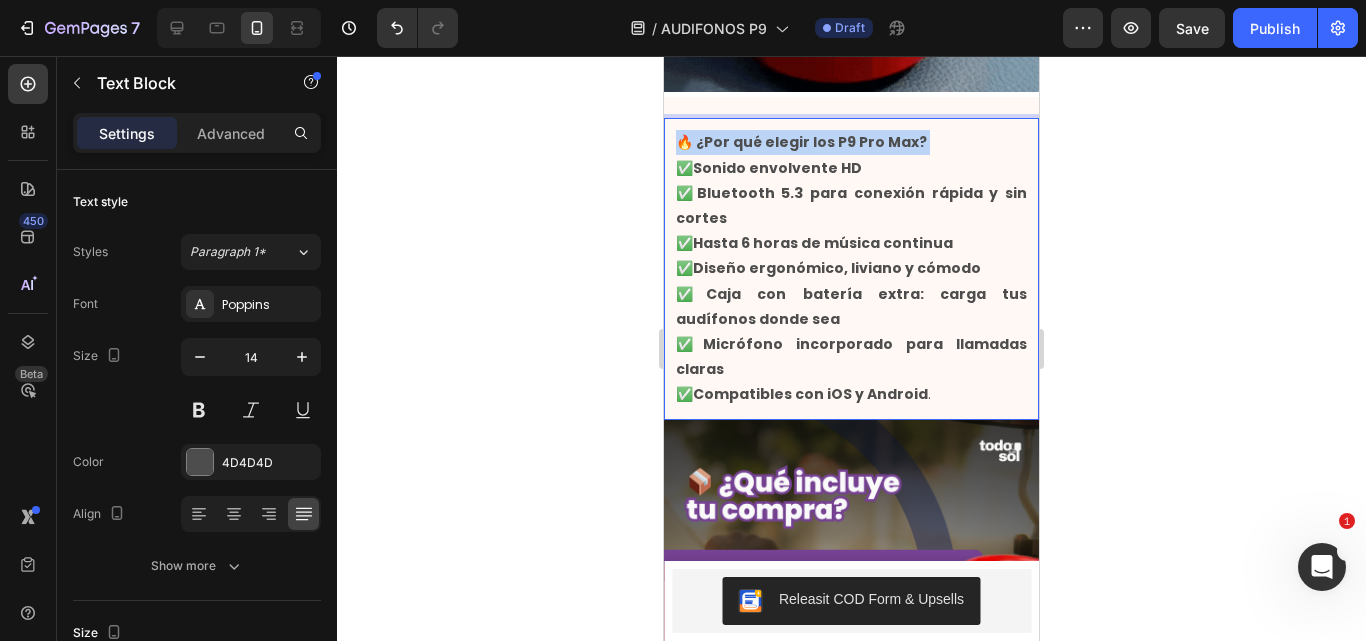 click on "🔥 ¿Por qué elegir los P9 Pro Max?" at bounding box center (801, 142) 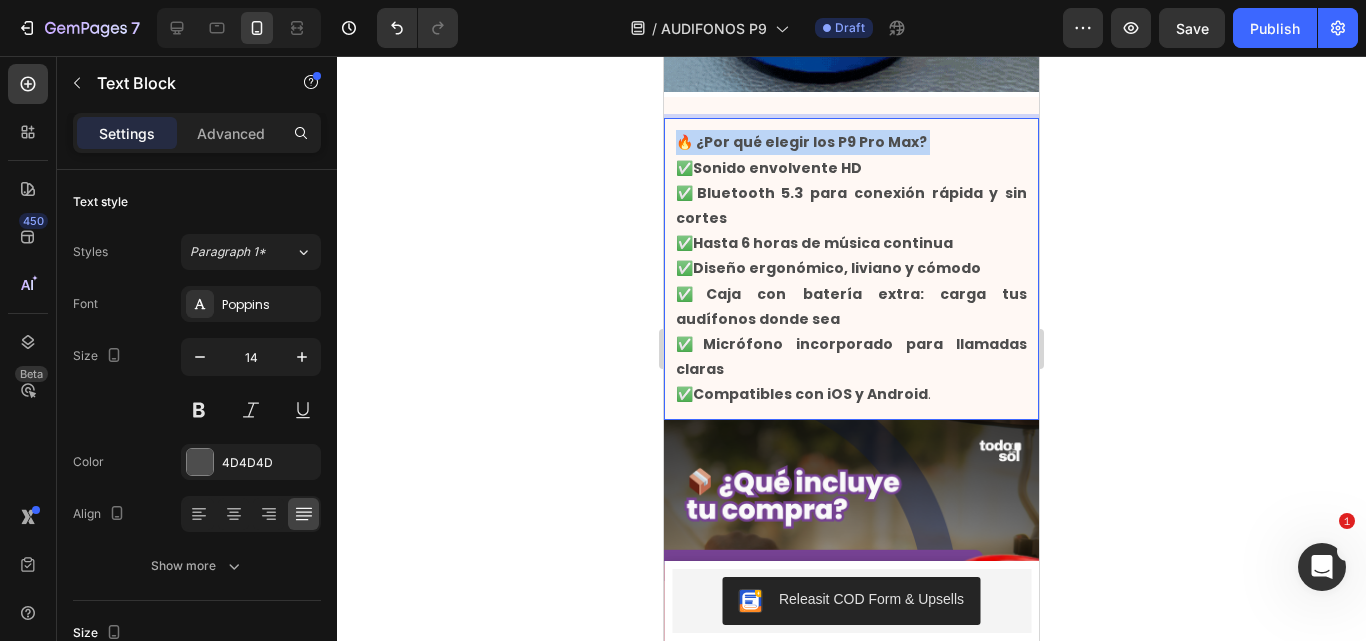 click on "🔥 ¿Por qué elegir los P9 Pro Max?" at bounding box center (801, 142) 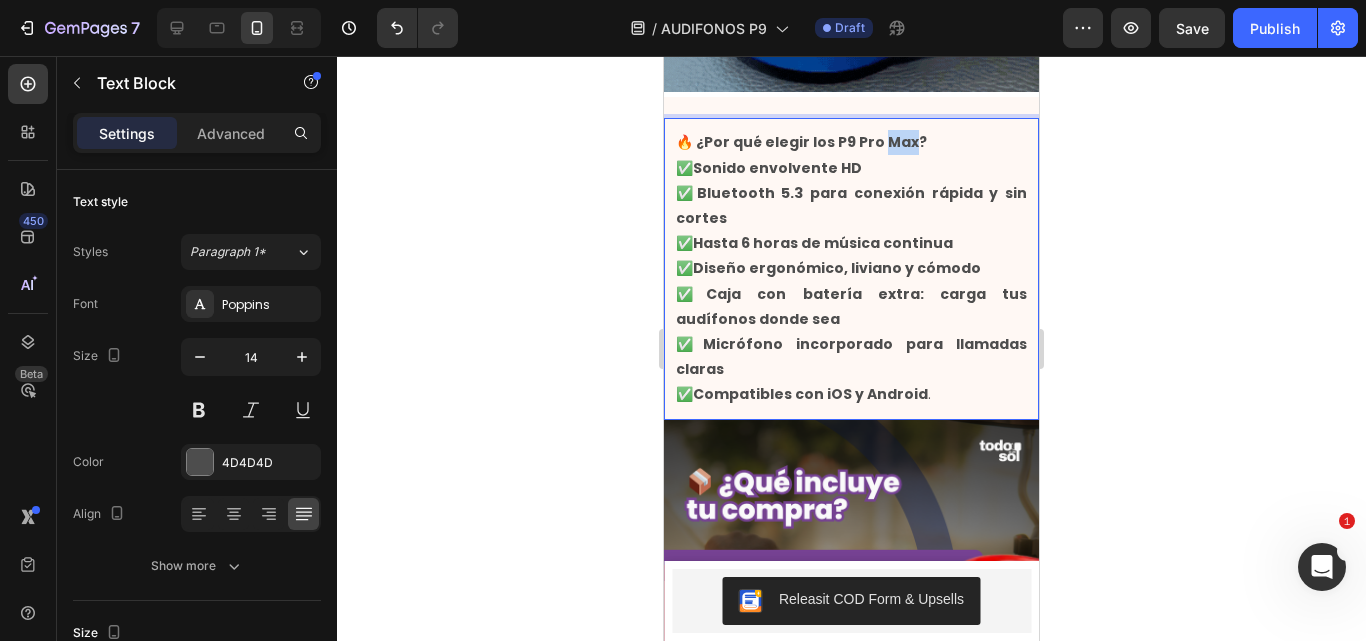 click on "🔥 ¿Por qué elegir los P9 Pro Max?" at bounding box center [801, 142] 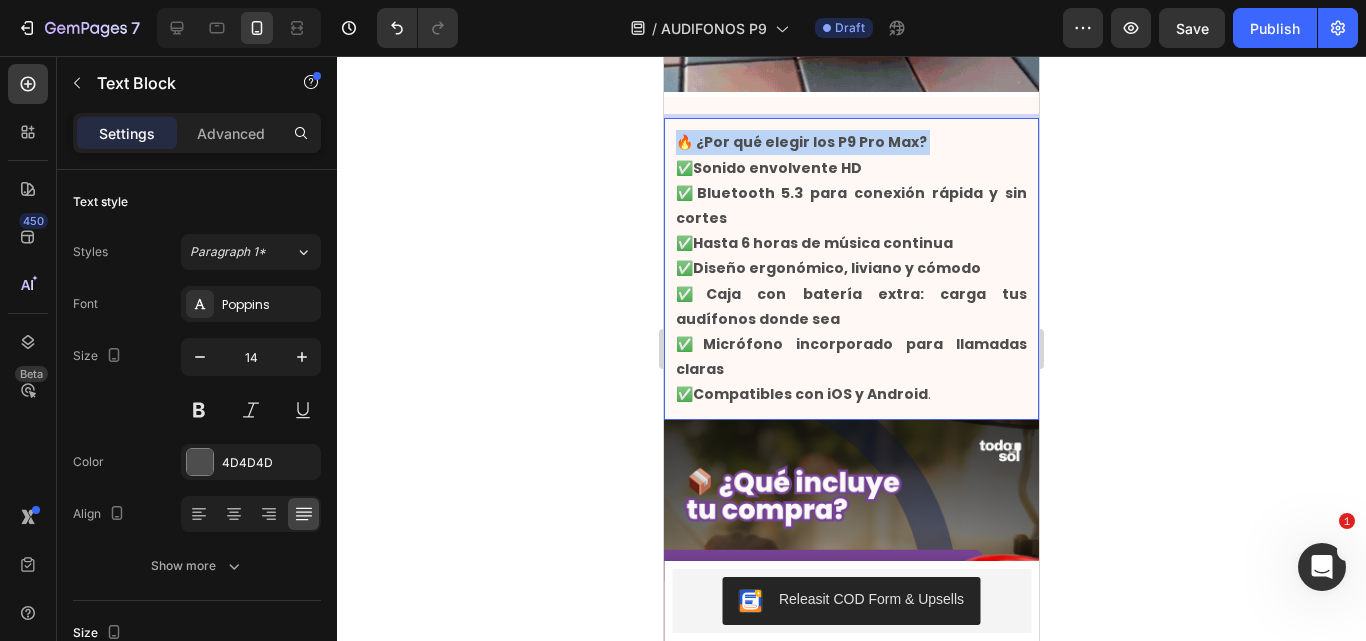 click on "🔥 ¿Por qué elegir los P9 Pro Max?" at bounding box center (801, 142) 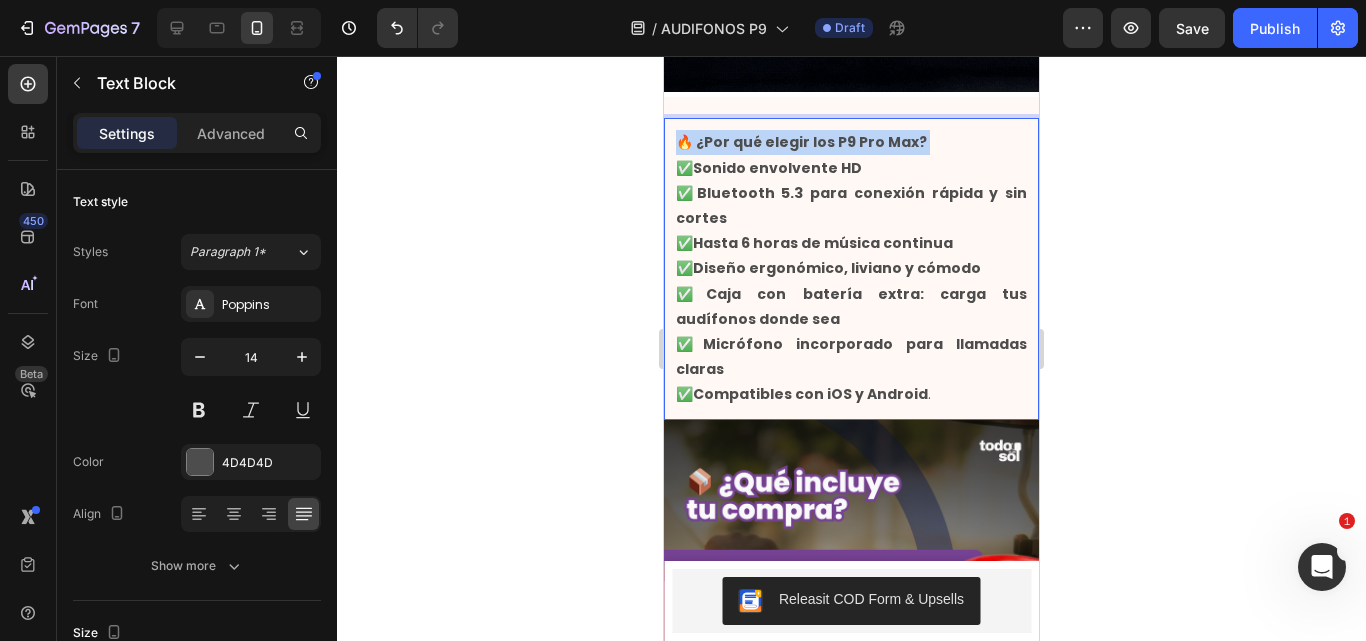 click on "🔥 ¿Por qué elegir los P9 Pro Max?" at bounding box center (801, 142) 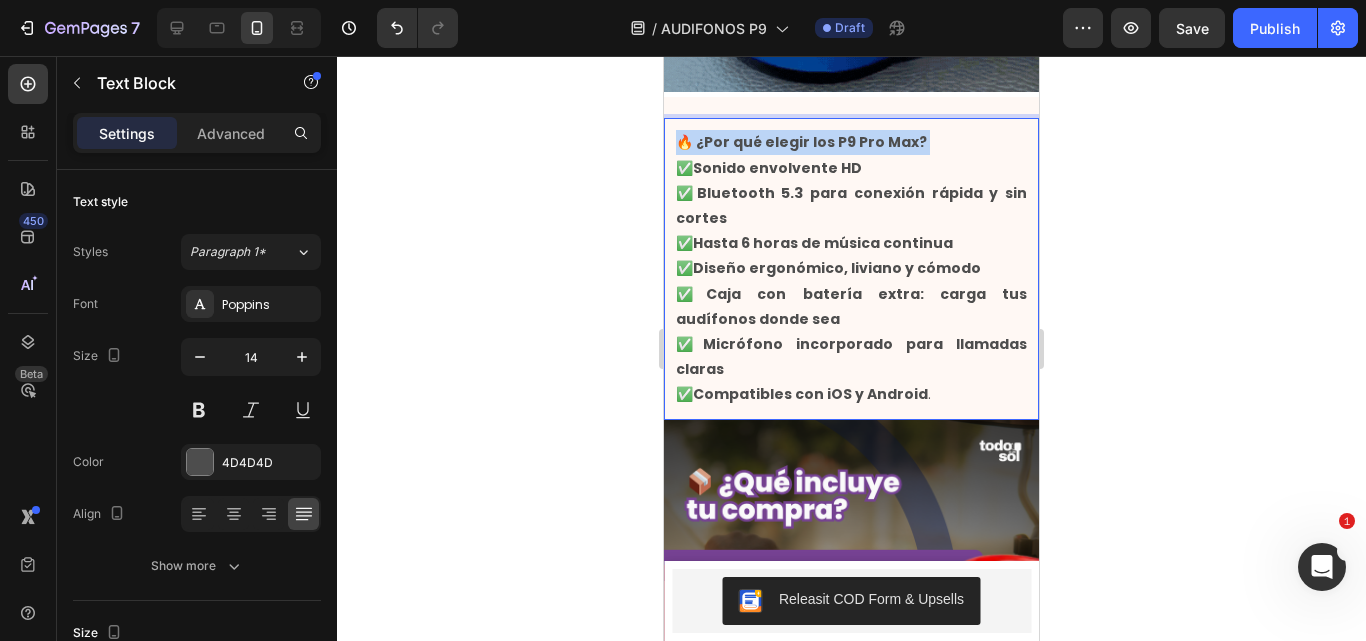 drag, startPoint x: 876, startPoint y: 130, endPoint x: 820, endPoint y: 131, distance: 56.008926 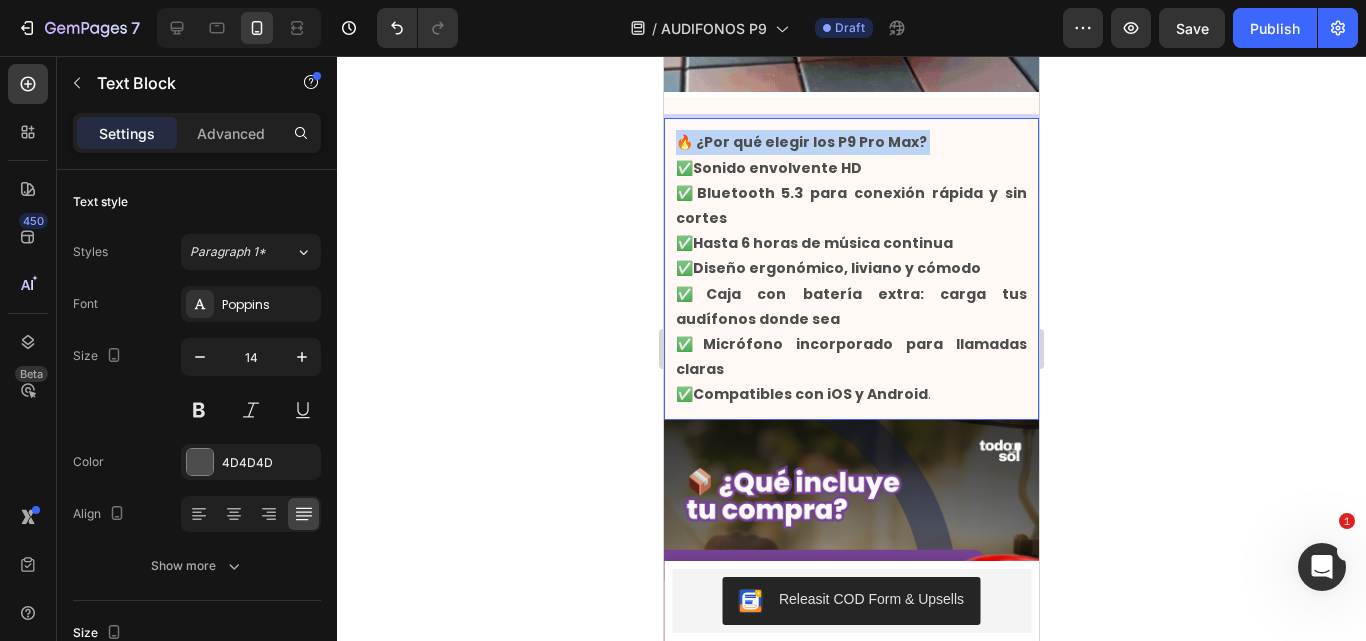 click on "🔥 ¿Por qué elegir los P9 Pro Max?" at bounding box center (801, 142) 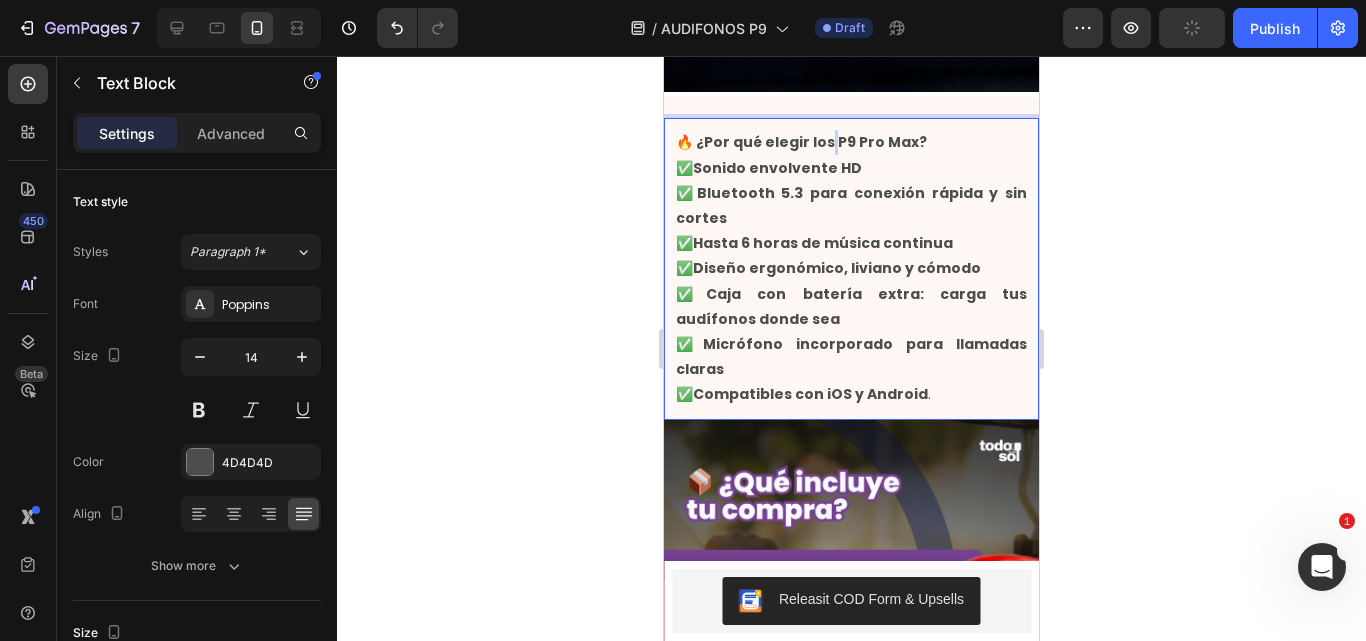 click on "🔥 ¿Por qué elegir los P9 Pro Max?" at bounding box center (801, 142) 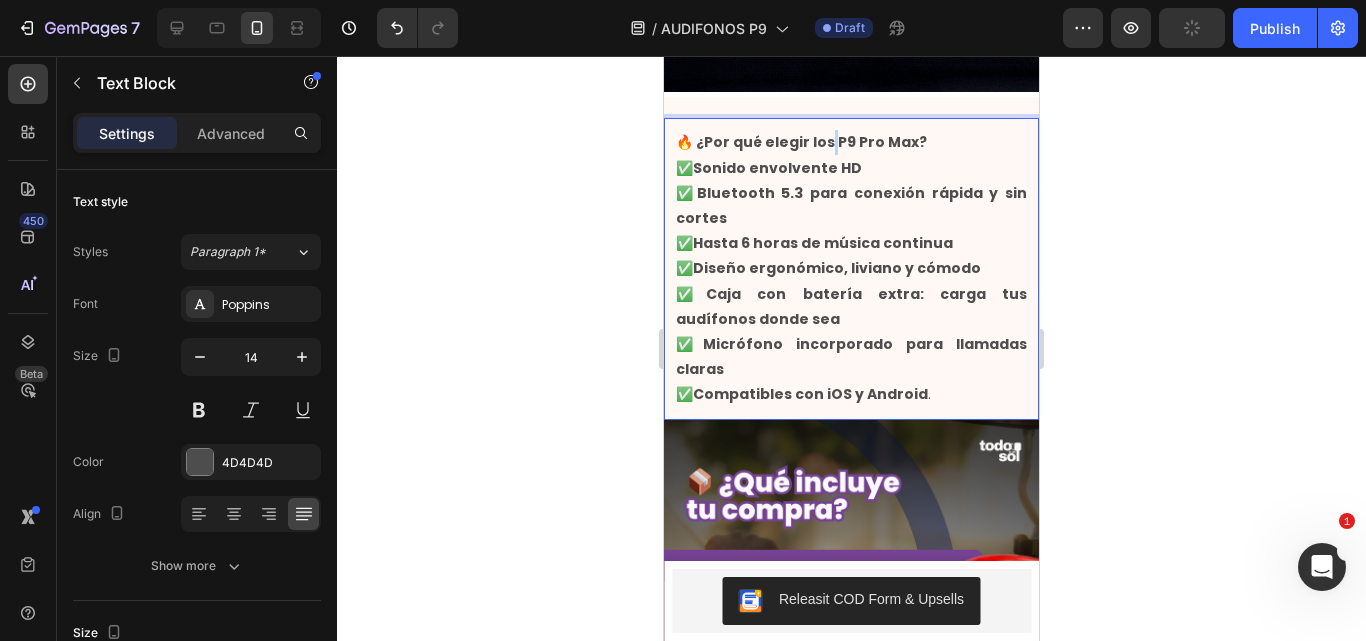 click on "🔥 ¿Por qué elegir los P9 Pro Max?" at bounding box center (801, 142) 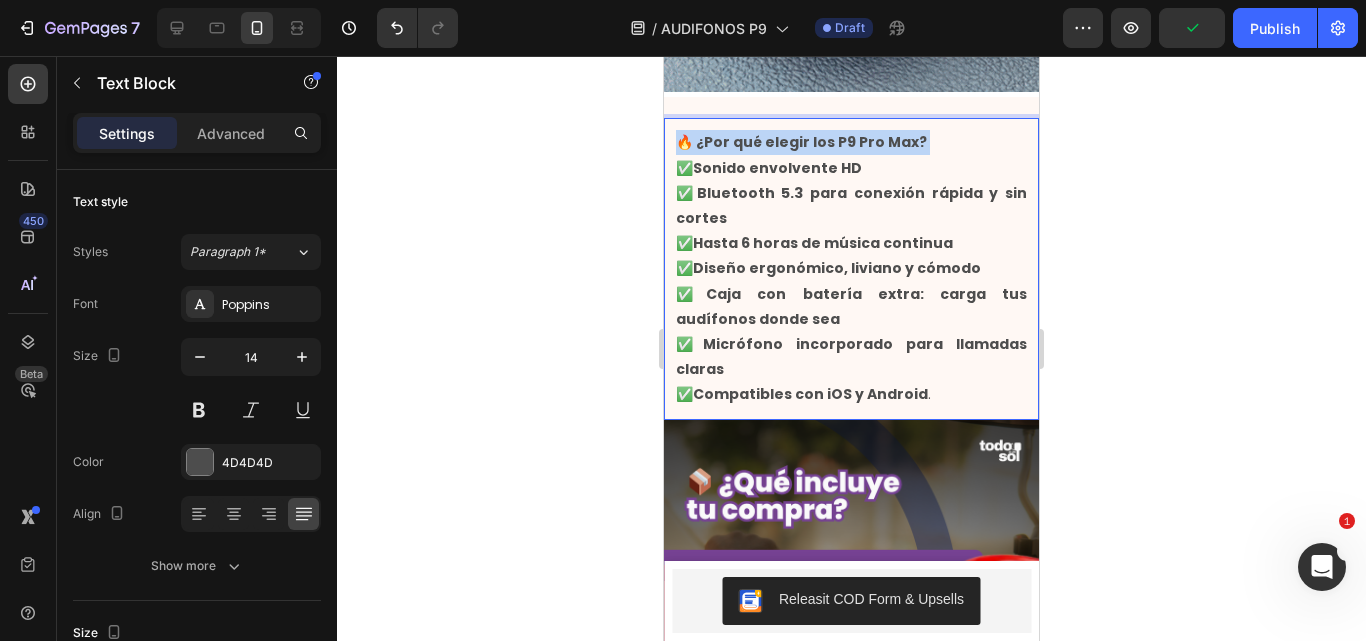 click on "🔥 ¿Por qué elegir los P9 Pro Max?" at bounding box center [801, 142] 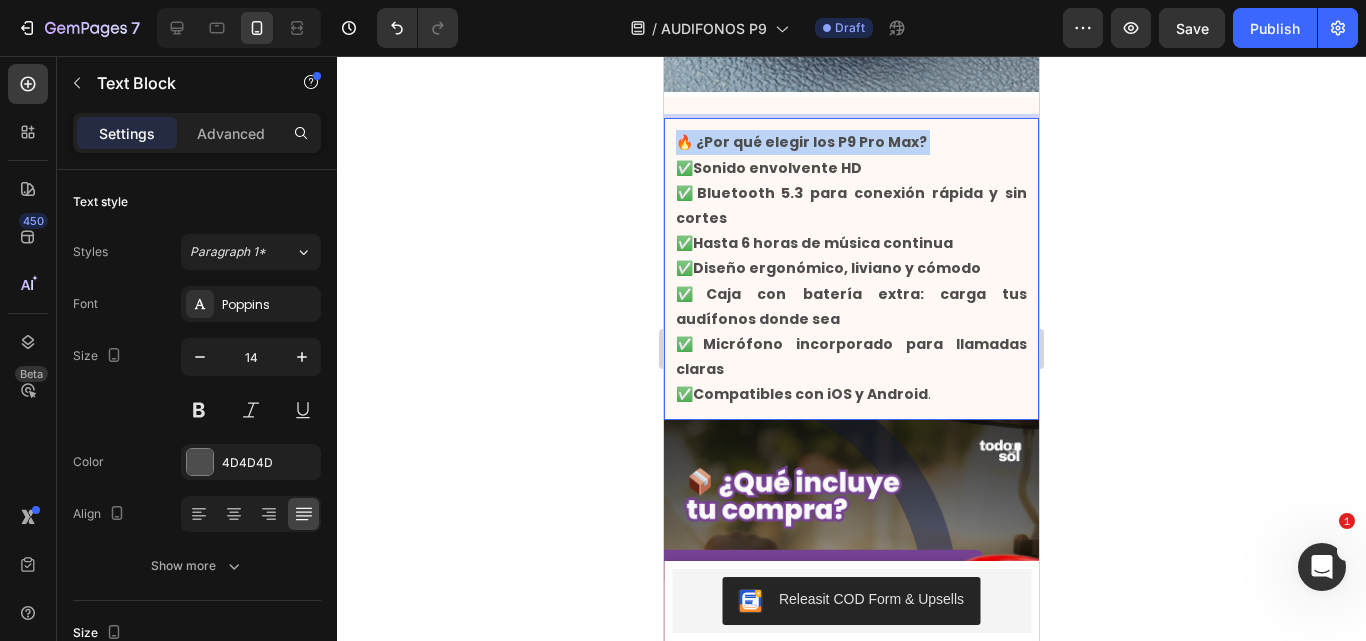 click on "🔥 ¿Por qué elegir los P9 Pro Max?" at bounding box center [801, 142] 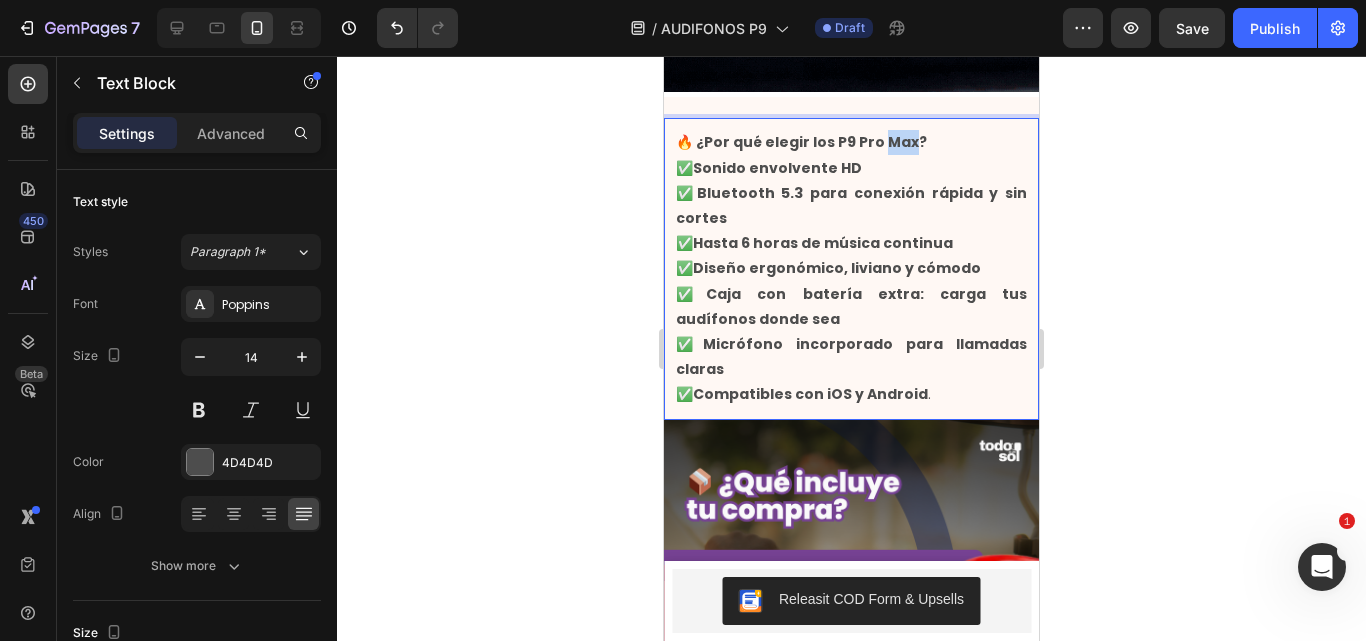 click on "🔥 ¿Por qué elegir los P9 Pro Max?" at bounding box center (801, 142) 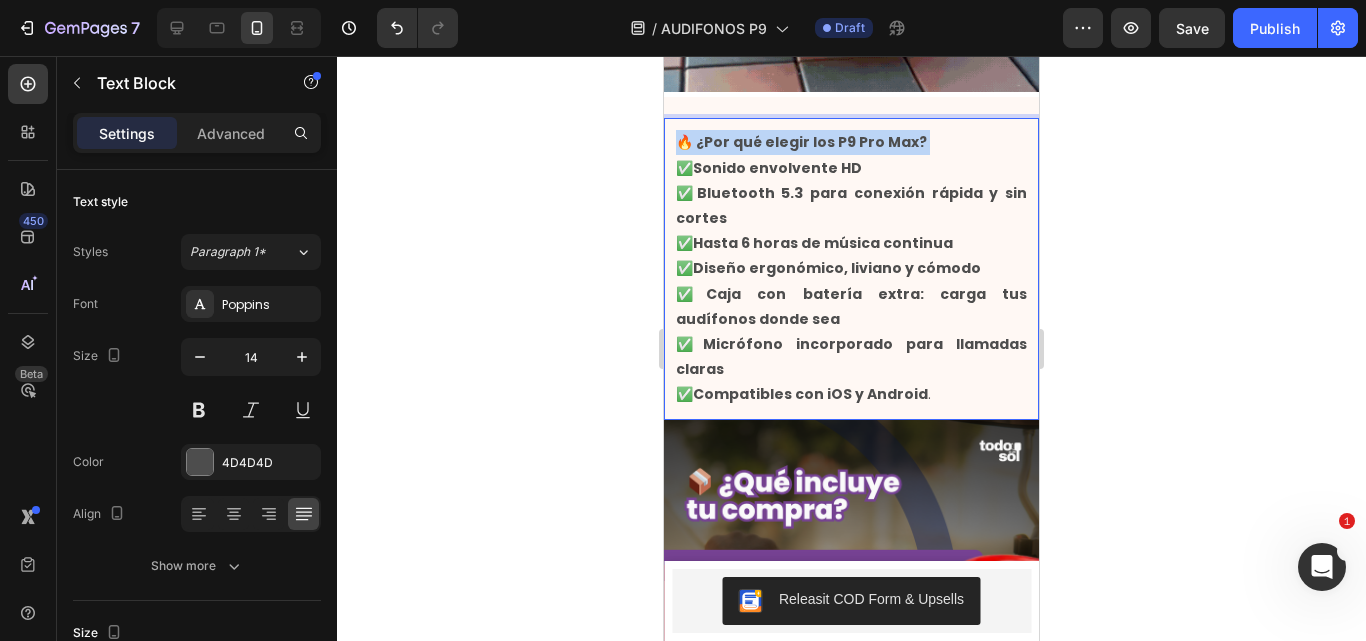 click on "🔥 ¿Por qué elegir los P9 Pro Max?" at bounding box center [801, 142] 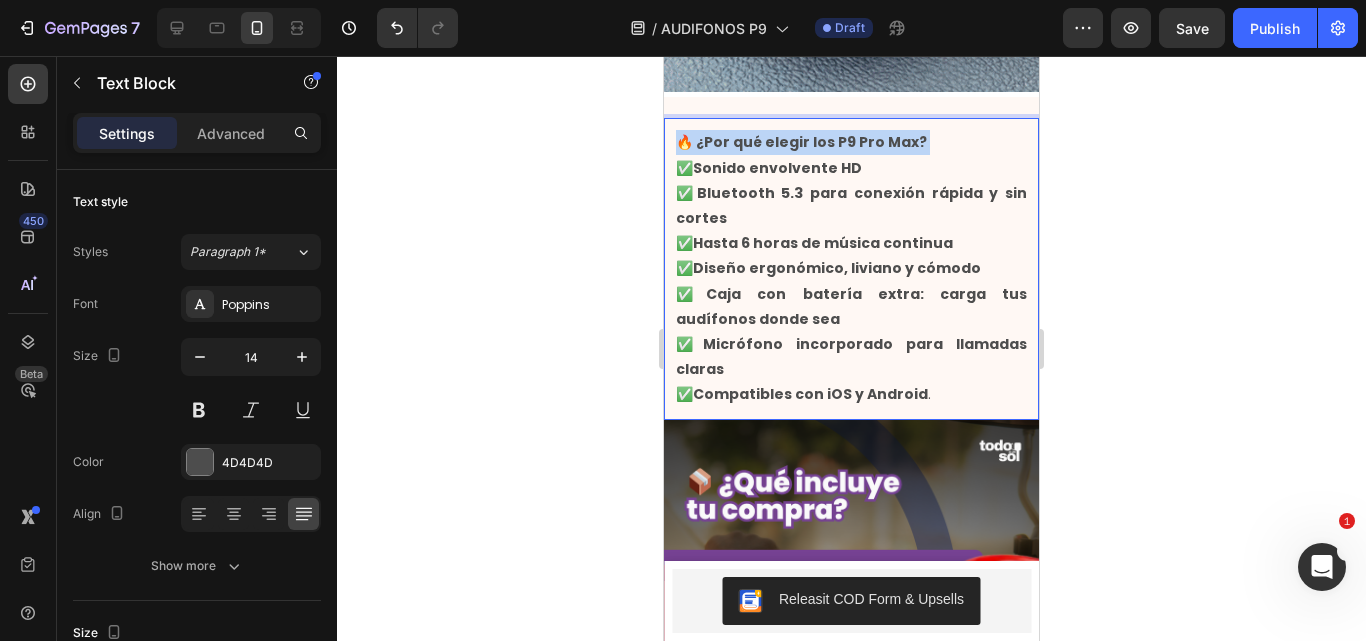 click on "🔥 ¿Por qué elegir los P9 Pro Max?" at bounding box center [801, 142] 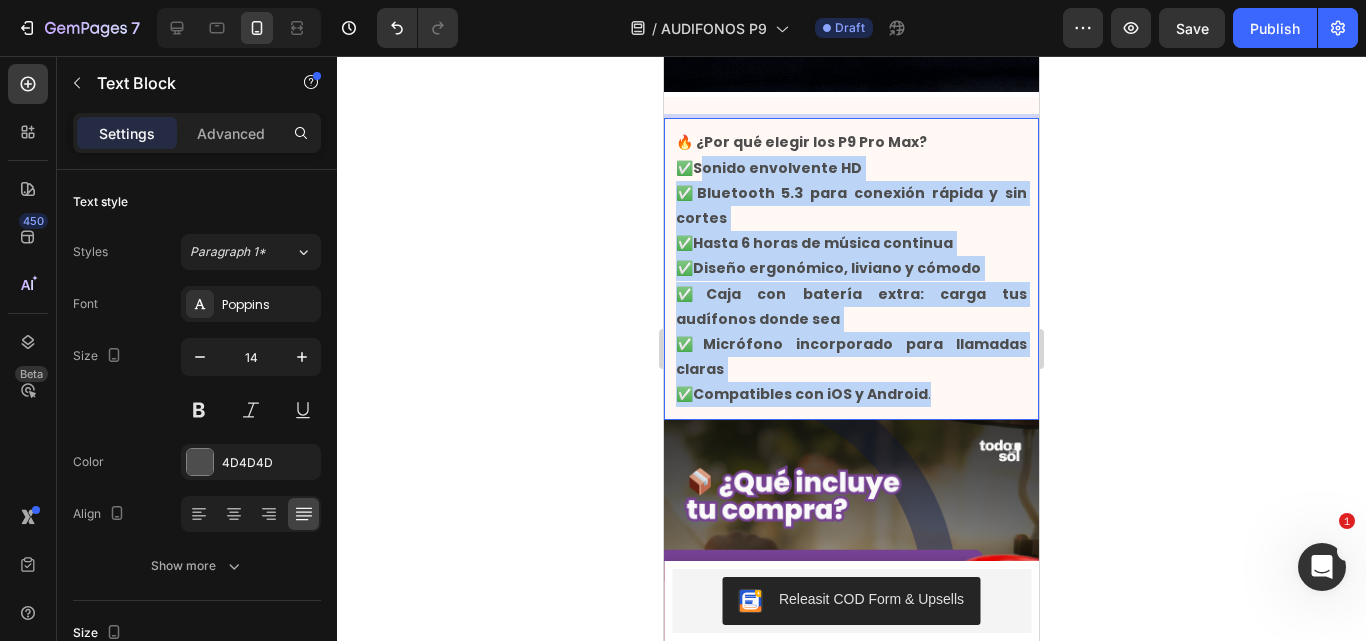 drag, startPoint x: 929, startPoint y: 377, endPoint x: 710, endPoint y: 152, distance: 313.98407 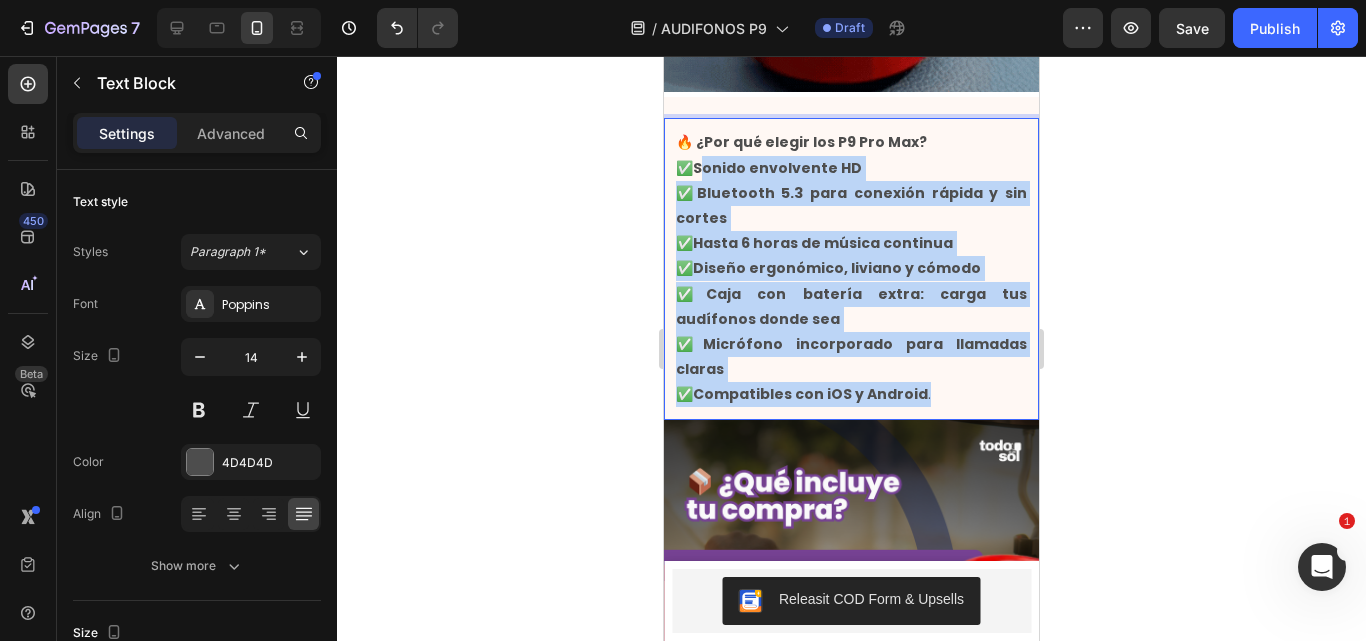 click on "✅  Sonido envolvente HD ✅  Bluetooth 5.3 para conexión rápida y sin cortes ✅  Hasta 6 horas de música continua ✅  Diseño ergonómico, liviano y cómodo ✅  Caja con batería extra: carga tus audífonos donde sea ✅  Micrófono incorporado para llamadas claras ✅  Compatibles con iOS y Android ." at bounding box center [851, 282] 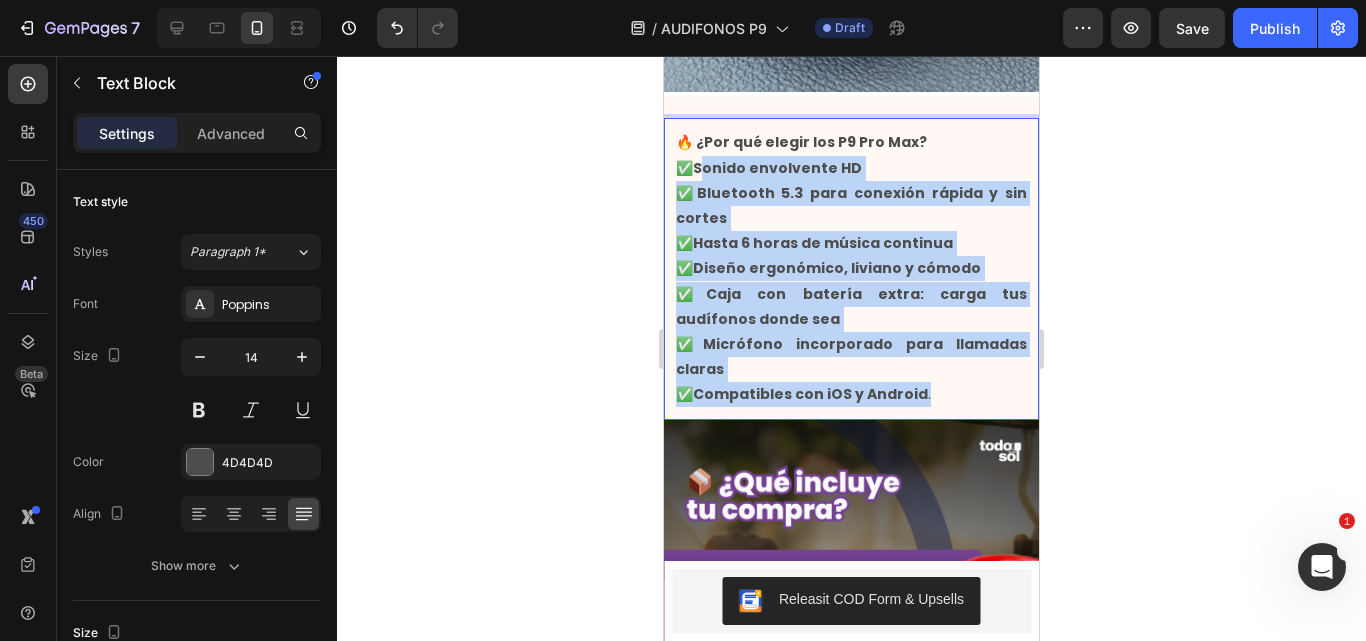click on "🔥 ¿Por qué elegir los P9 Pro Max?" at bounding box center (801, 142) 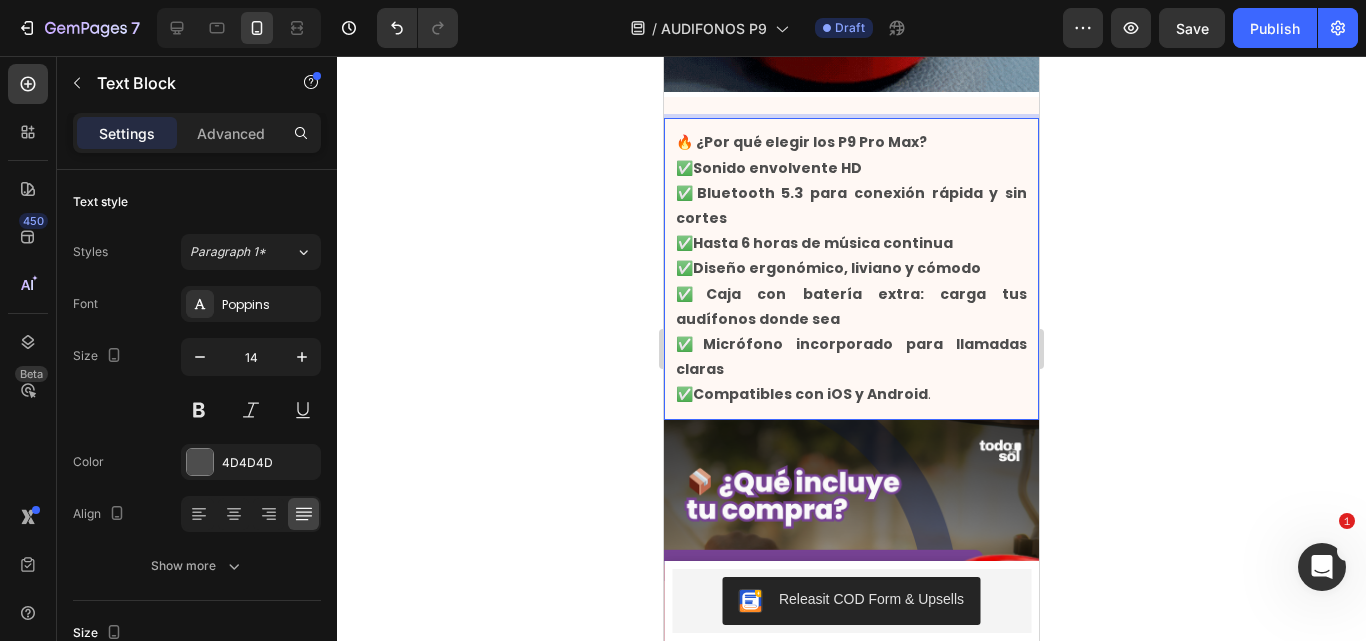 click on "🔥 ¿Por qué elegir los P9 Pro Max?" at bounding box center (801, 142) 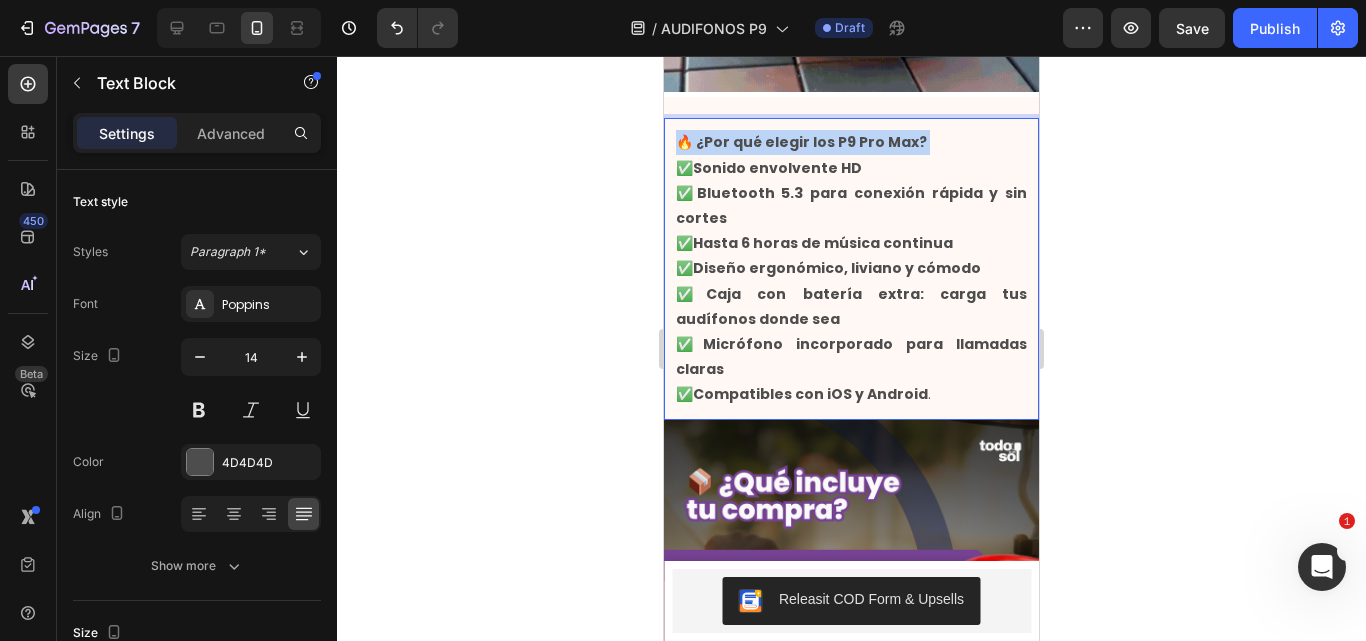 click on "🔥 ¿Por qué elegir los P9 Pro Max?" at bounding box center [801, 142] 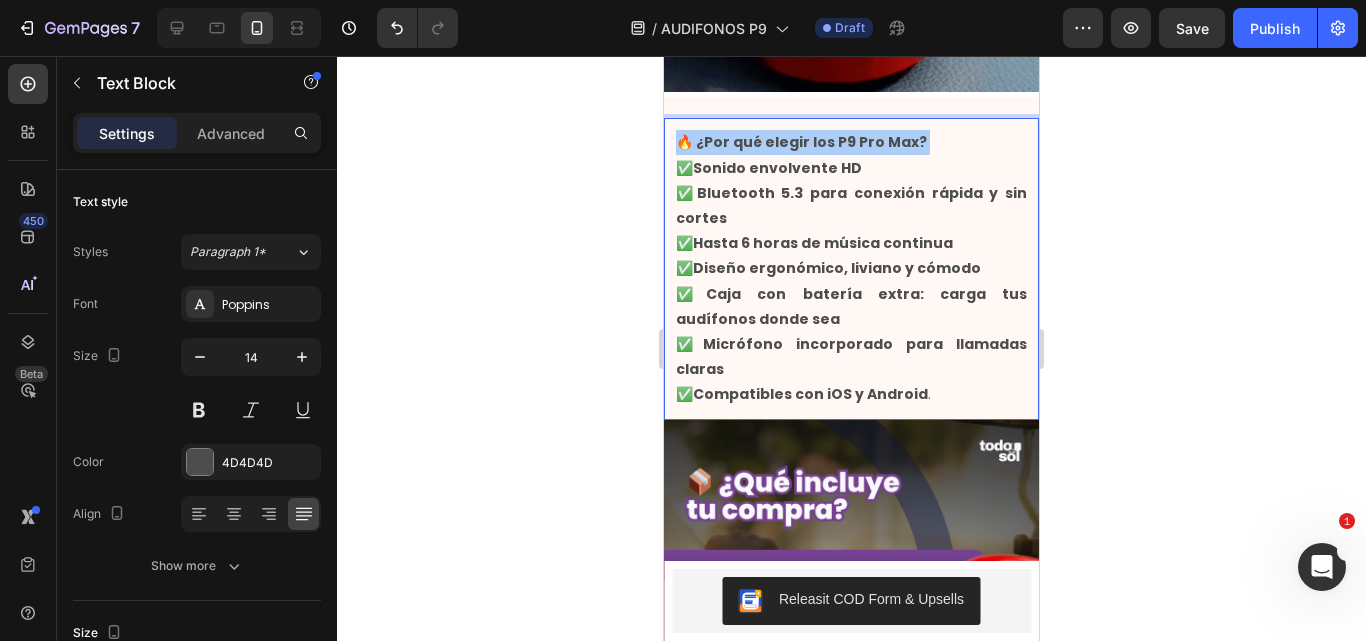 click 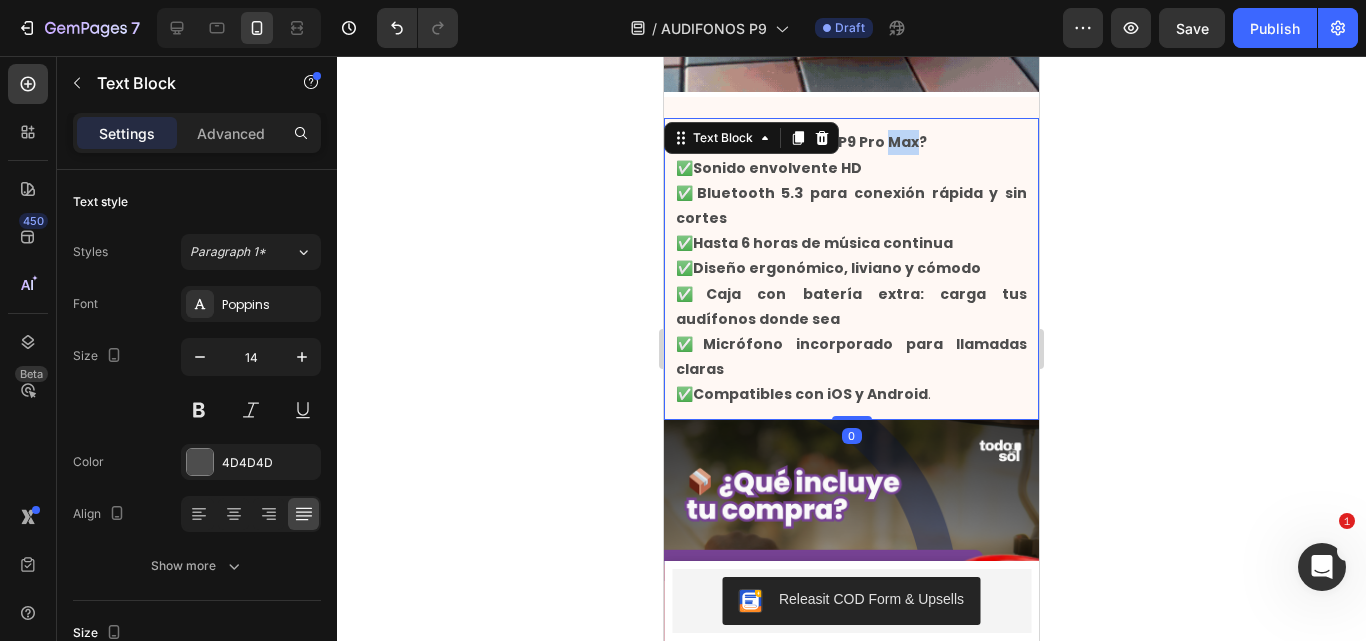click on "🔥 ¿Por qué elegir los P9 Pro Max?" at bounding box center (801, 142) 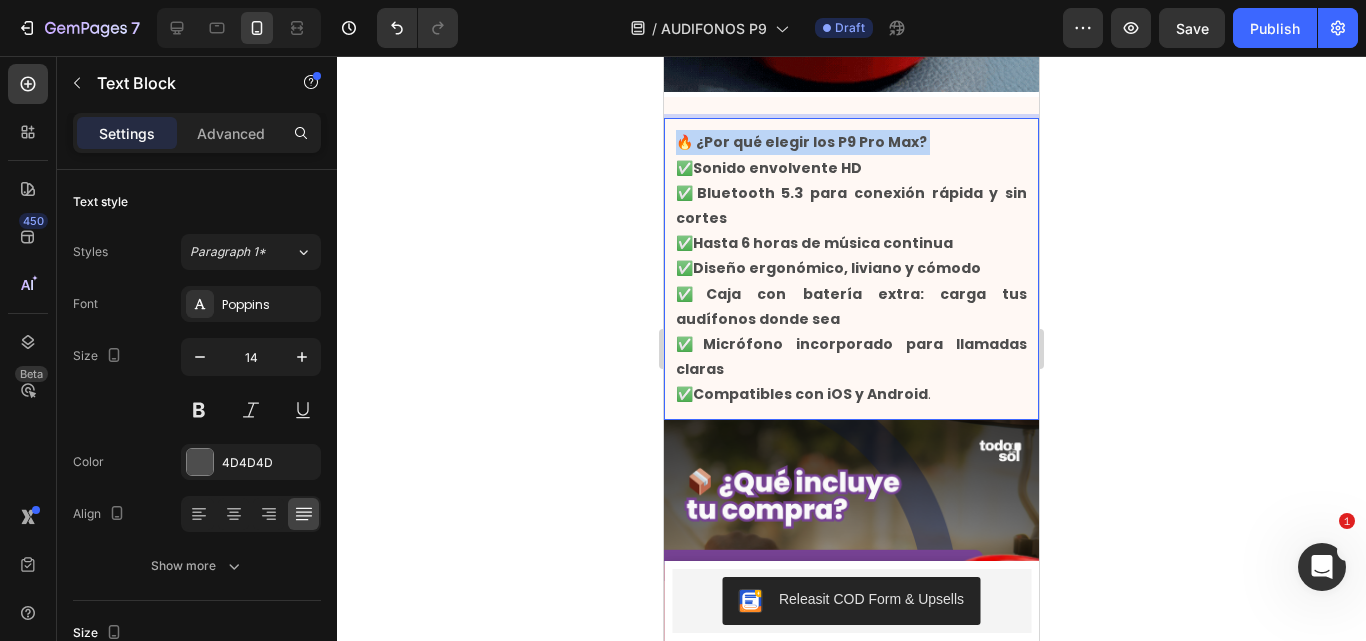 click on "🔥 ¿Por qué elegir los P9 Pro Max?" at bounding box center (801, 142) 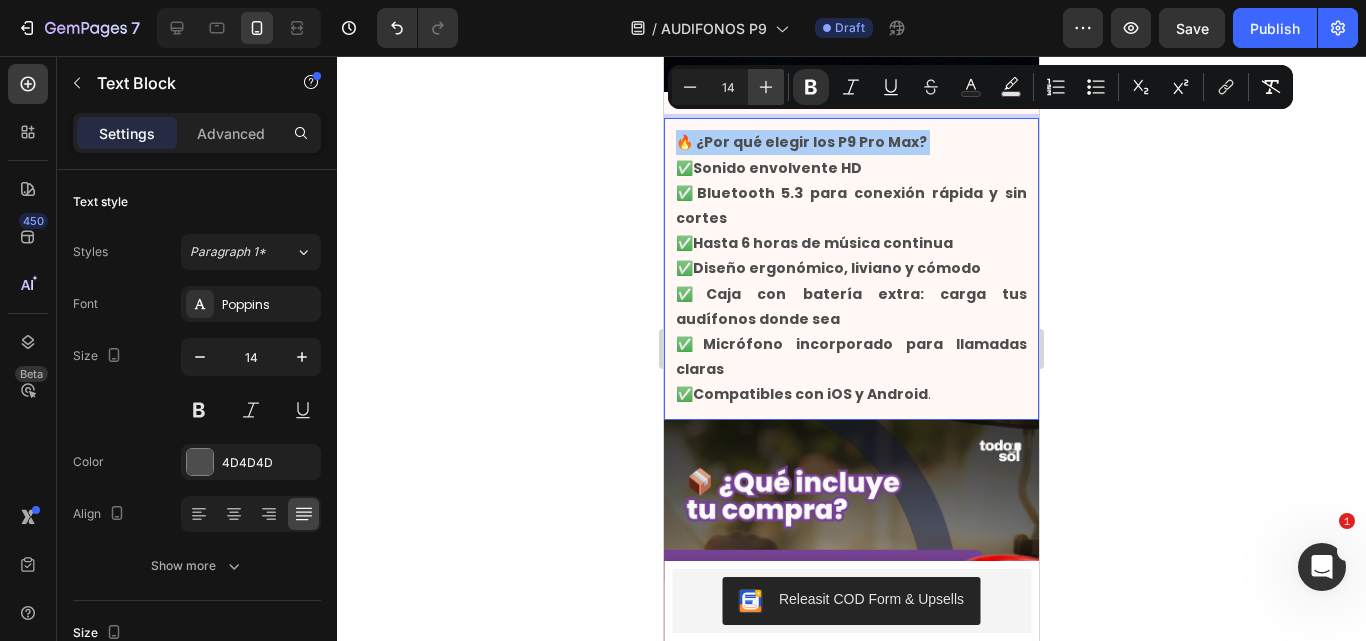 click 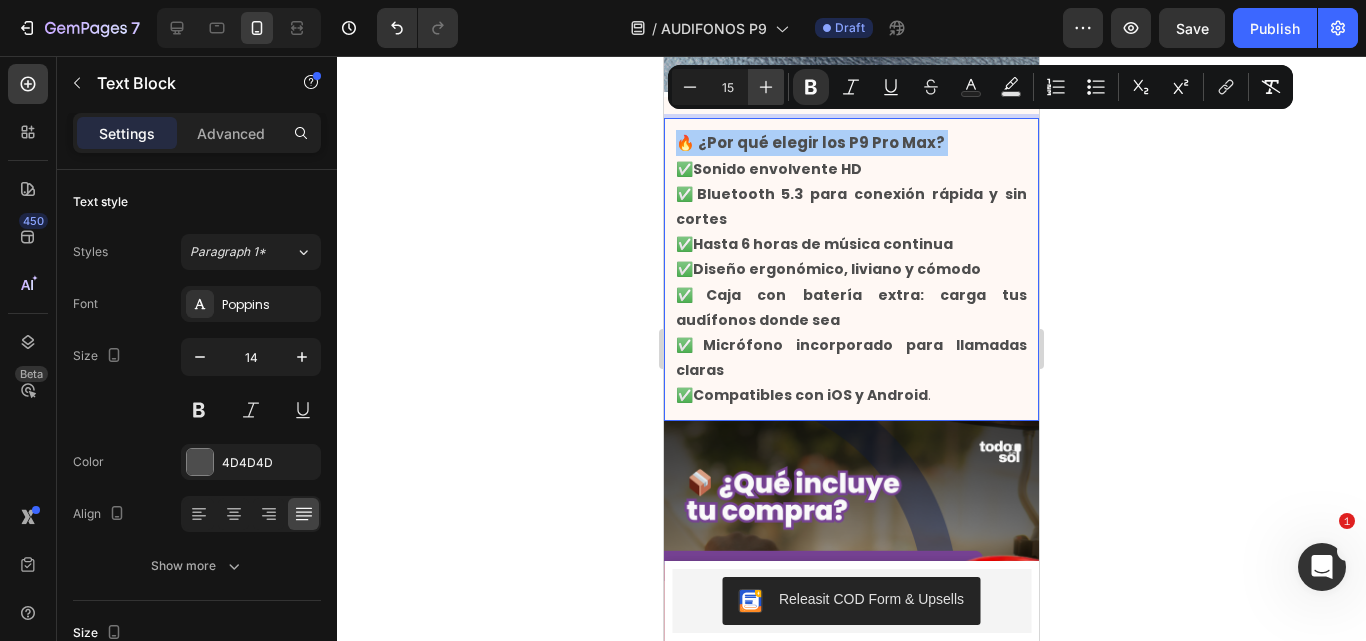 click 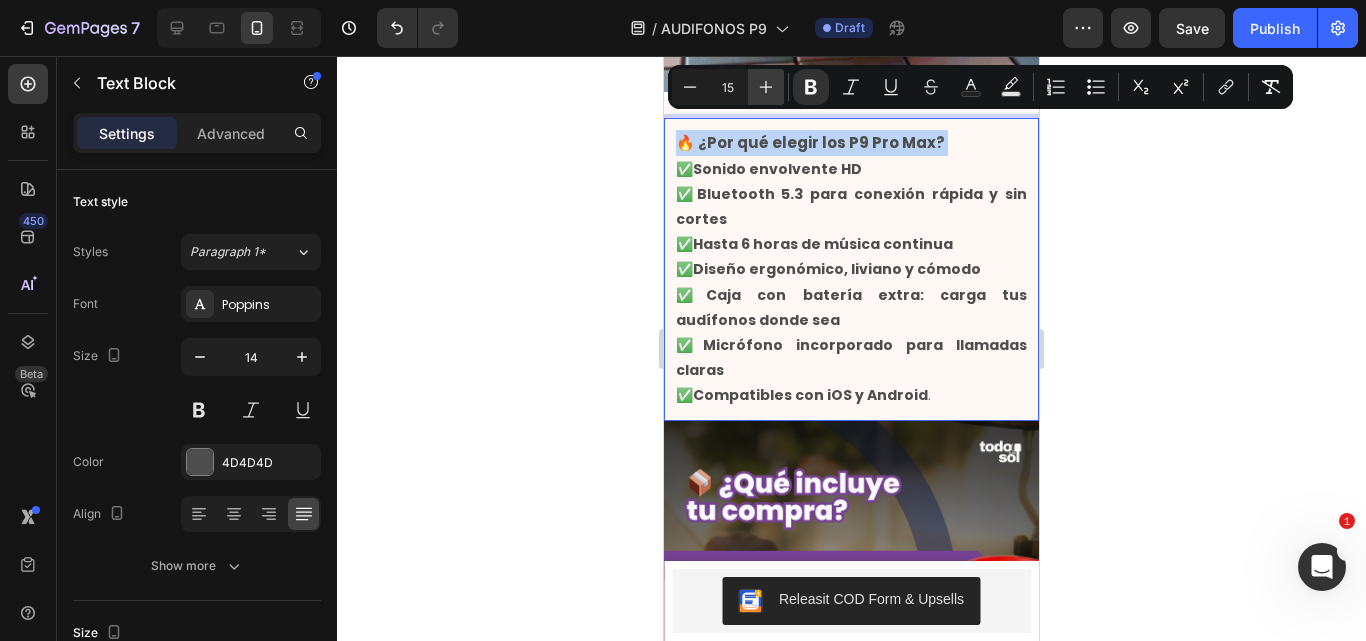 type on "16" 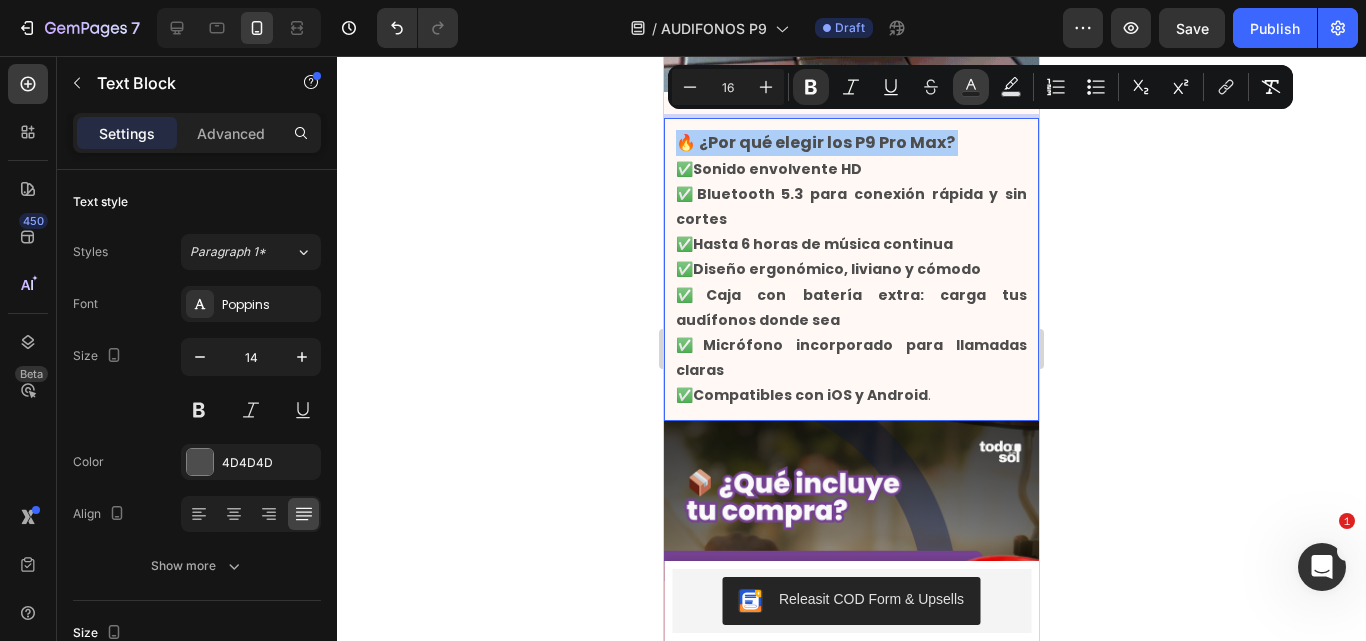 click 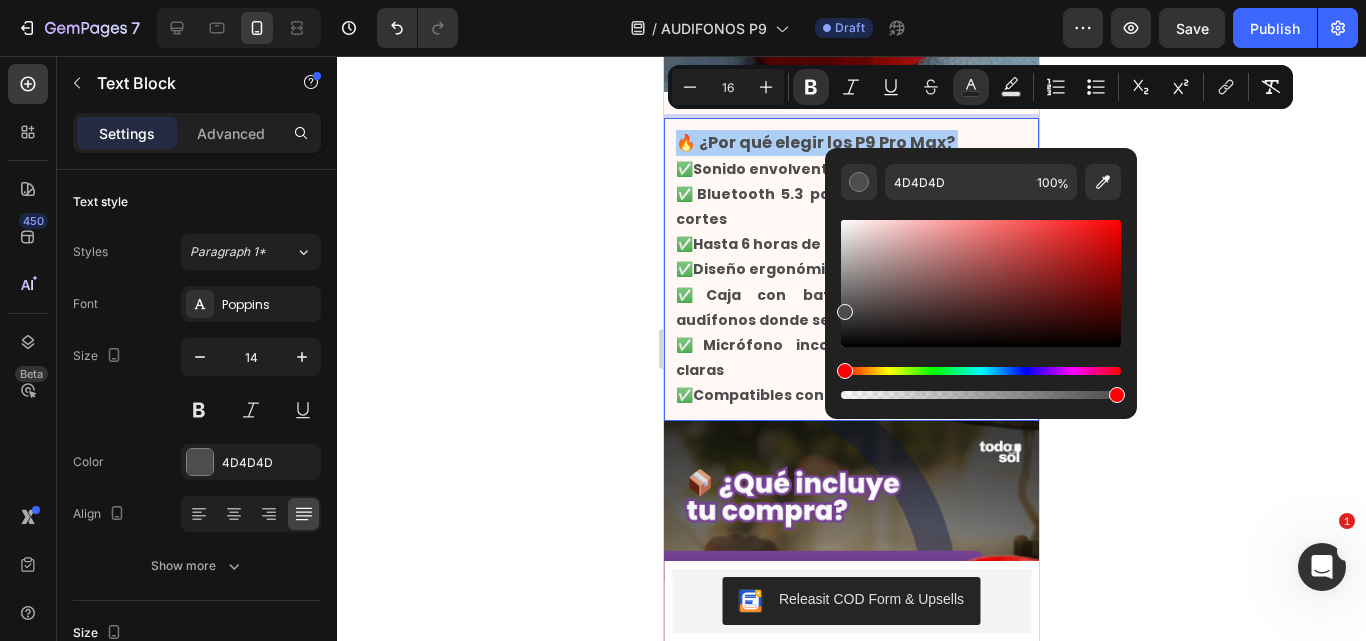 click at bounding box center [981, 283] 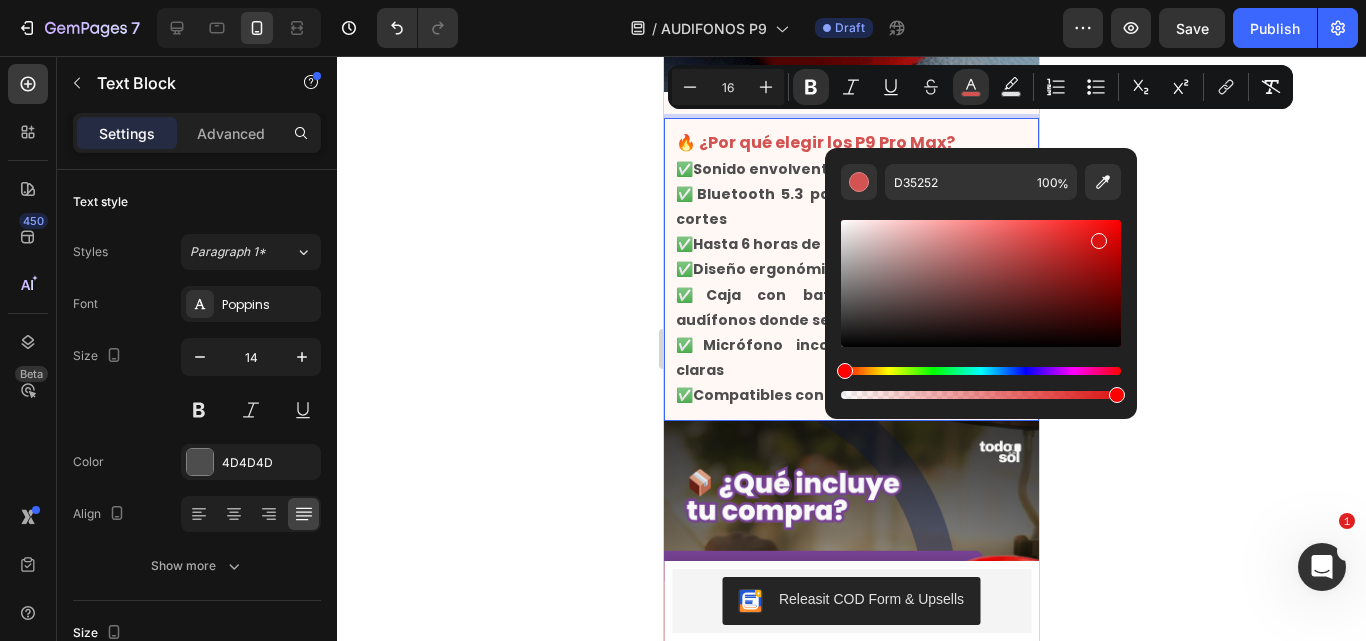 click at bounding box center (981, 283) 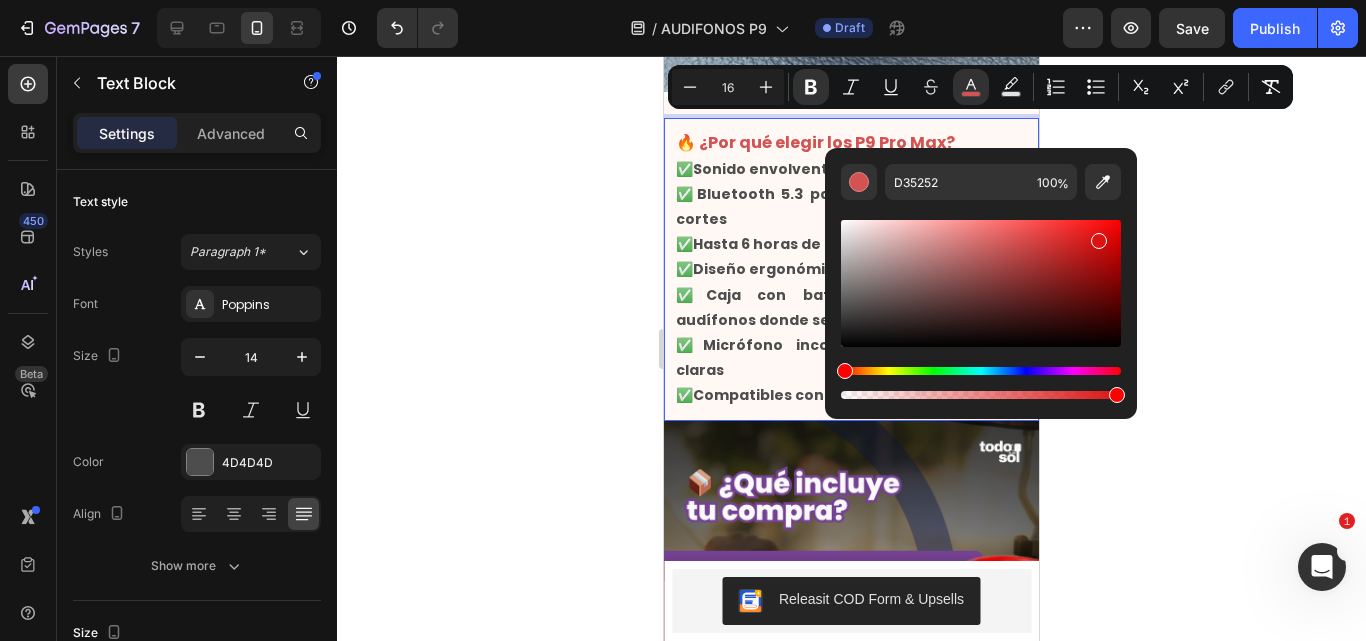 type on "DB1313" 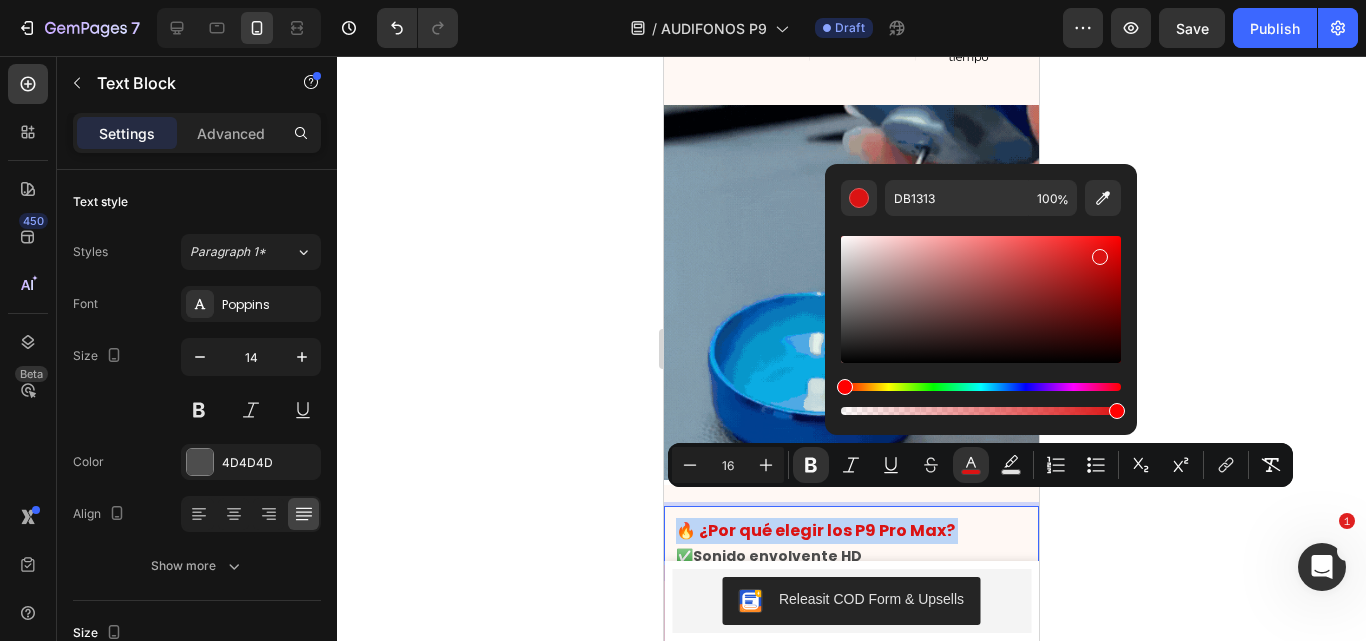 scroll, scrollTop: 1238, scrollLeft: 0, axis: vertical 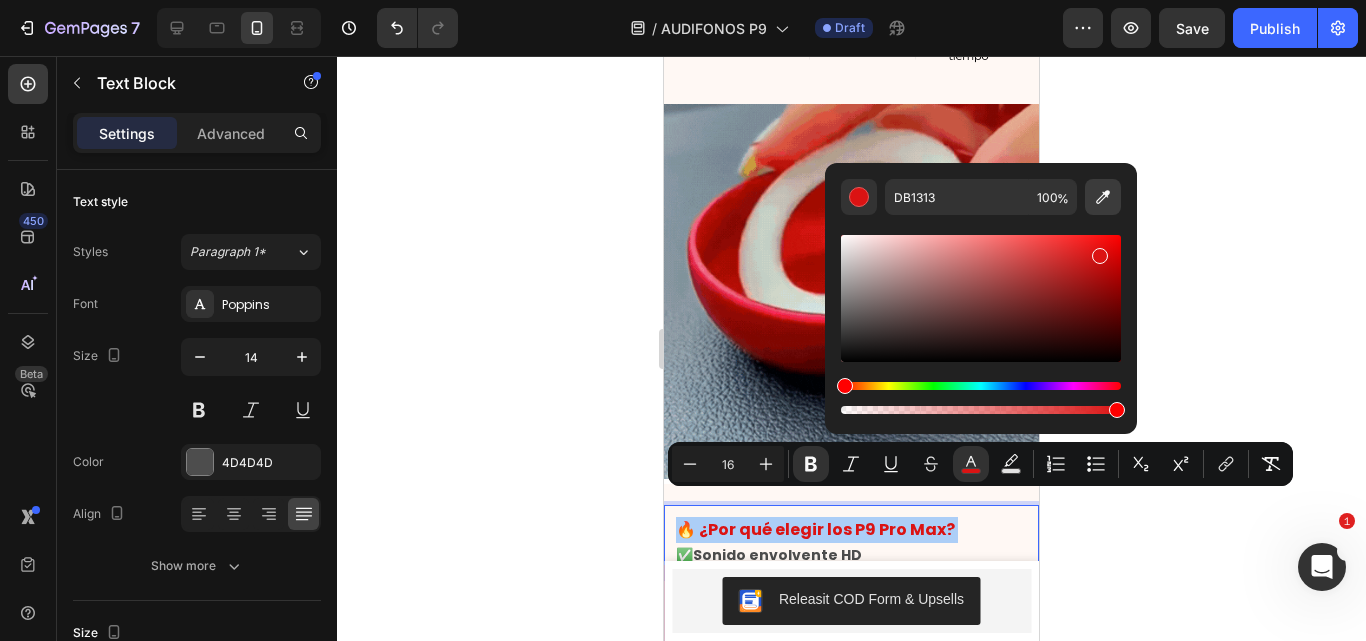 click at bounding box center [1103, 197] 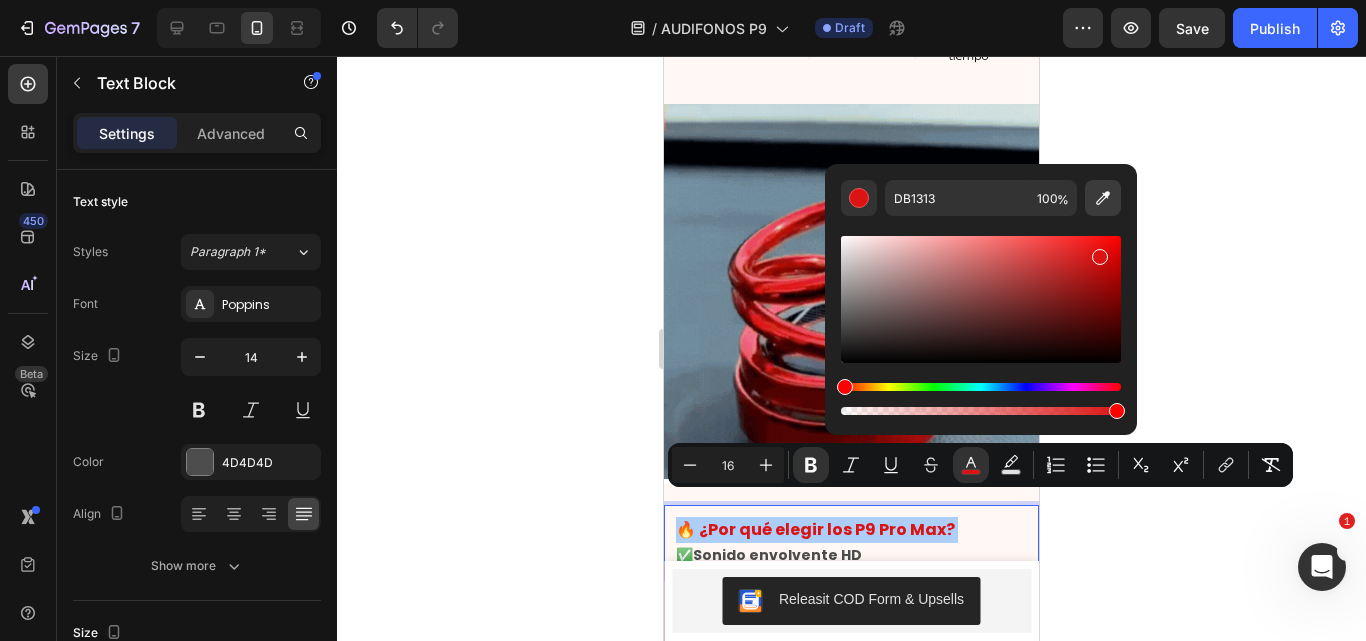 scroll, scrollTop: 1237, scrollLeft: 0, axis: vertical 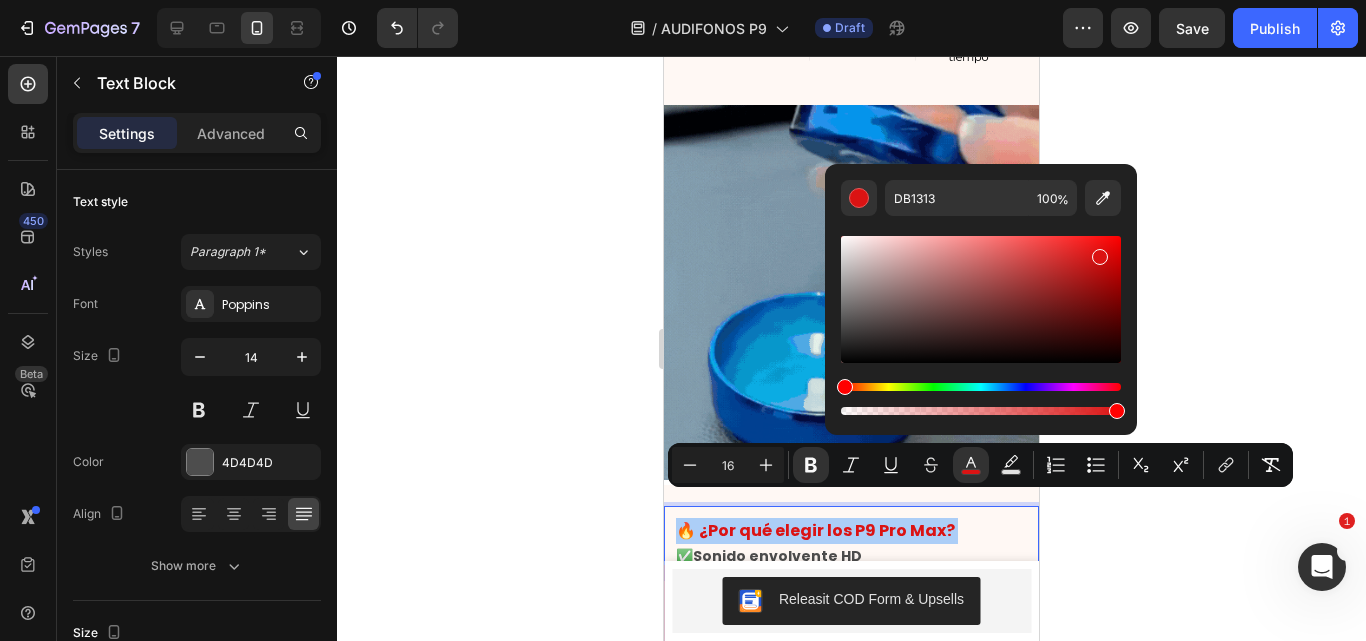 type 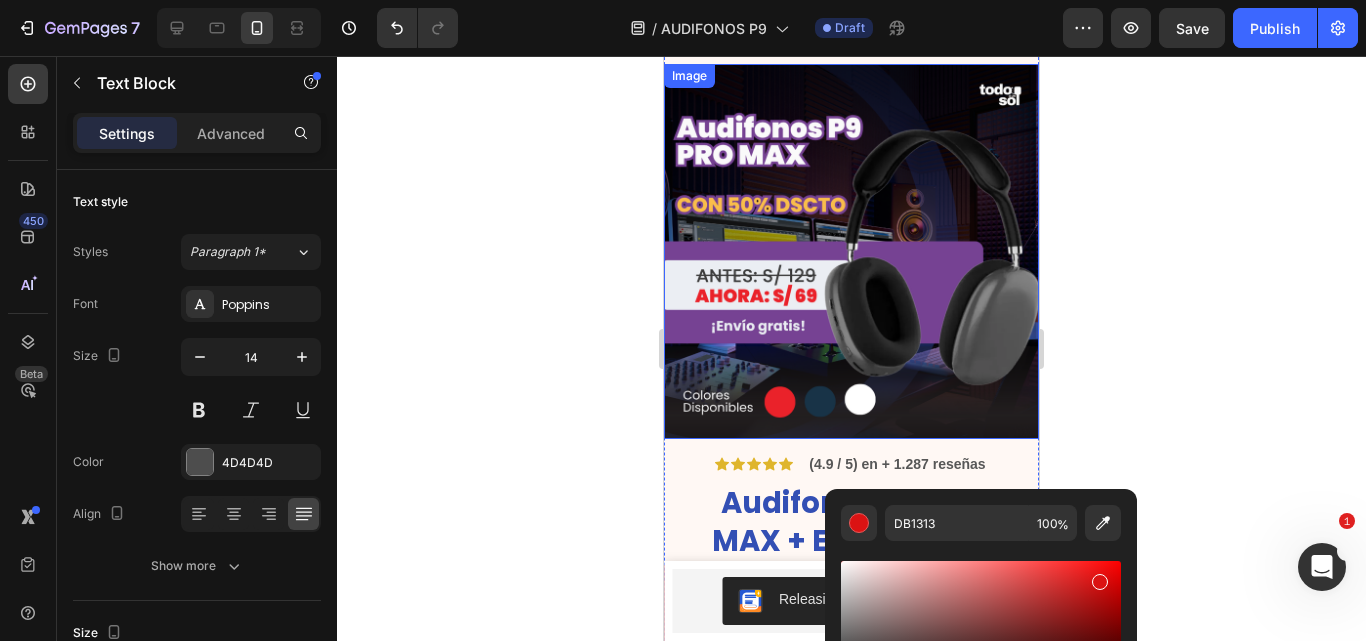 scroll, scrollTop: 252, scrollLeft: 0, axis: vertical 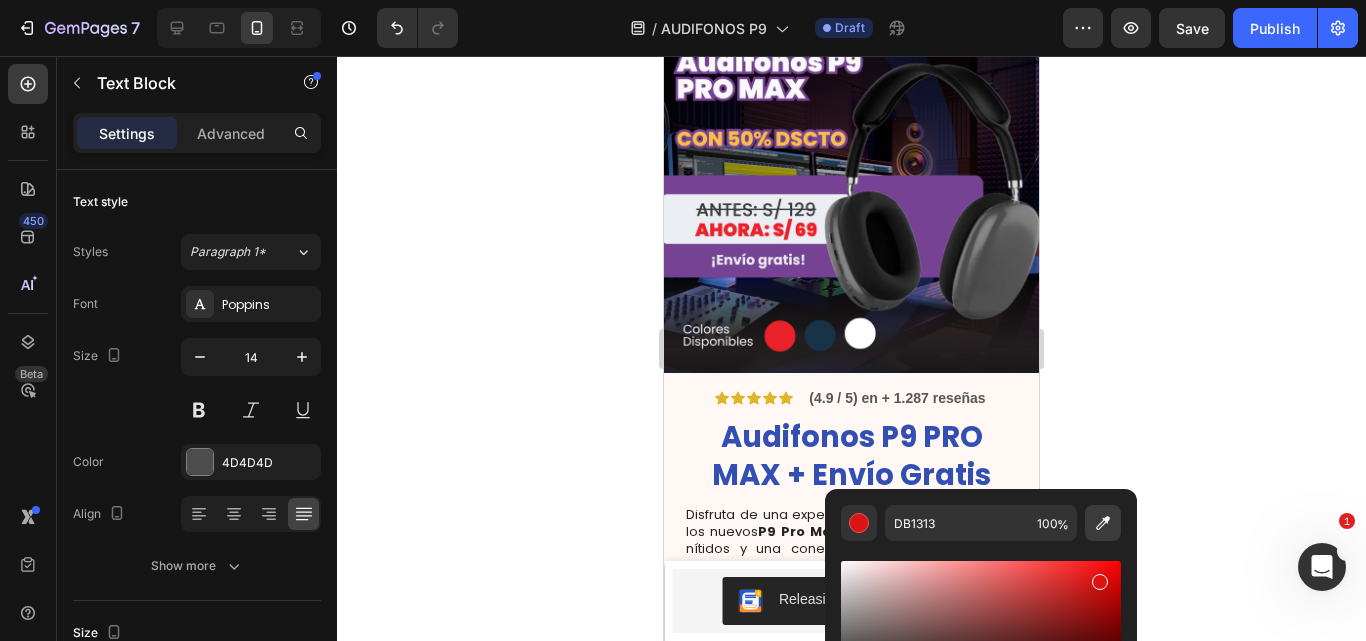click 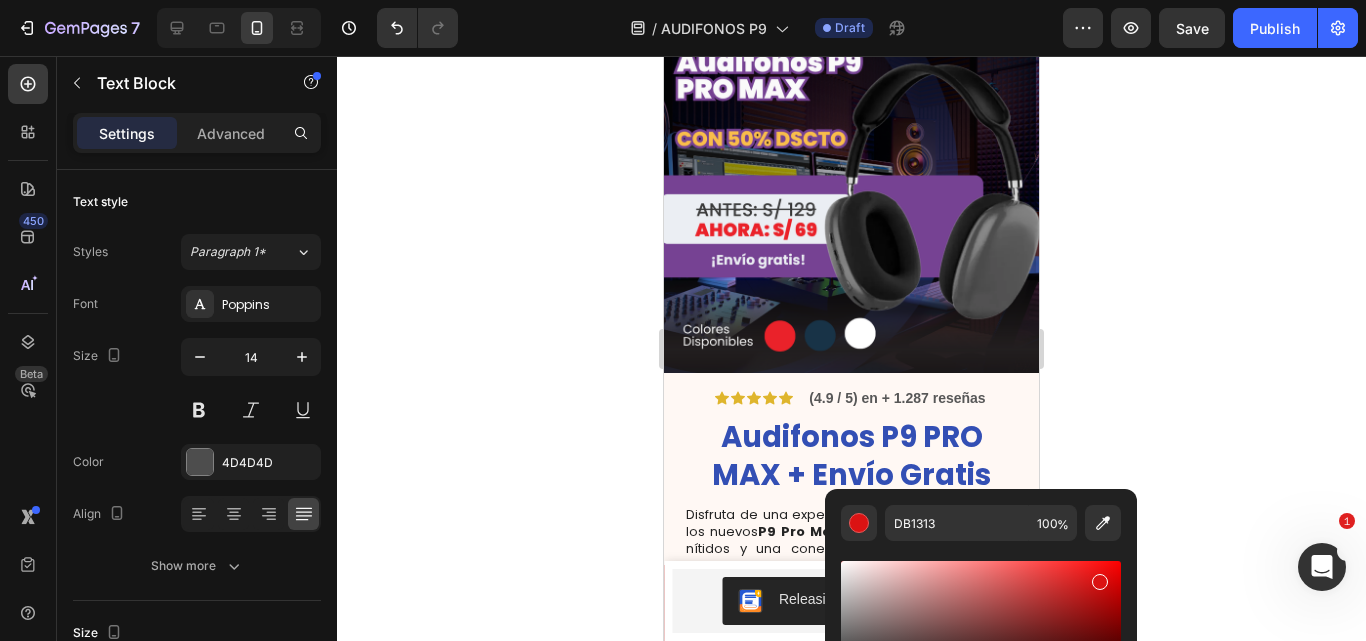 type on "334FB4" 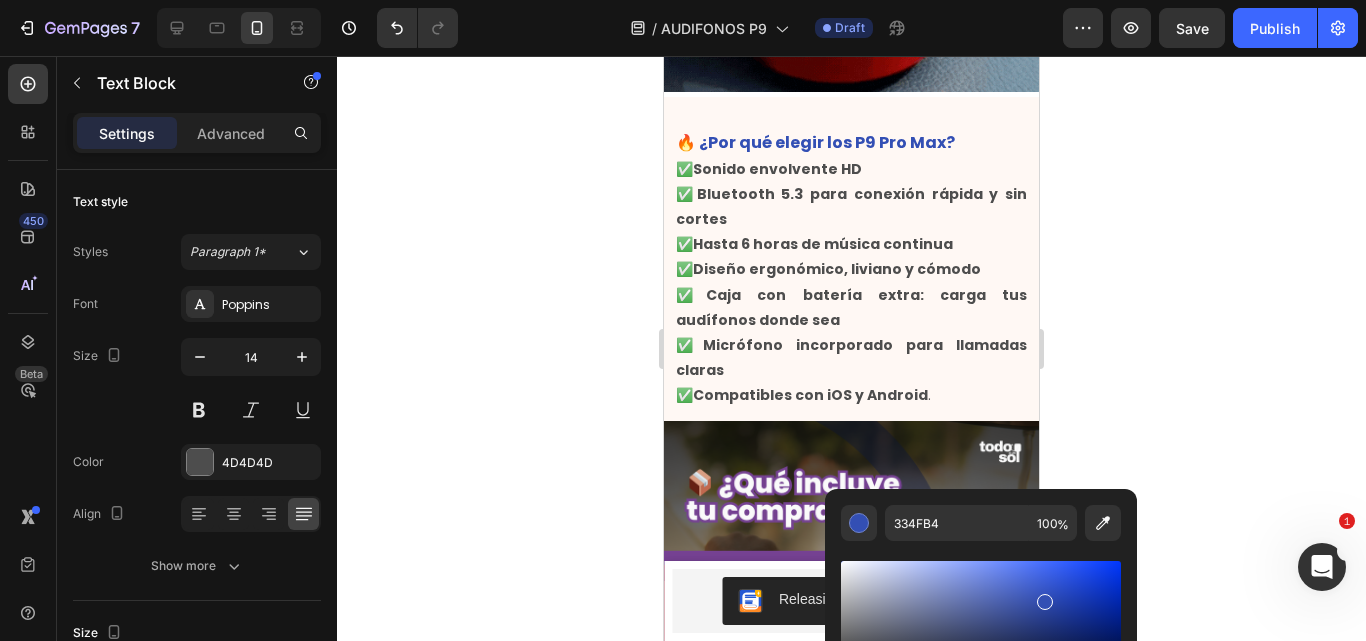 scroll, scrollTop: 1618, scrollLeft: 0, axis: vertical 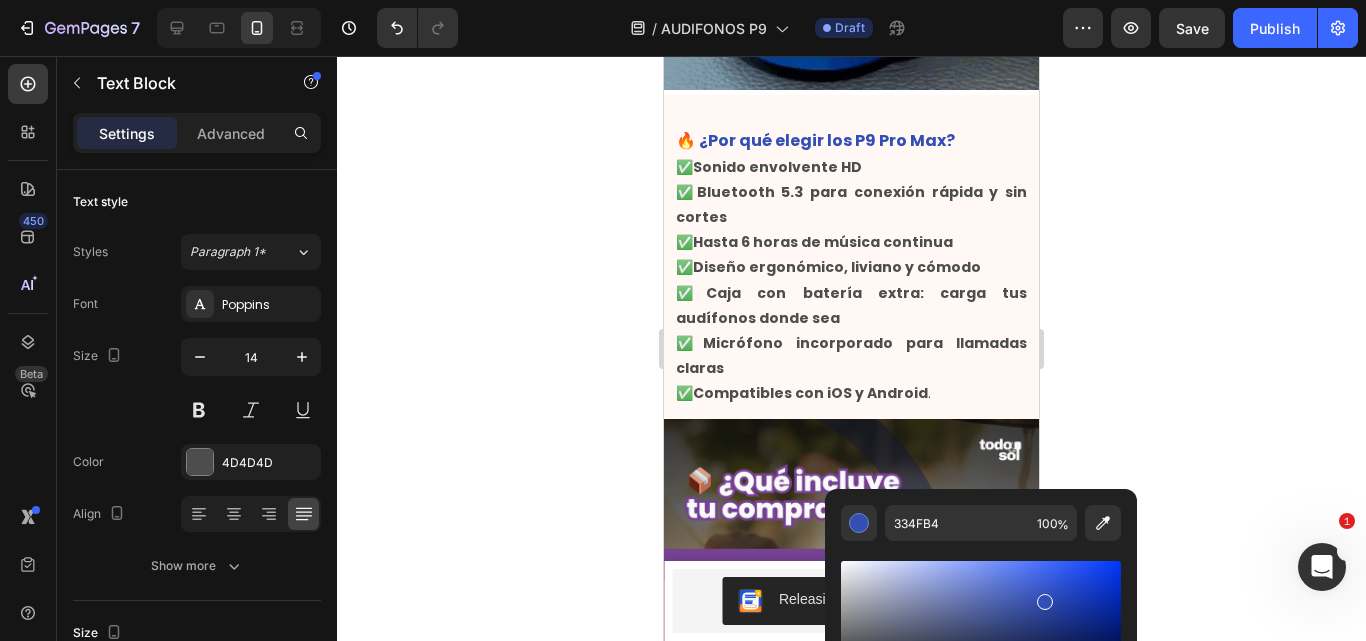click on "Hasta 6 horas de música continua" at bounding box center (823, 242) 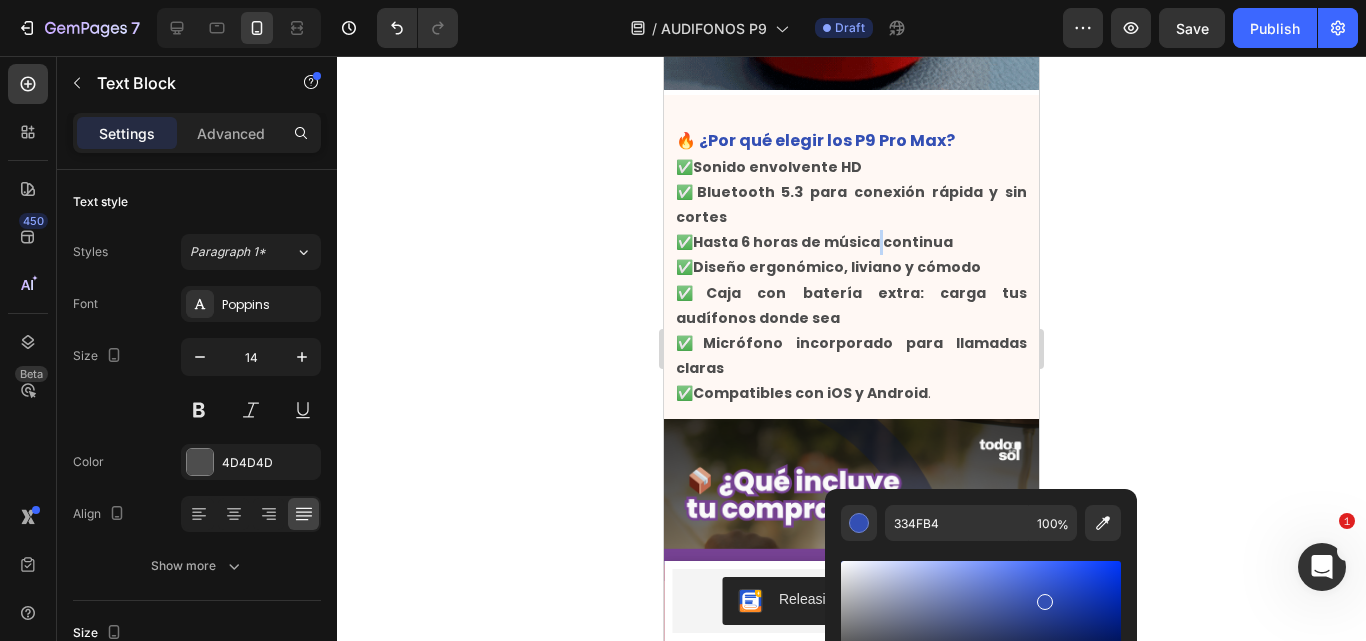 click on "Hasta 6 horas de música continua" at bounding box center [823, 242] 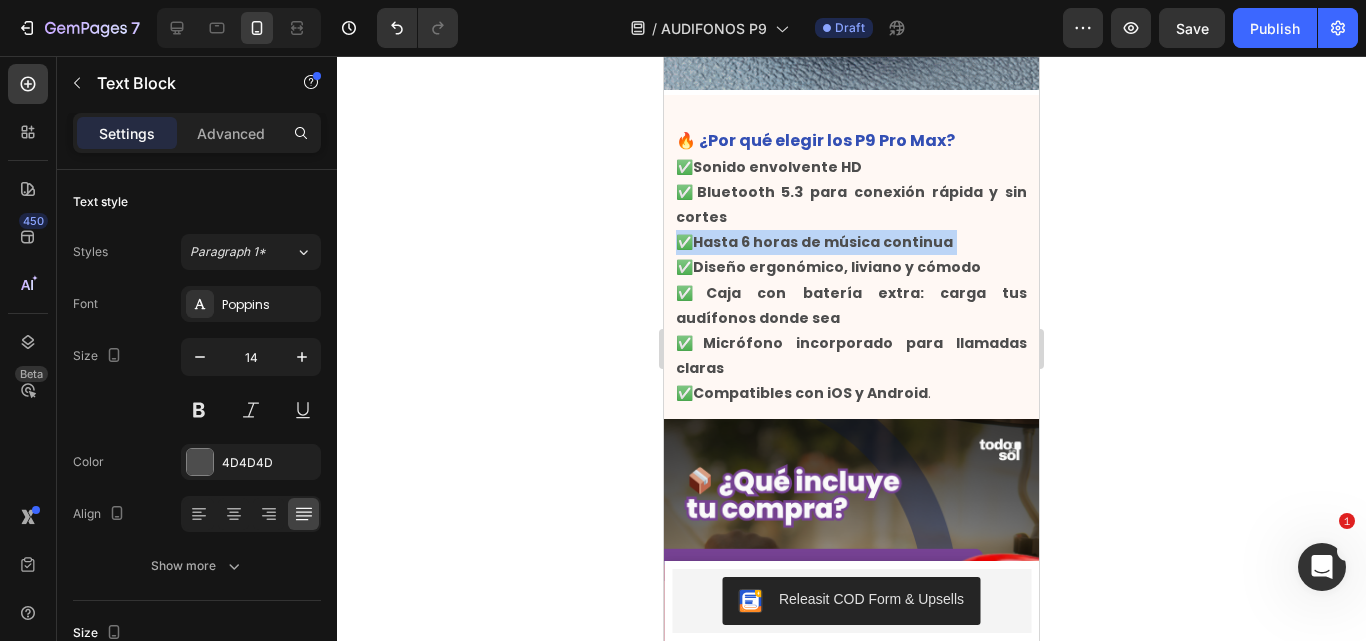 click on "Hasta 6 horas de música continua" at bounding box center (823, 242) 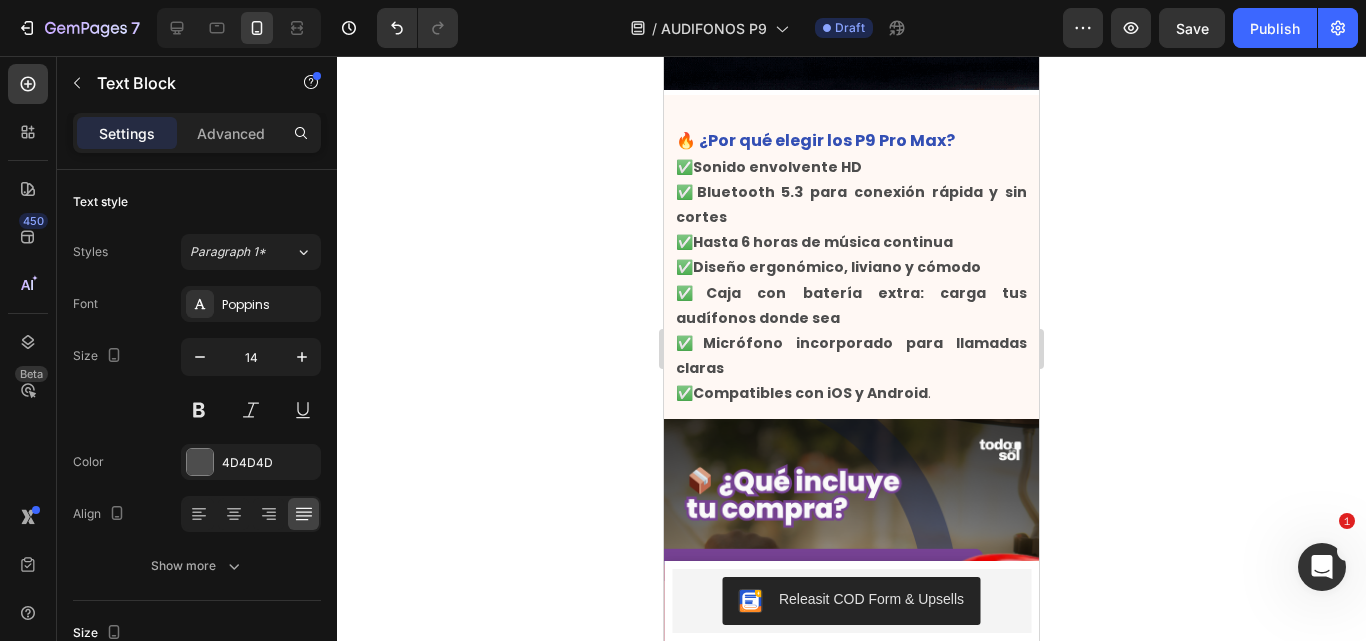 click on "Diseño ergonómico, liviano y cómodo" at bounding box center [837, 267] 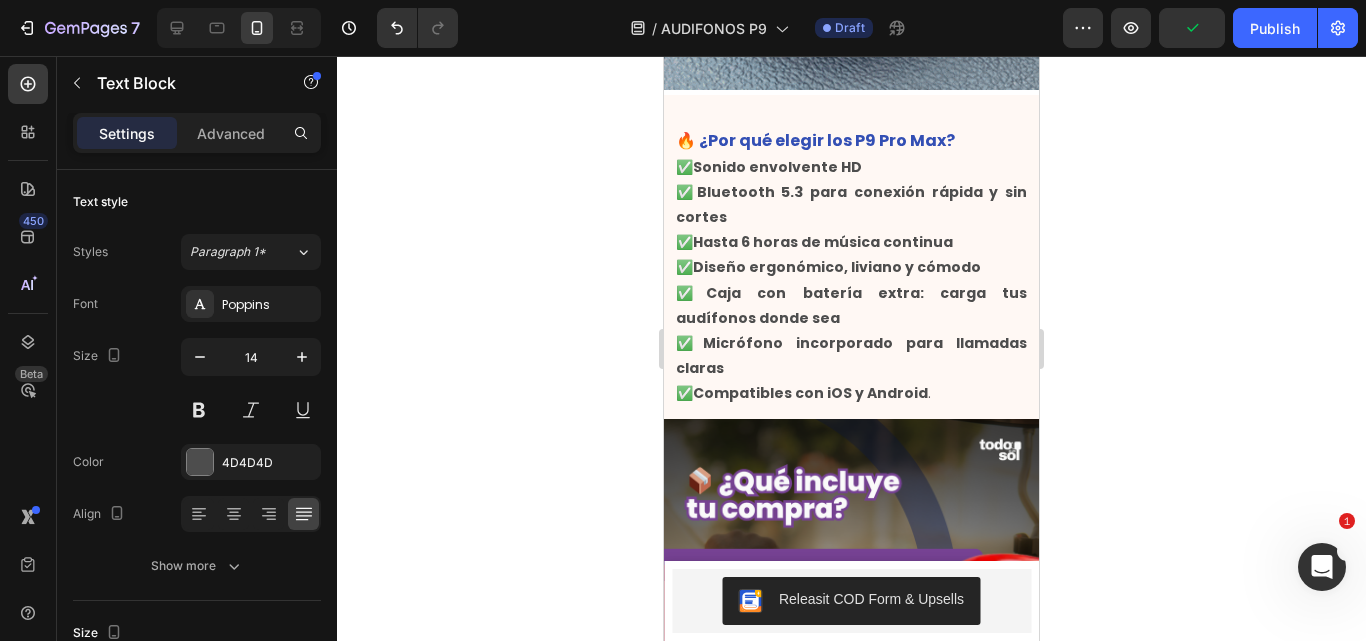 click on "Hasta 6 horas de música continua" at bounding box center (823, 242) 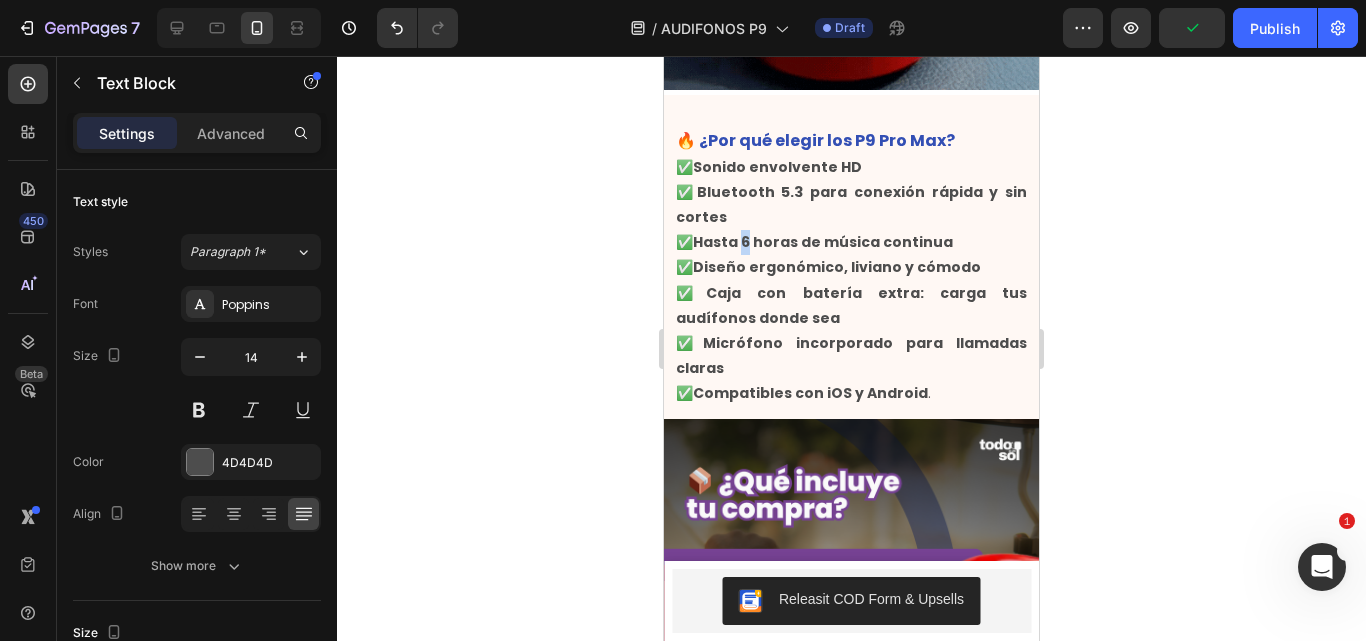 click on "Hasta 6 horas de música continua" at bounding box center (823, 242) 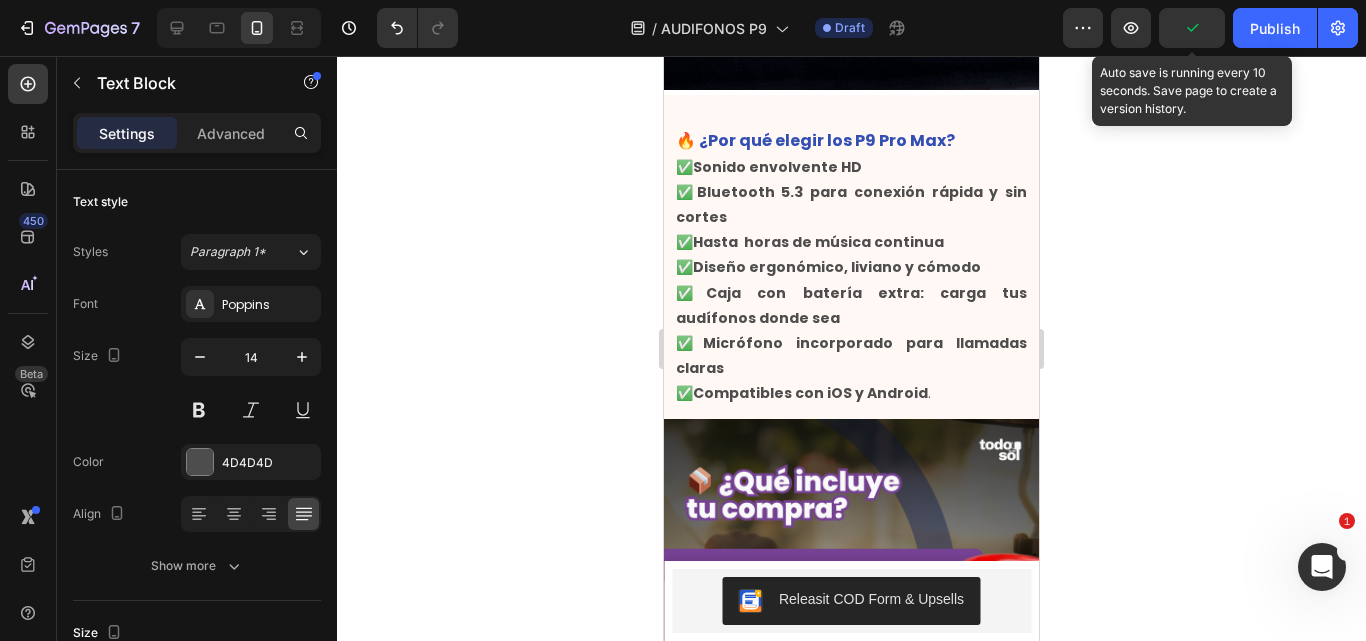 click 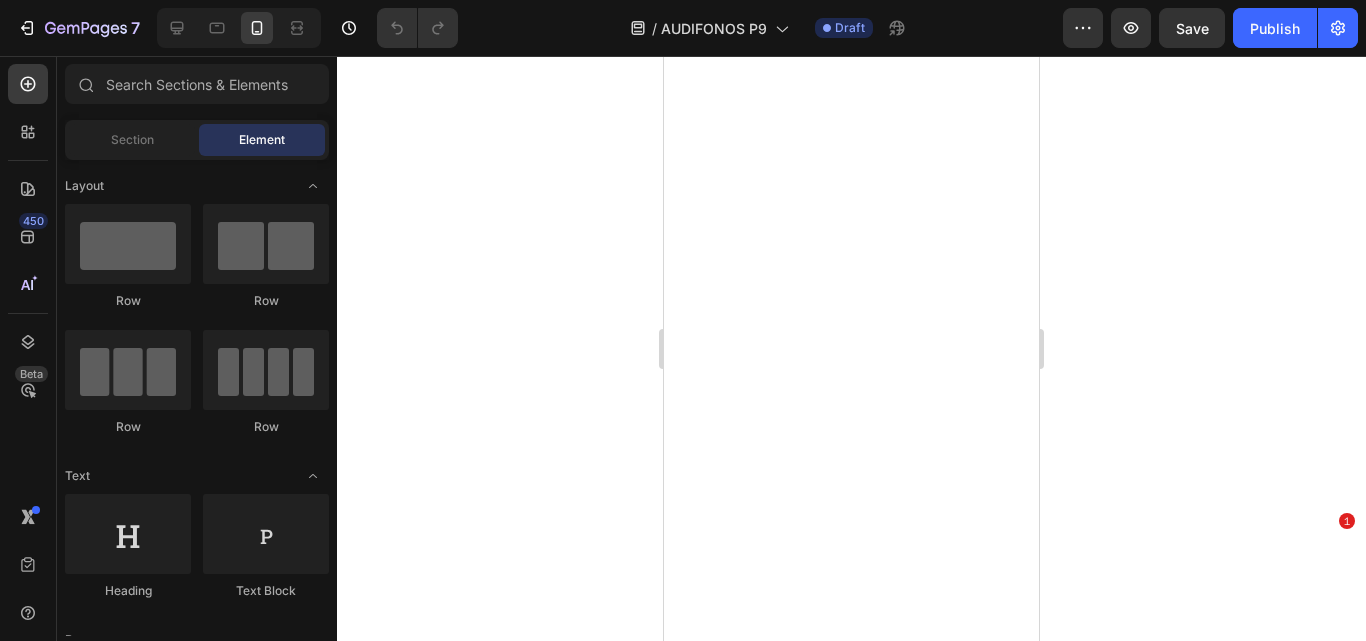 scroll, scrollTop: 0, scrollLeft: 0, axis: both 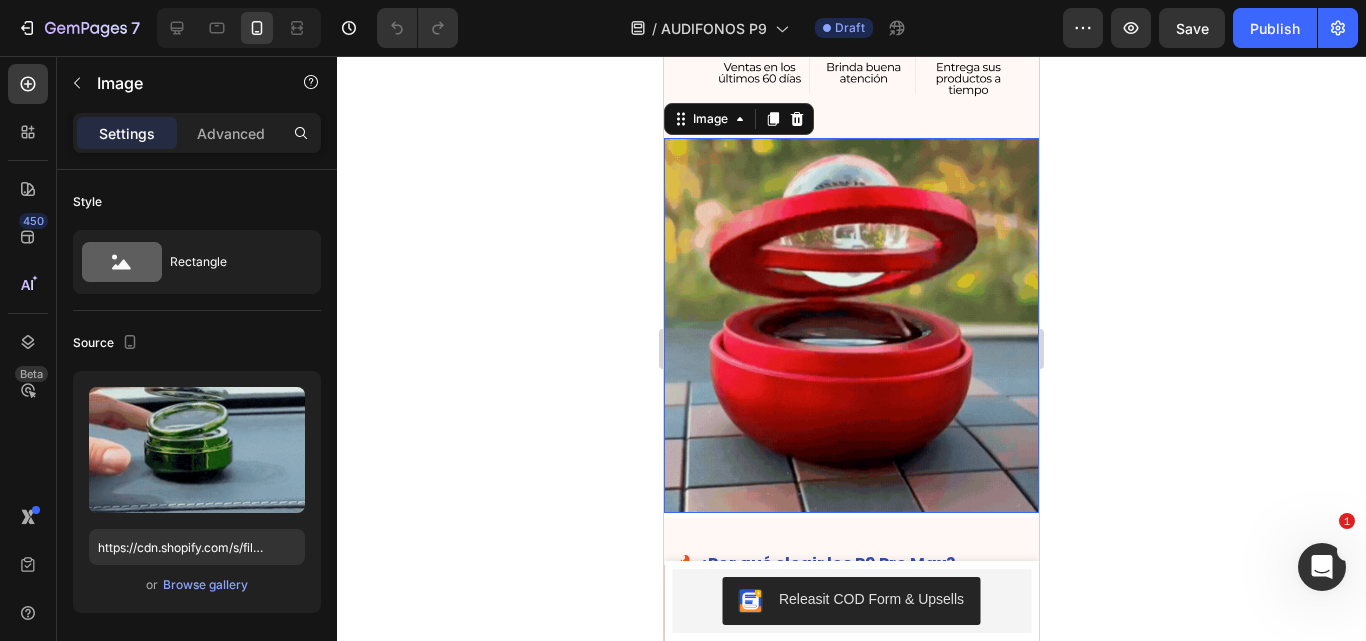 click at bounding box center (851, 325) 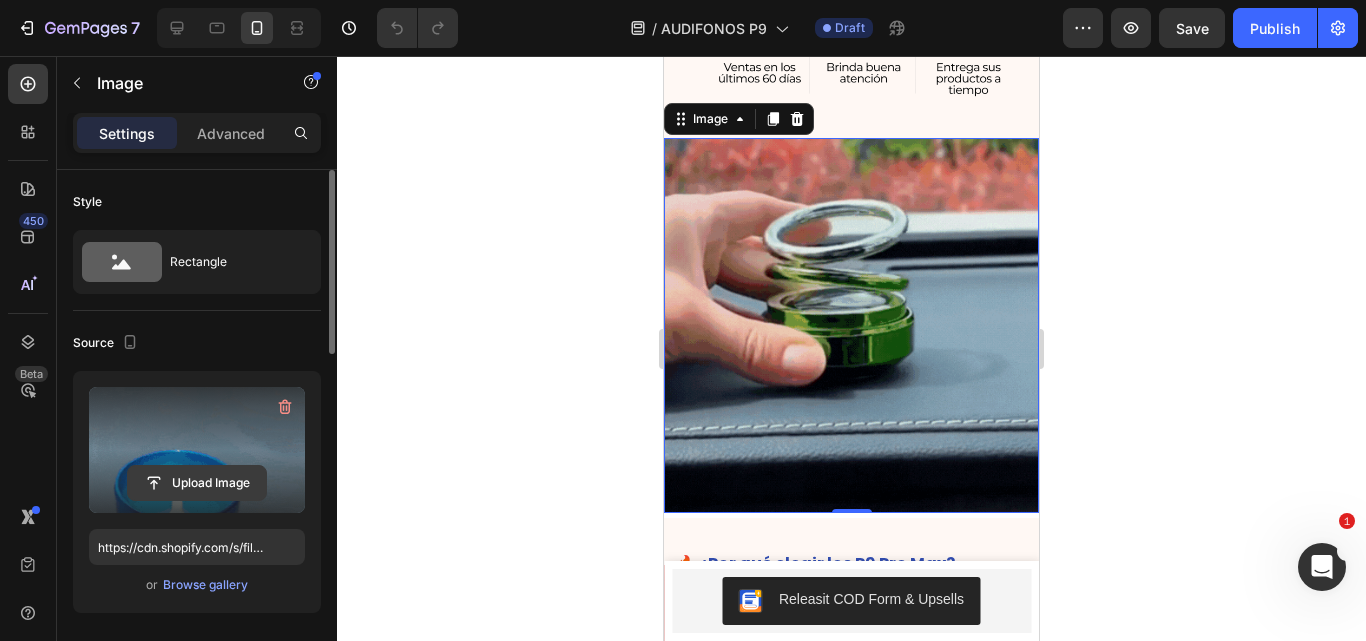 click 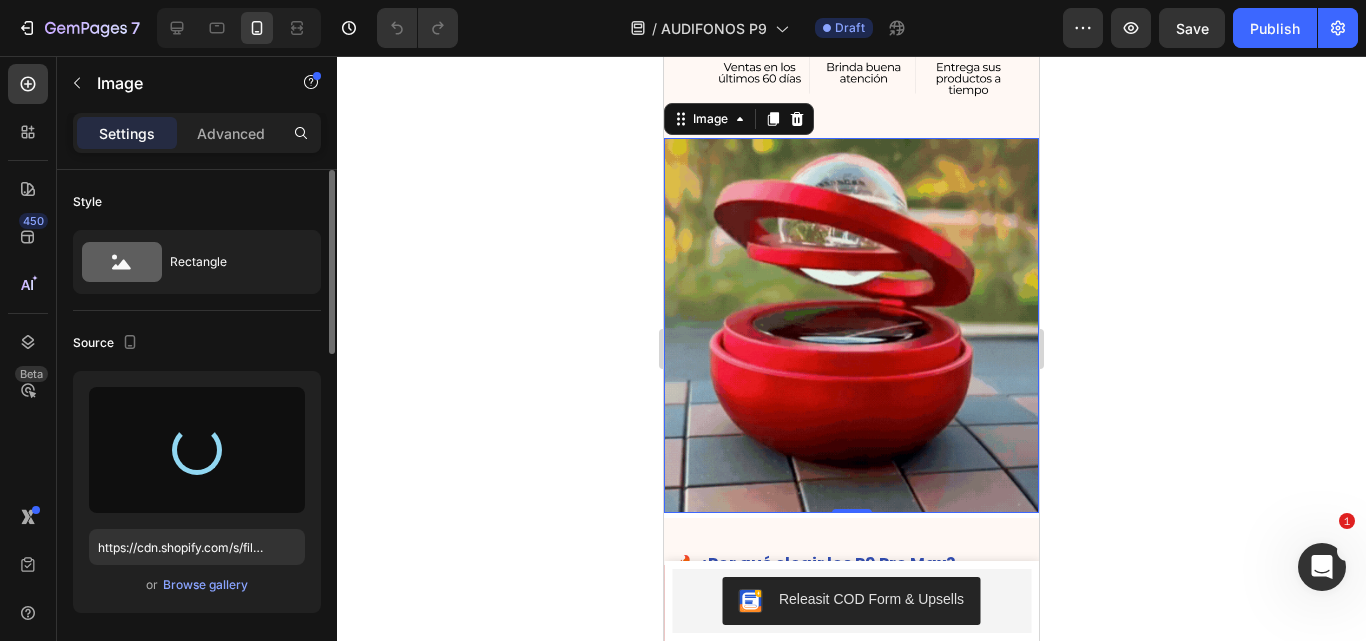 type on "https://cdn.shopify.com/s/files/1/0641/6465/9267/files/gempages_573437835185489012-0fb21d36-945c-4cfd-a62d-9b24221dcd95.gif" 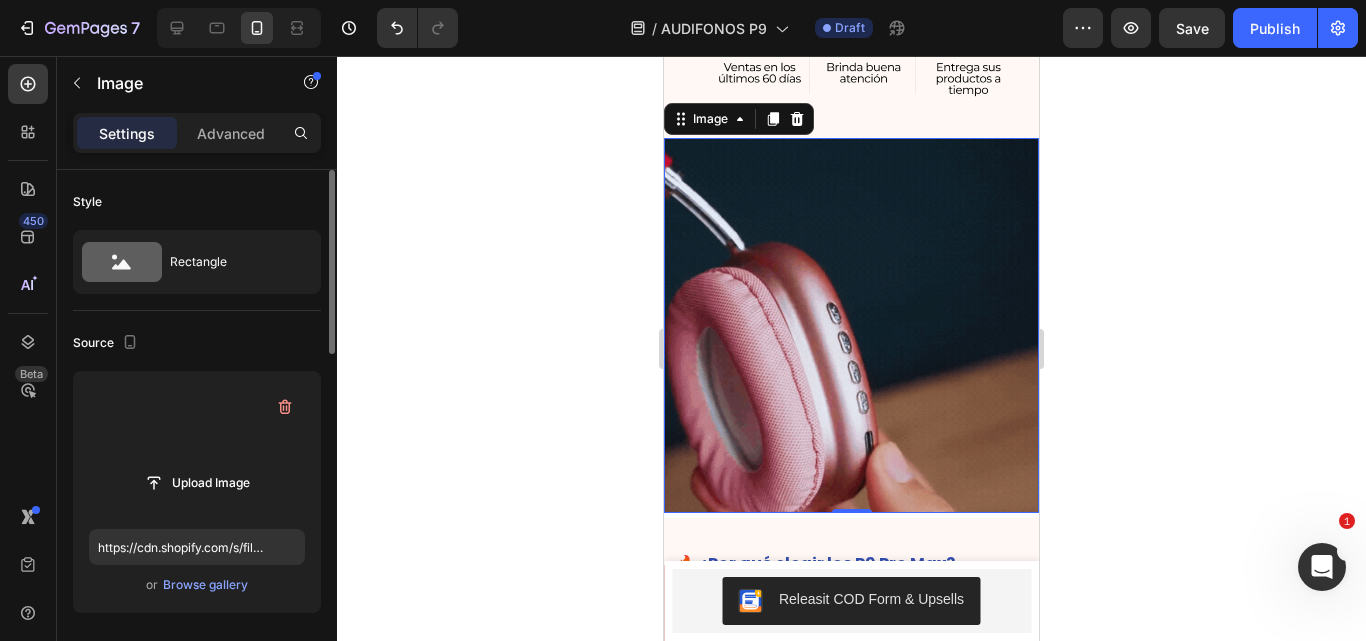 click 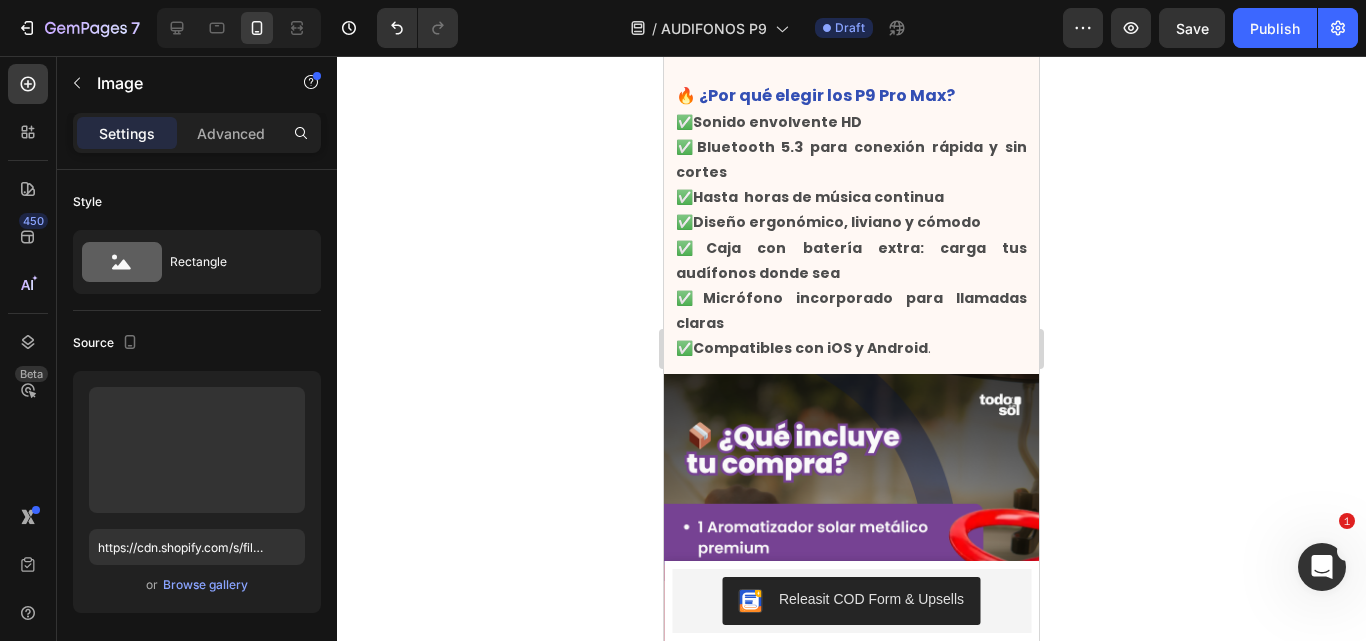 scroll, scrollTop: 1664, scrollLeft: 0, axis: vertical 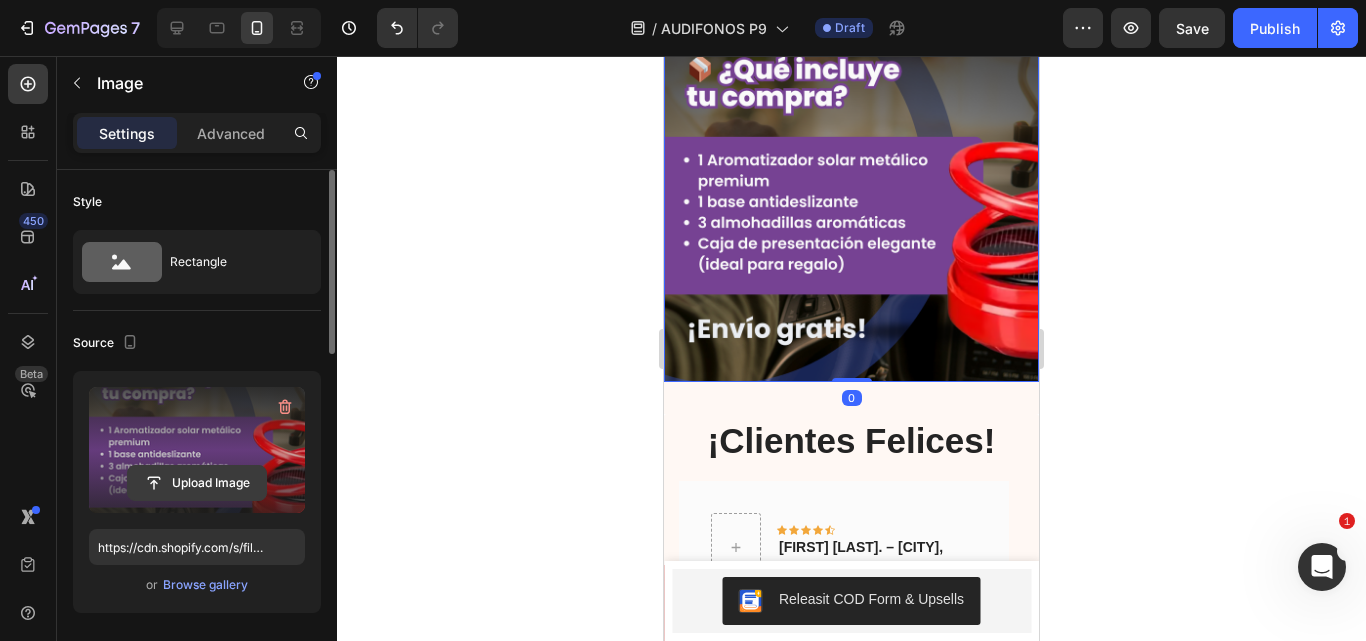 click 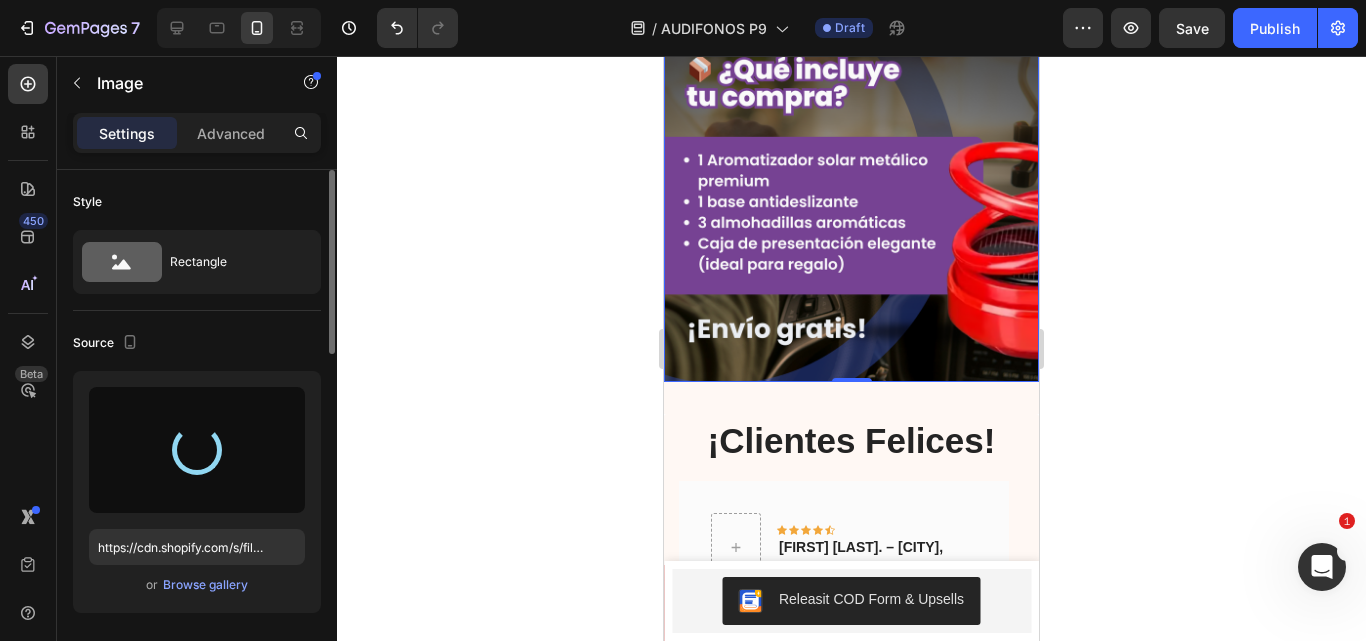 type on "https://cdn.shopify.com/s/files/1/0641/6465/9267/files/gempages_573437835185489012-bddc22d0-bb4e-4bb2-a11e-7d4a0563048f.png" 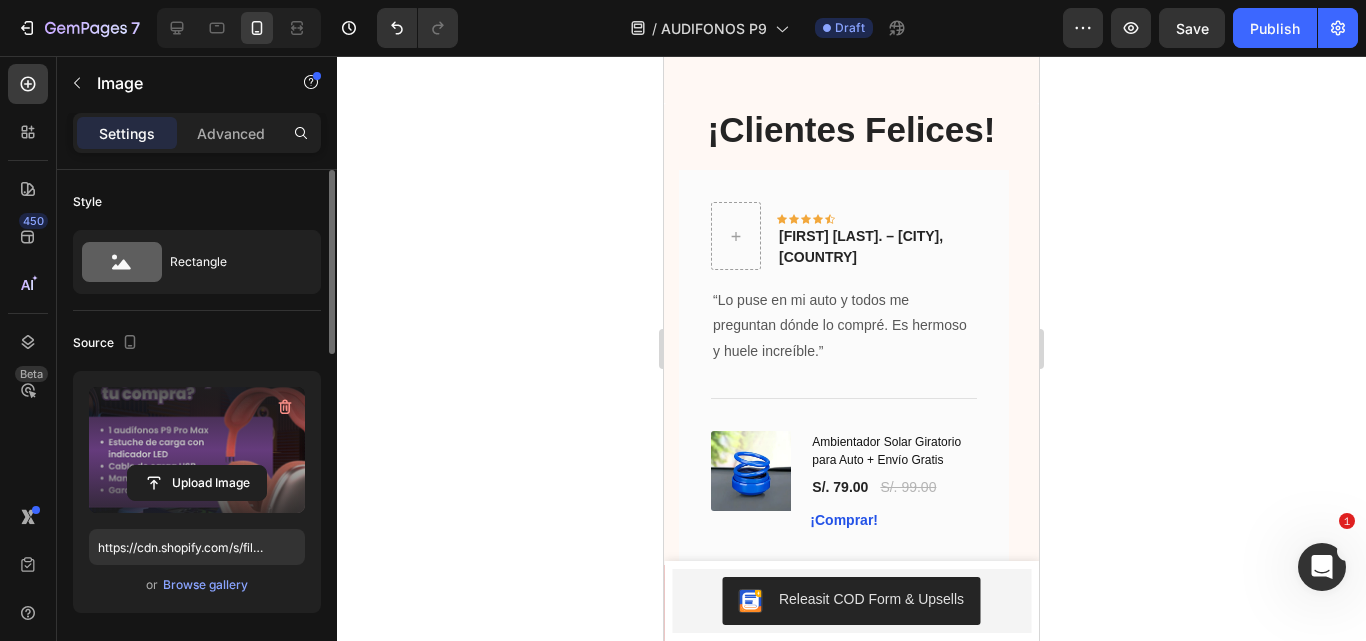 scroll, scrollTop: 2402, scrollLeft: 0, axis: vertical 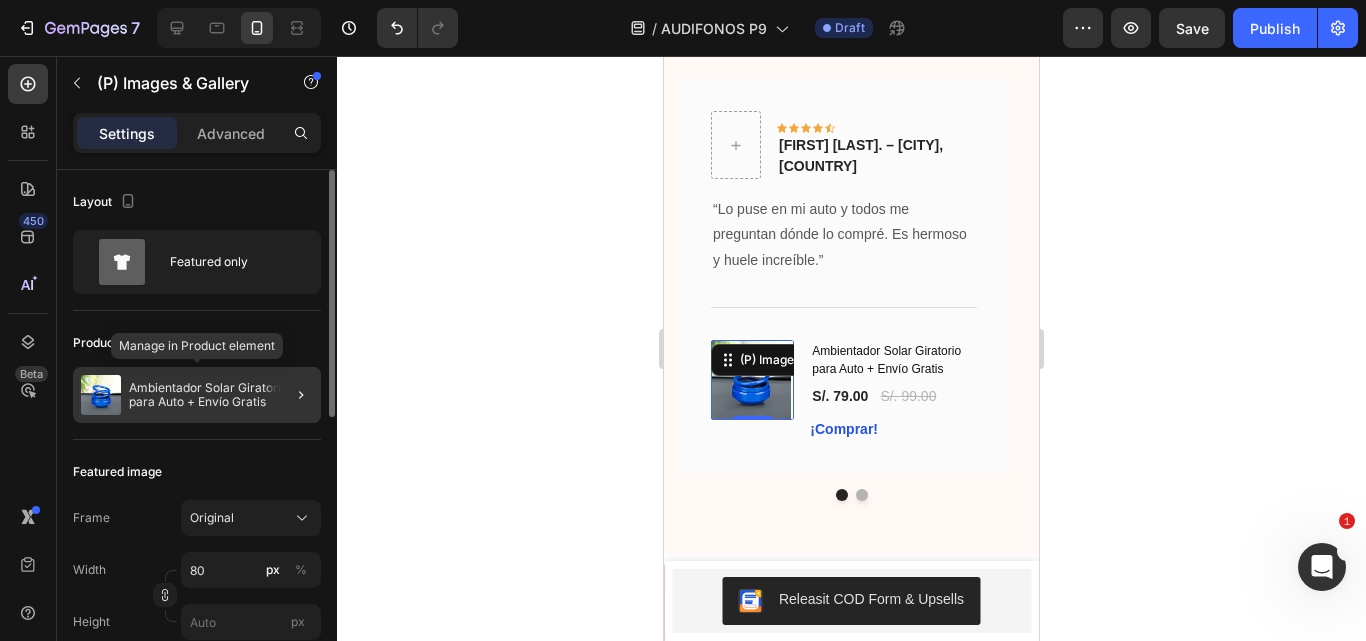 click on "Ambientador Solar Giratorio para Auto + Envío Gratis" at bounding box center [221, 395] 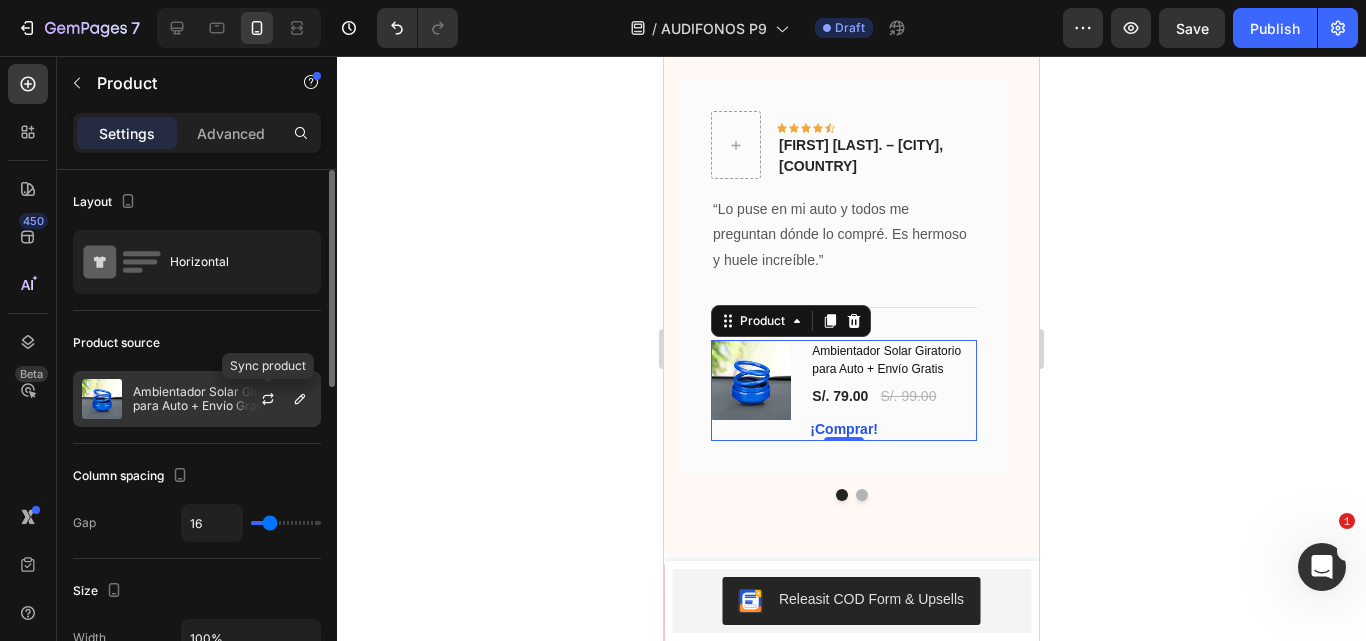 click 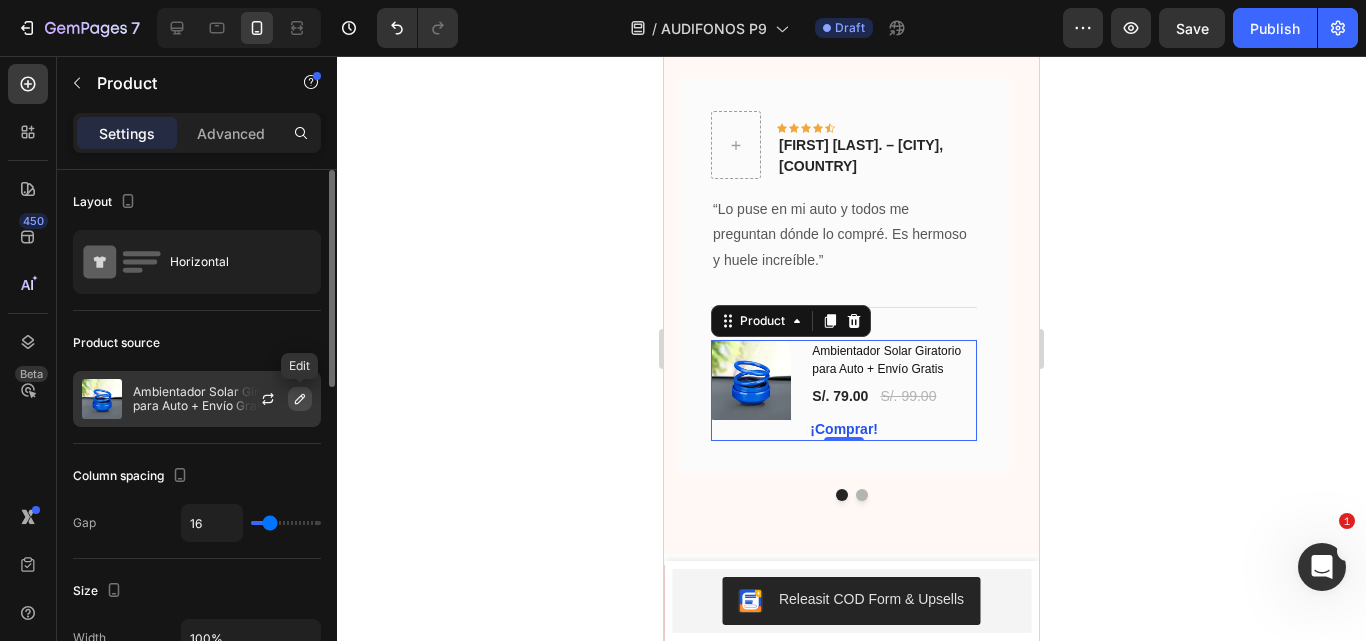 click 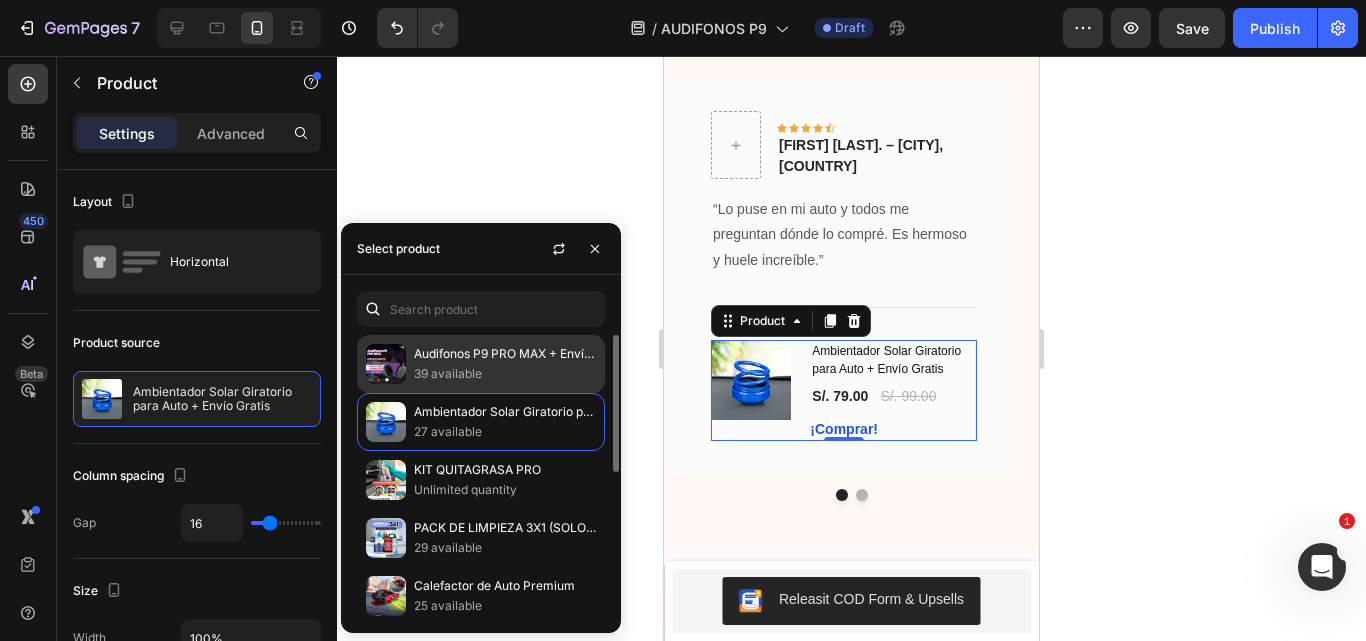 click on "Audifonos P9 PRO MAX + Envío Gratis 39 available" 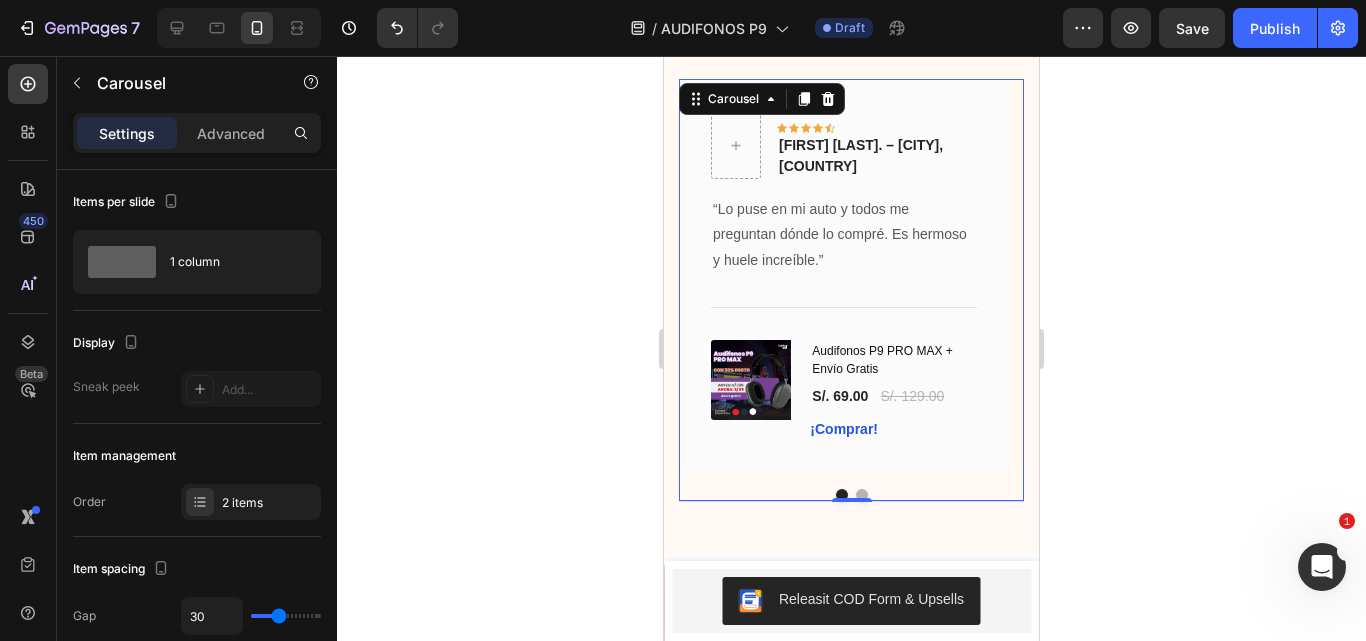 click at bounding box center (862, 495) 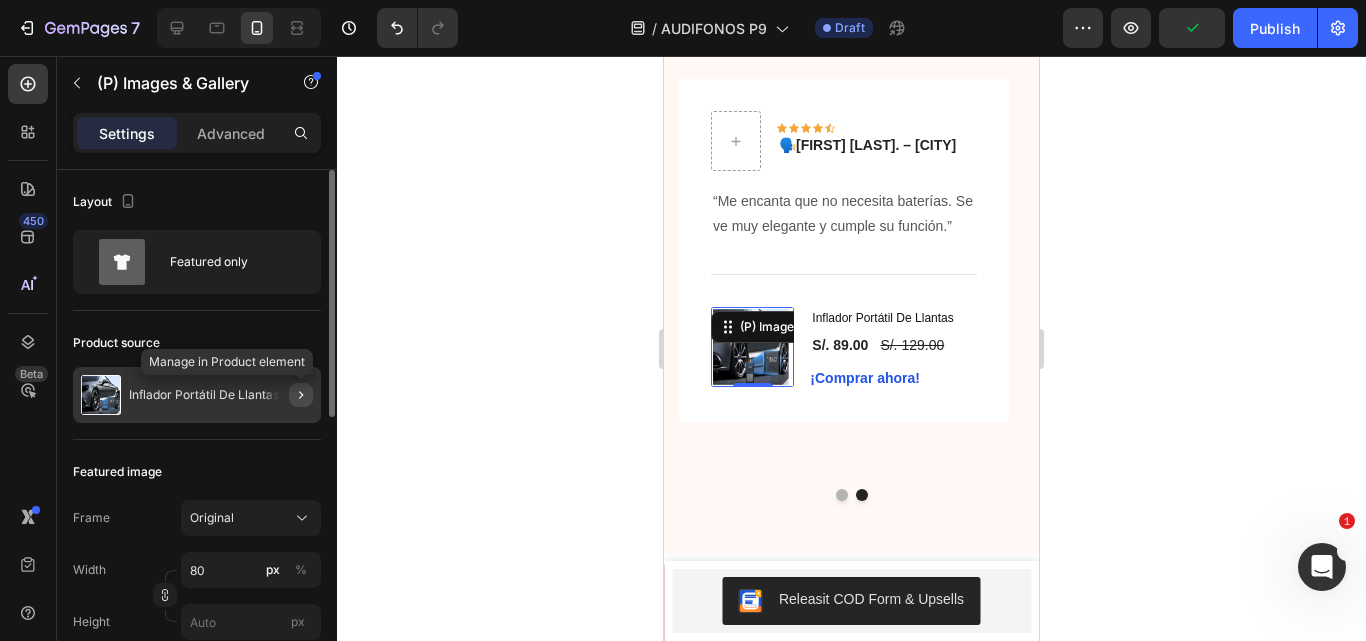 click 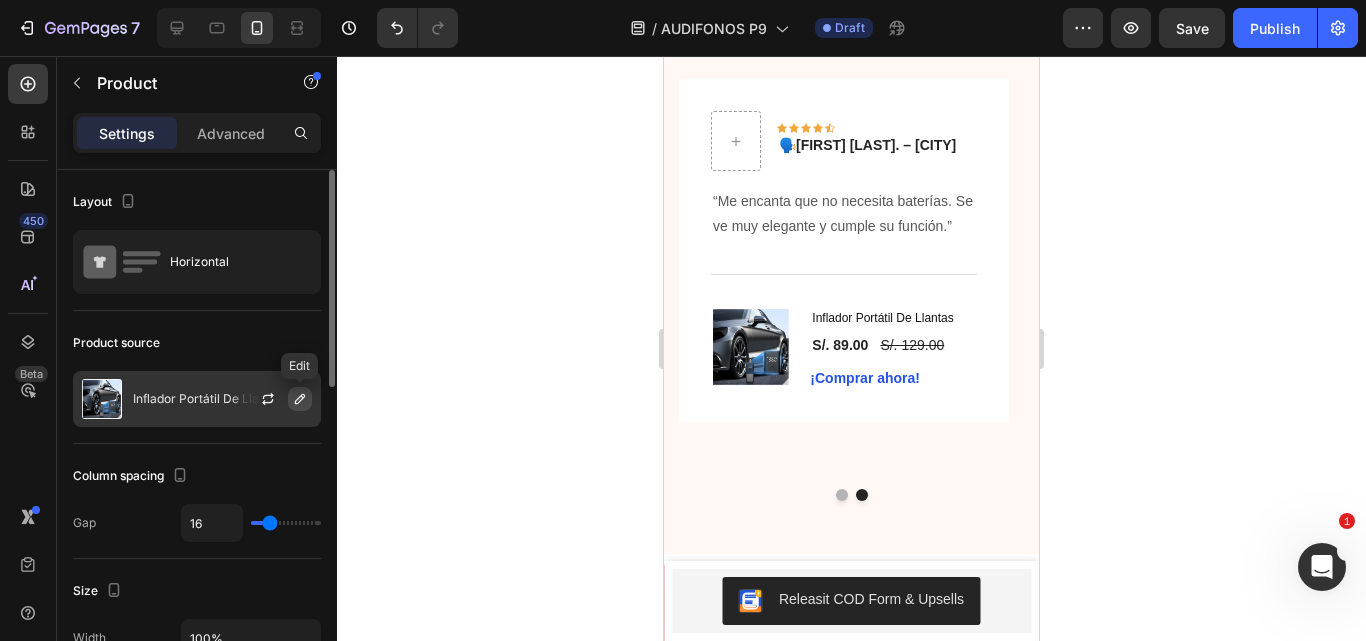 click 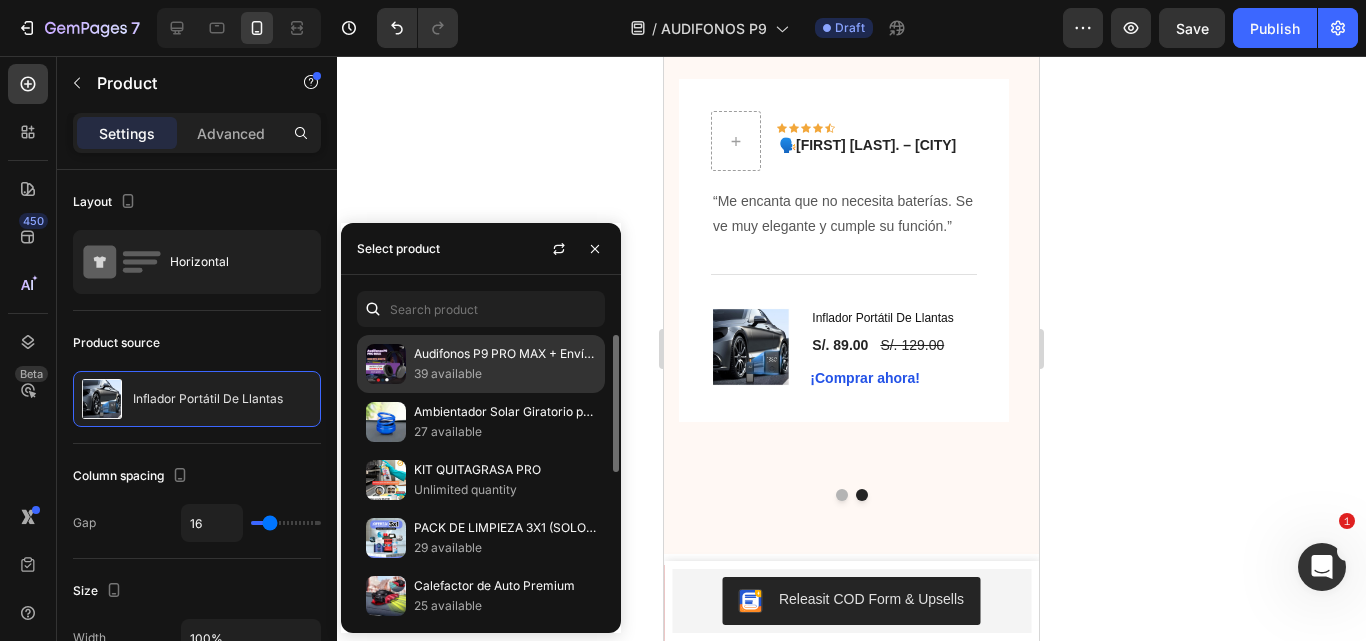 click on "39 available" at bounding box center [505, 374] 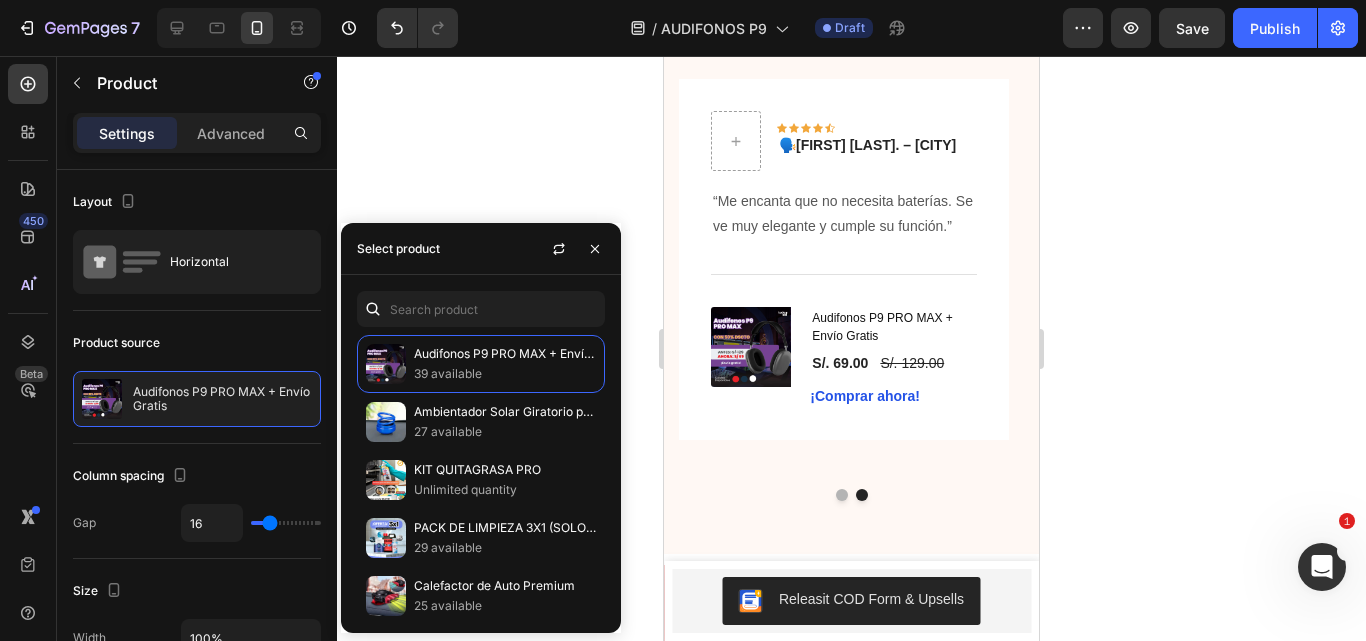 click 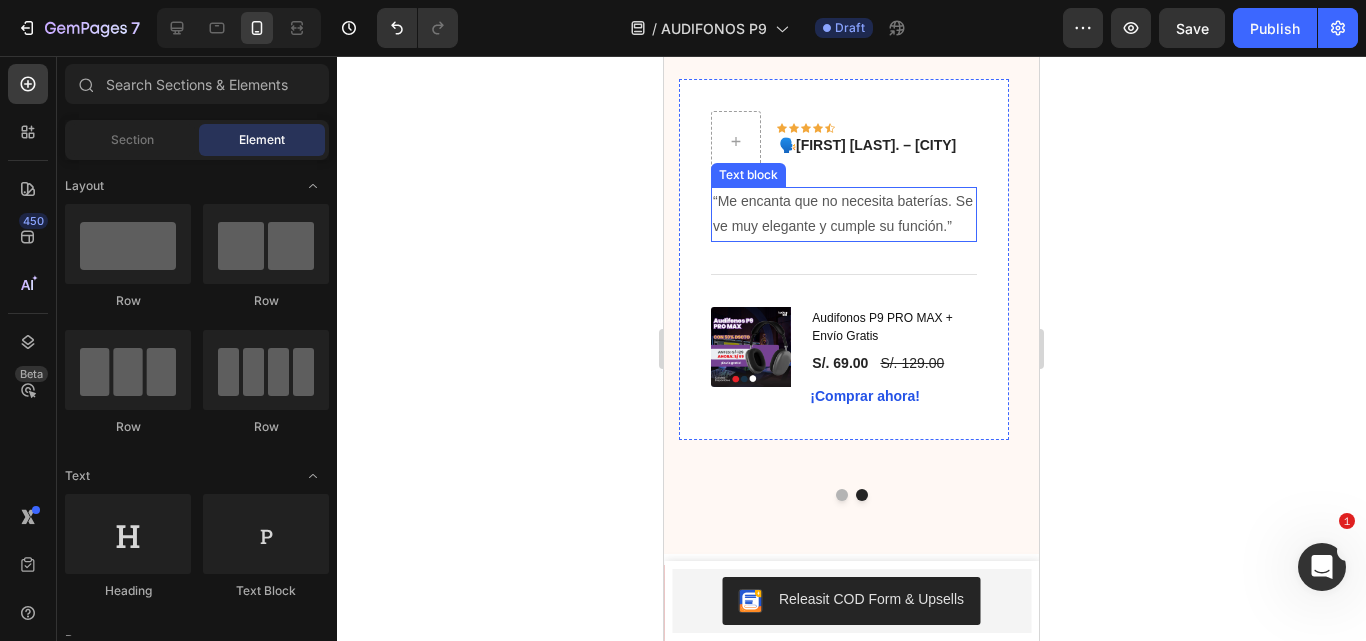 click on "“Me encanta que no necesita baterías. Se ve muy elegante y cumple su función.”" at bounding box center [844, 214] 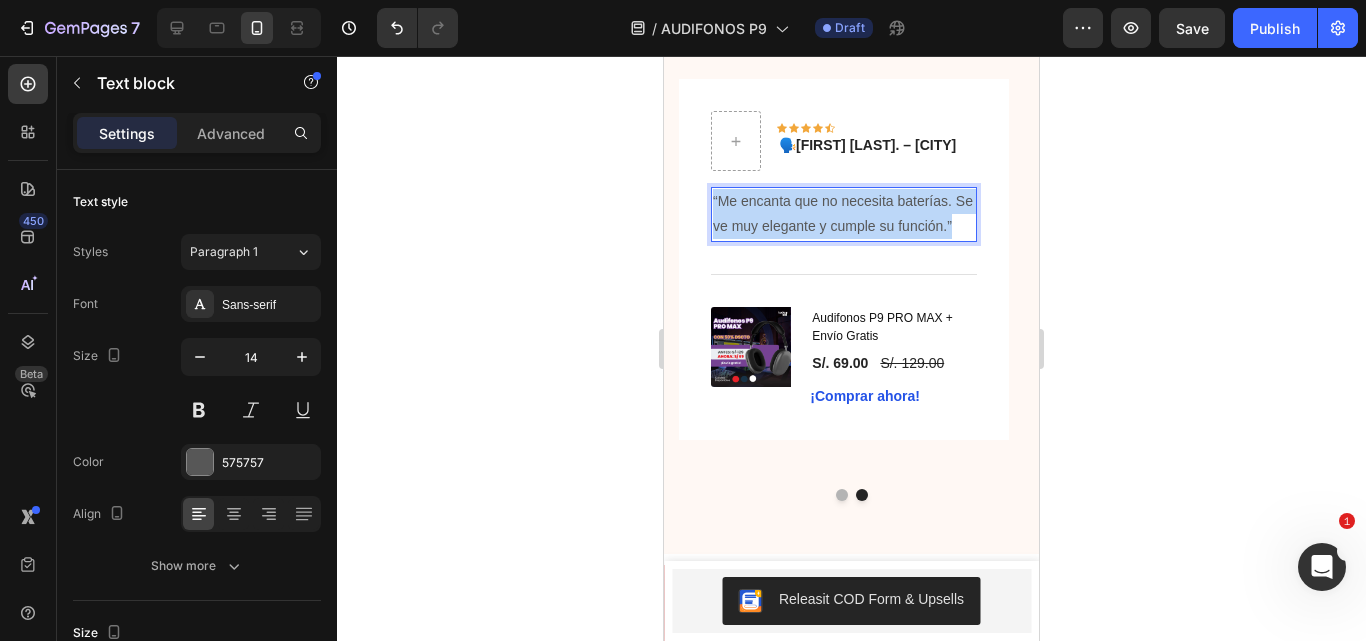 click on "“Me encanta que no necesita baterías. Se ve muy elegante y cumple su función.”" at bounding box center [844, 214] 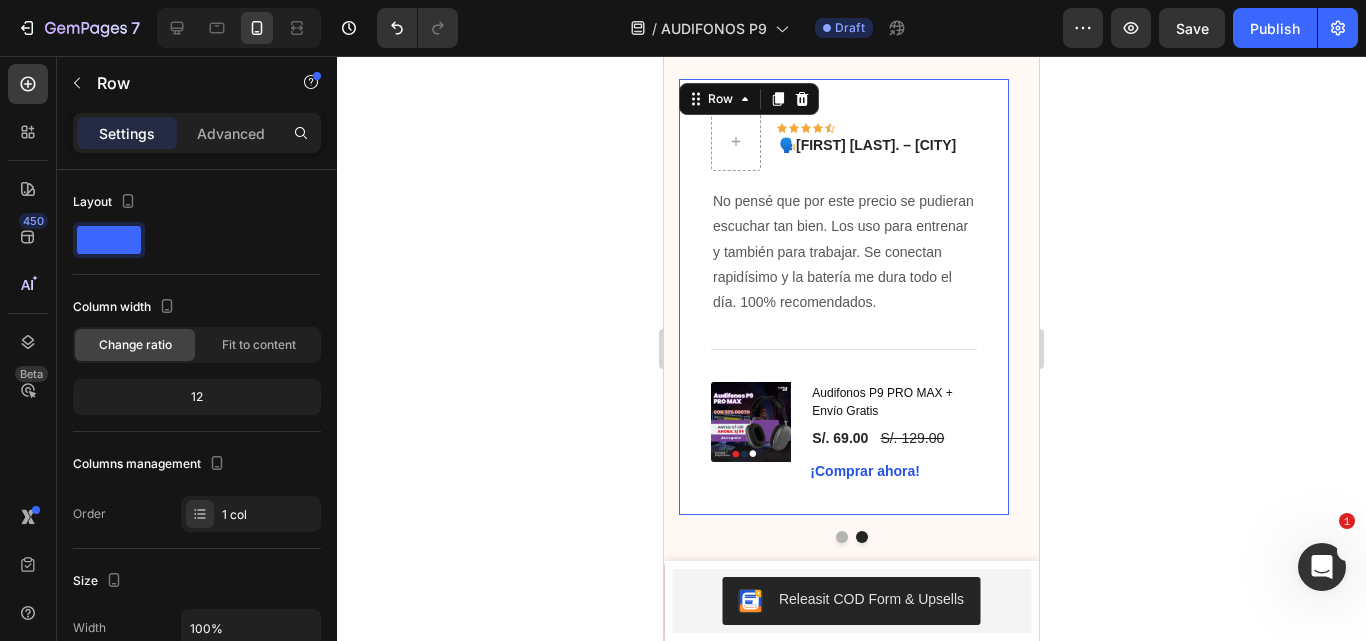 click on "Icon
Icon
Icon
Icon
Icon Row 🗣️  Carlos M. – Cusco Text block Row No pensé que por este precio se pudieran escuchar tan bien. Los uso para entrenar y también para trabajar. Se conectan rapidísimo y la batería me dura todo el día. 100% recomendados. Text block                Title Line (P) Images & Gallery Audifonos P9 PRO MAX + Envío Gratis (P) Title S/. 69.00 (P) Price (P) Price S/. 129.00 (P) Price (P) Price Row ¡Comprar ahora! (P) Cart Button Product Row   0" at bounding box center [844, 297] 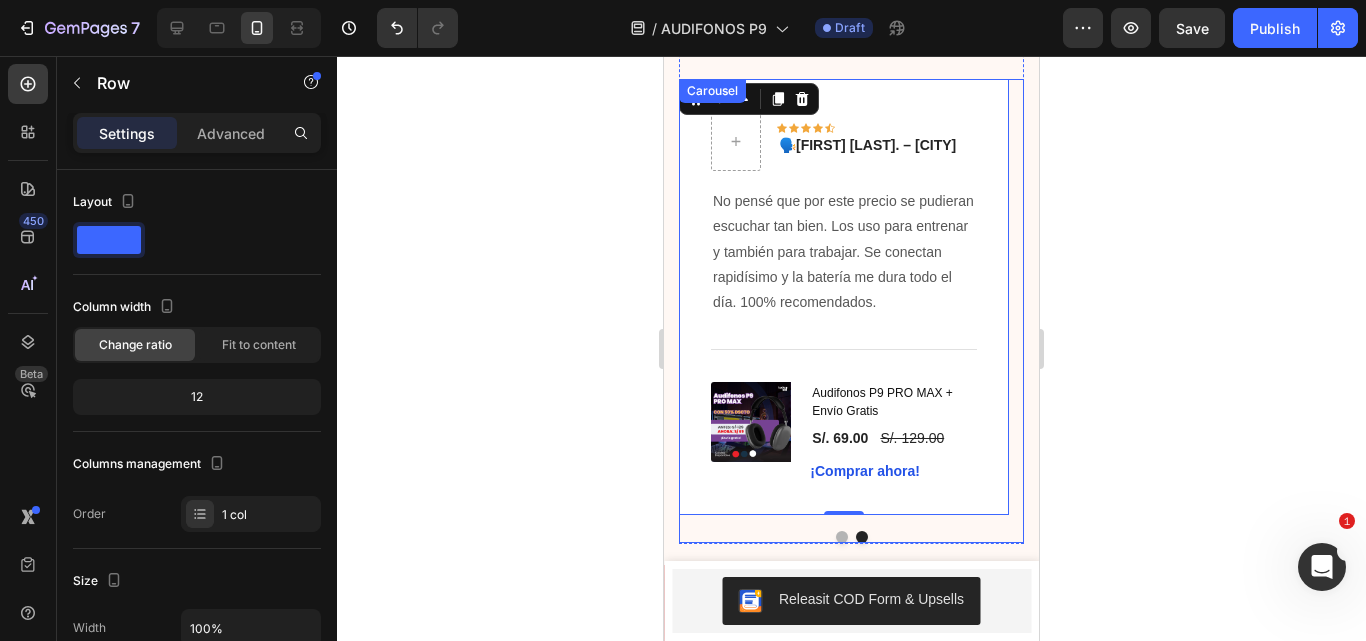 click at bounding box center [851, 537] 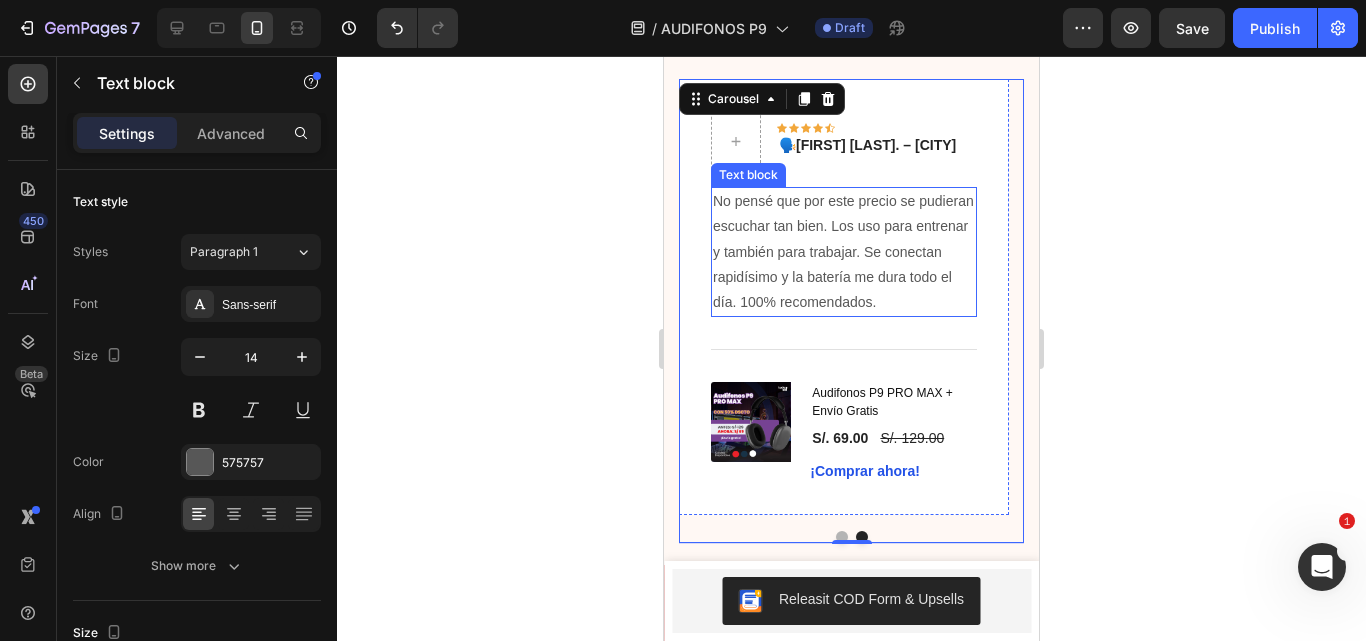 click on "No pensé que por este precio se pudieran escuchar tan bien. Los uso para entrenar y también para trabajar. Se conectan rapidísimo y la batería me dura todo el día. 100% recomendados." at bounding box center [844, 252] 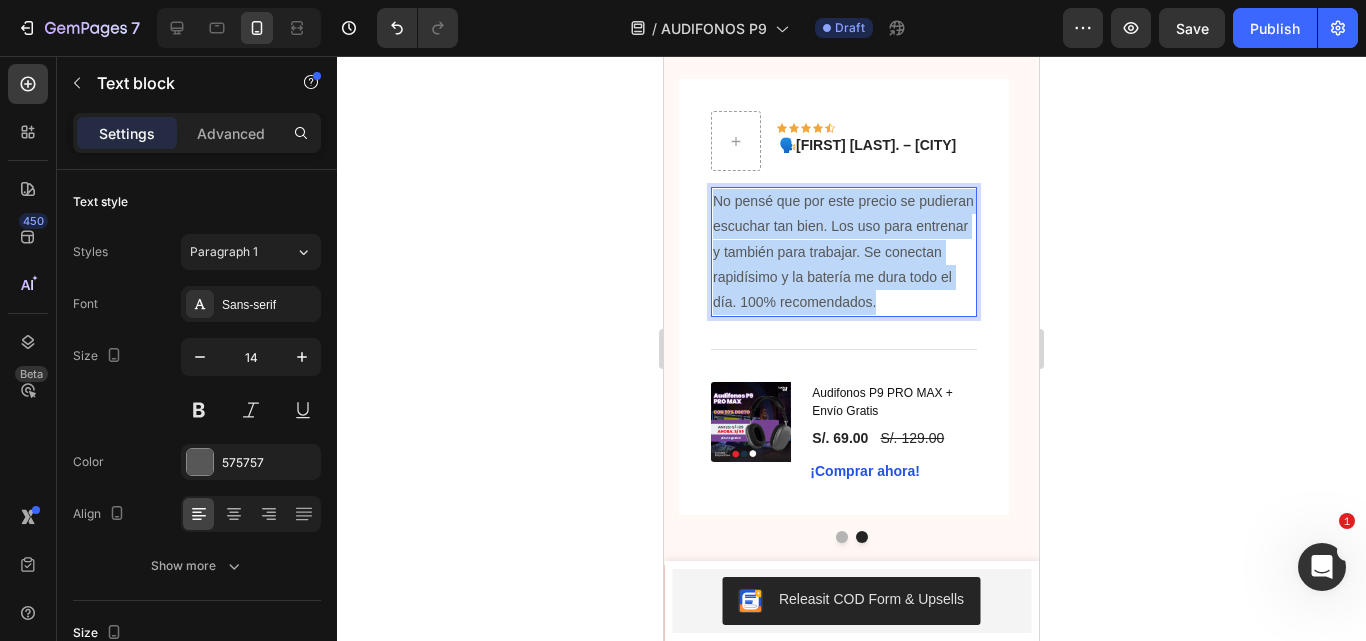 click on "No pensé que por este precio se pudieran escuchar tan bien. Los uso para entrenar y también para trabajar. Se conectan rapidísimo y la batería me dura todo el día. 100% recomendados." at bounding box center (844, 252) 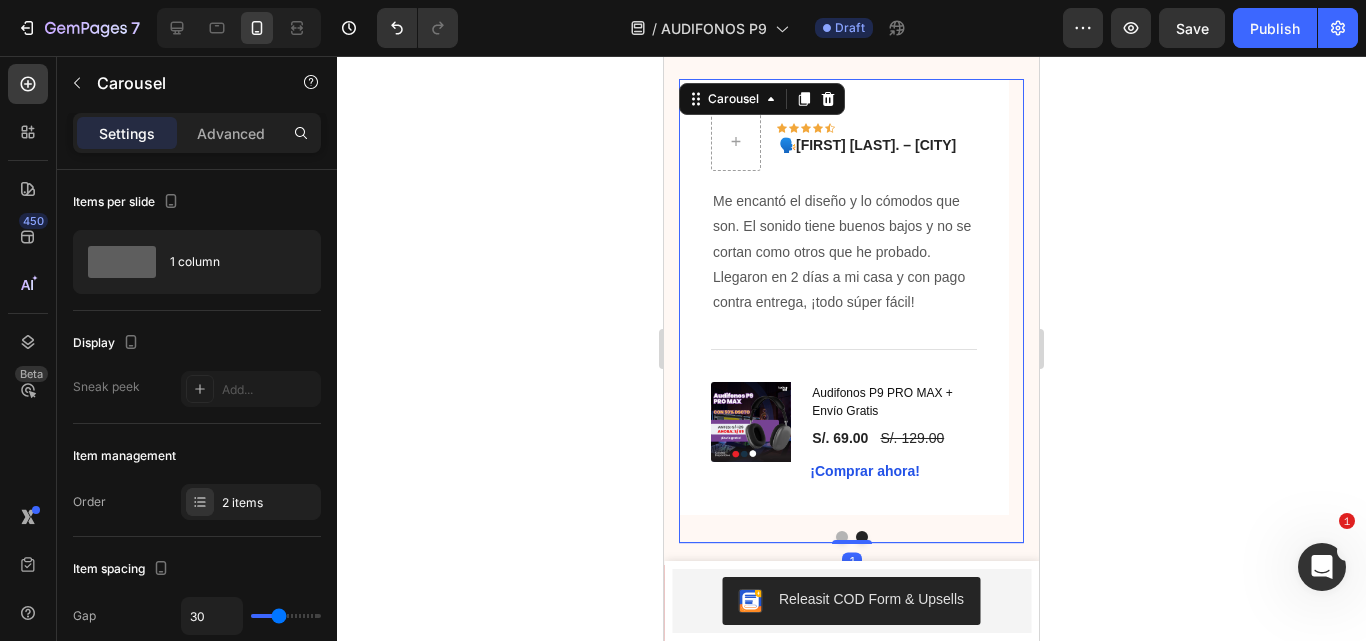 click at bounding box center (842, 537) 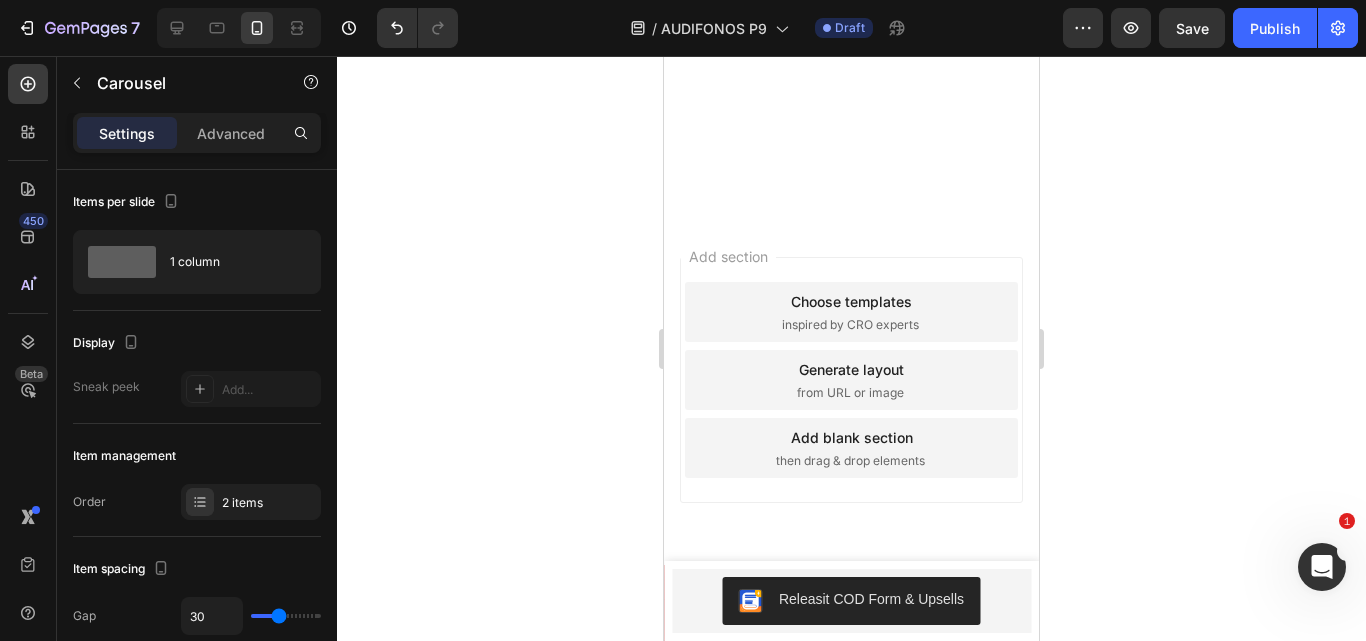 scroll, scrollTop: 1273, scrollLeft: 0, axis: vertical 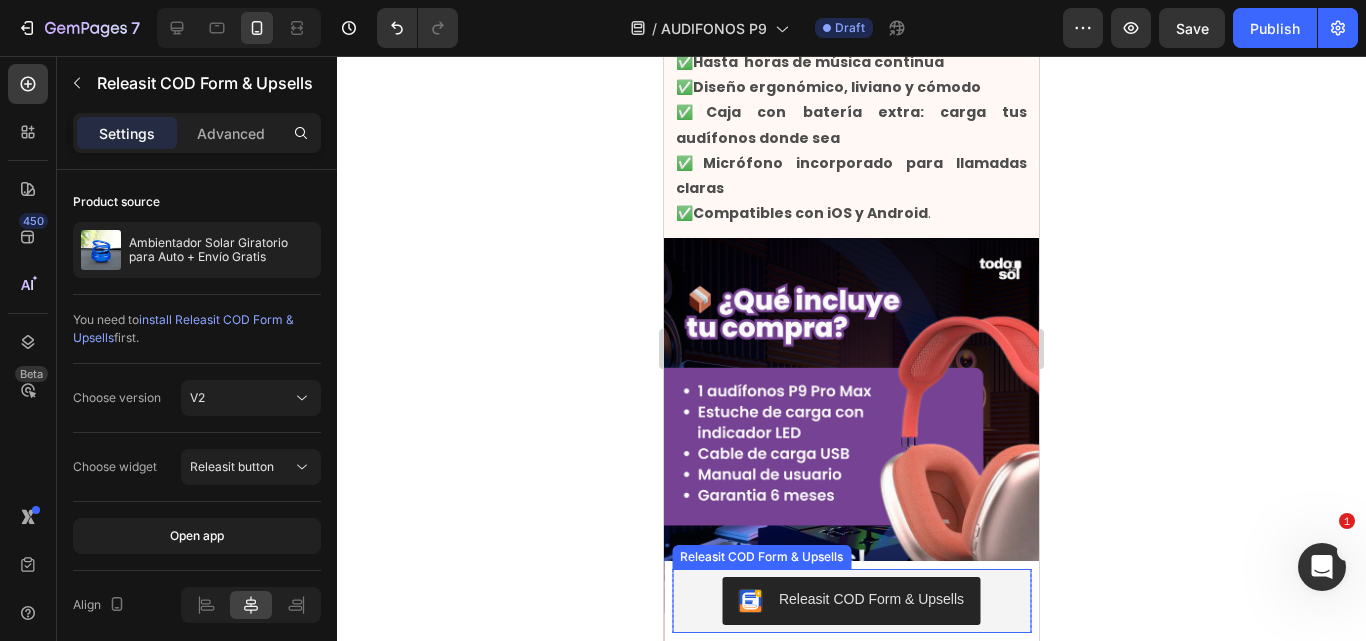 click on "Releasit COD Form & Upsells" at bounding box center (851, 601) 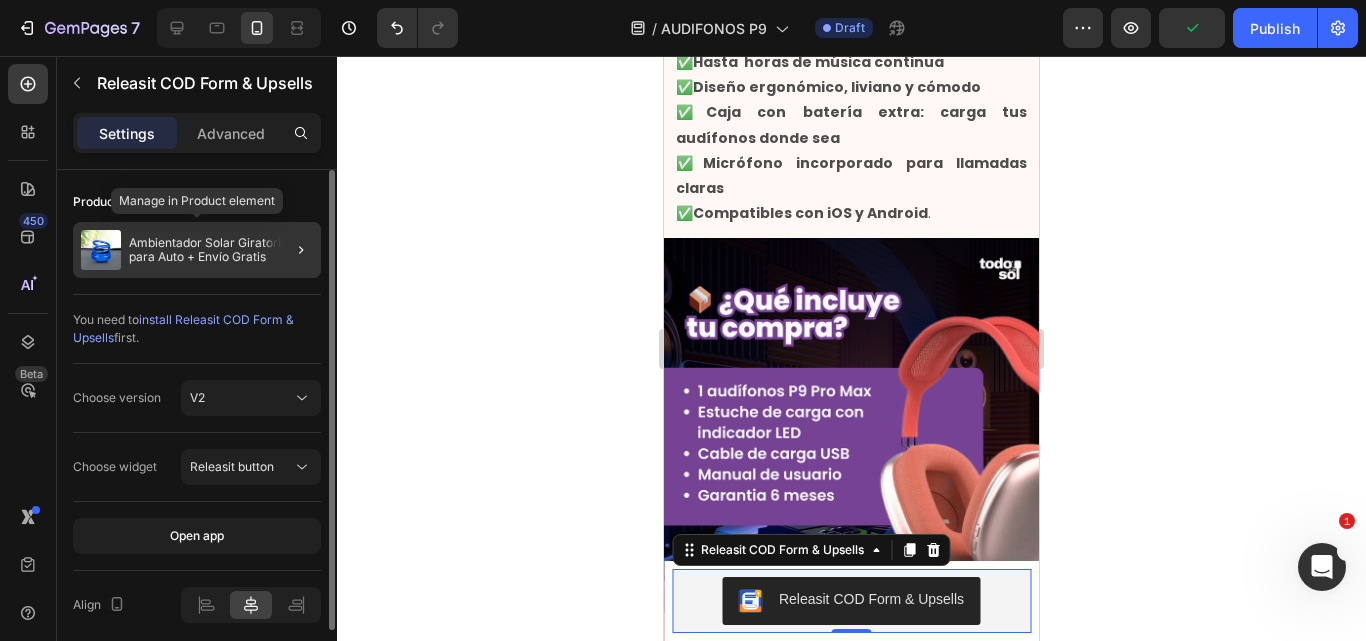 click 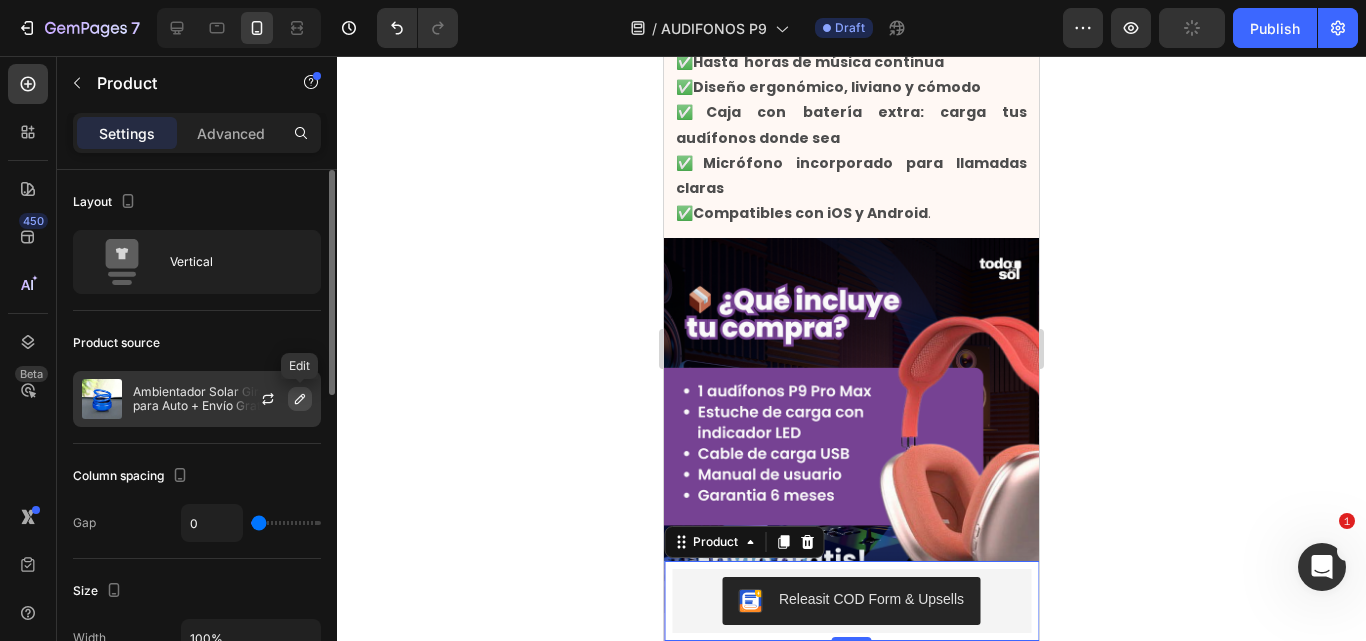 click 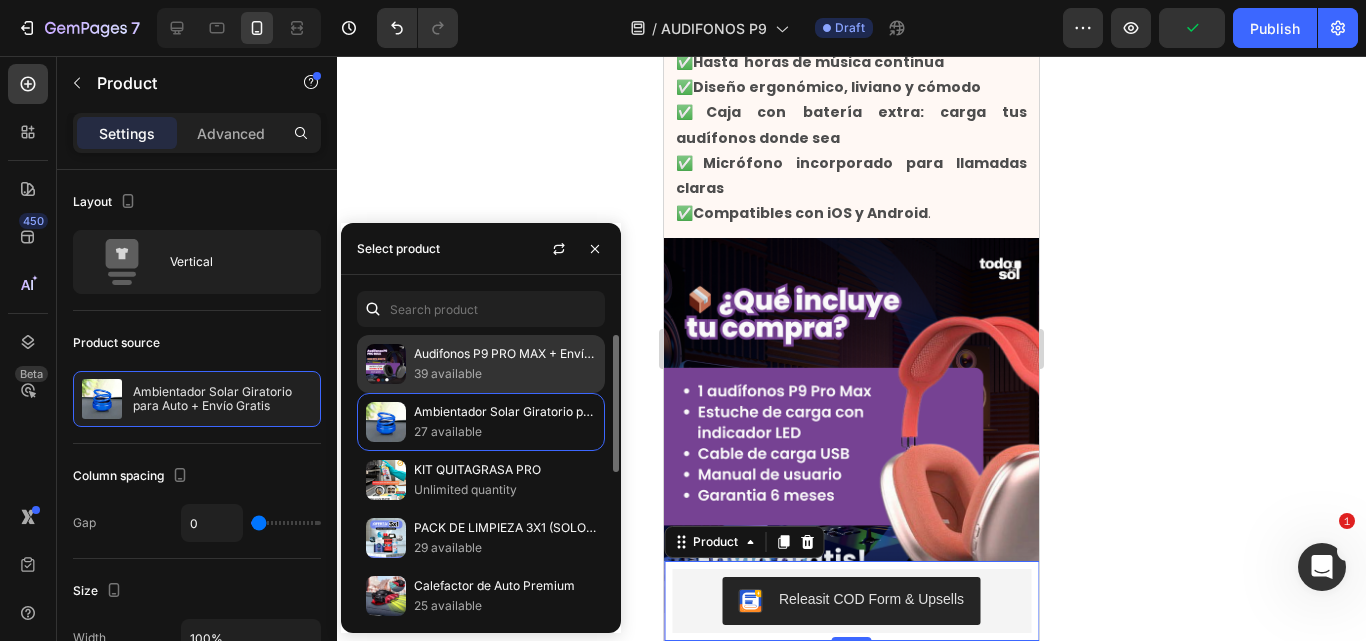 click at bounding box center (386, 364) 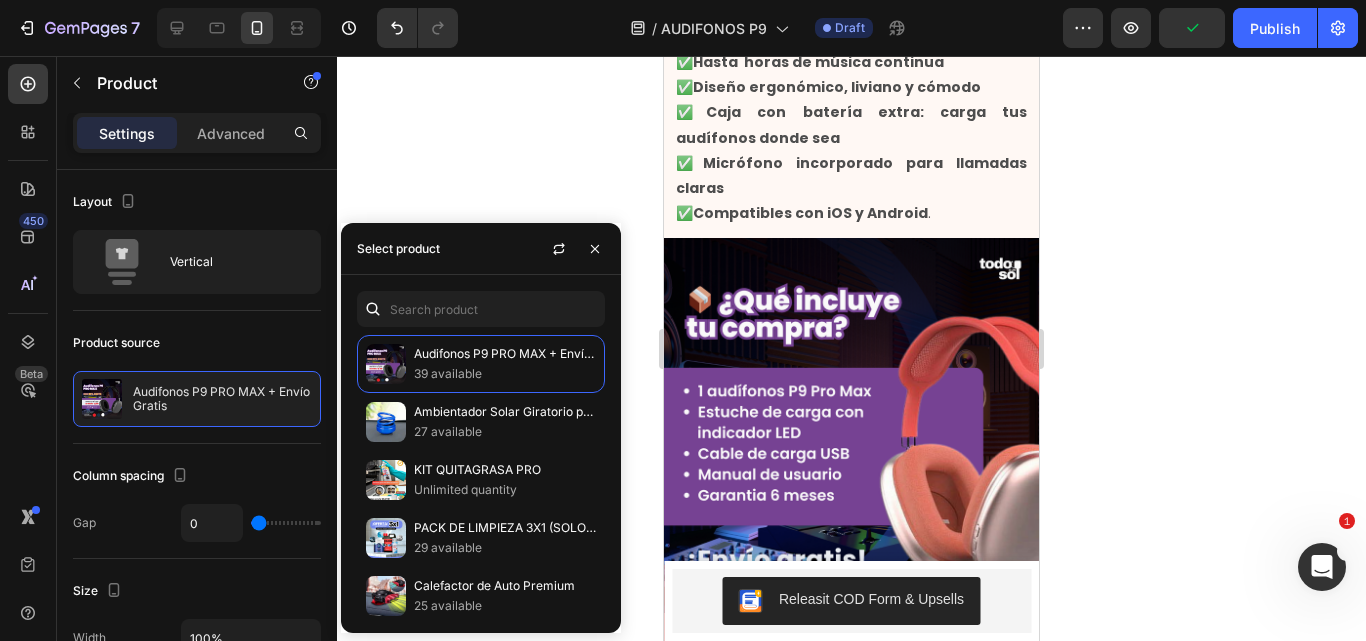 click on "Select product" at bounding box center [481, 249] 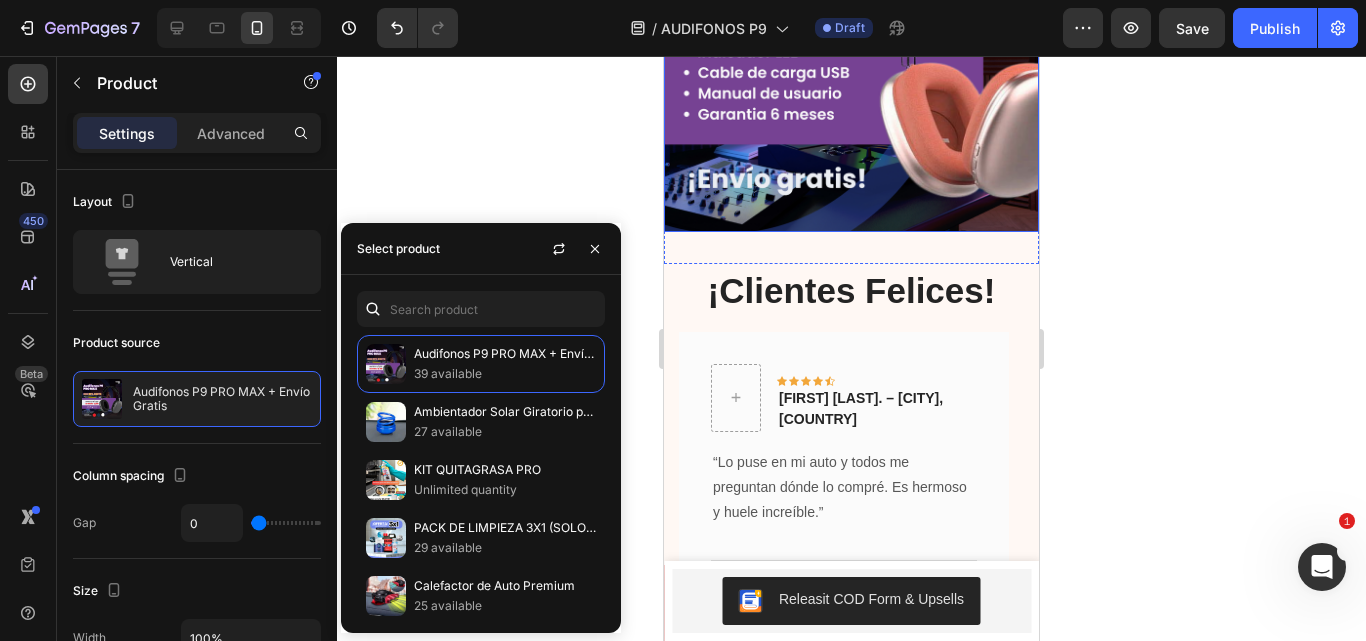 scroll, scrollTop: 1659, scrollLeft: 0, axis: vertical 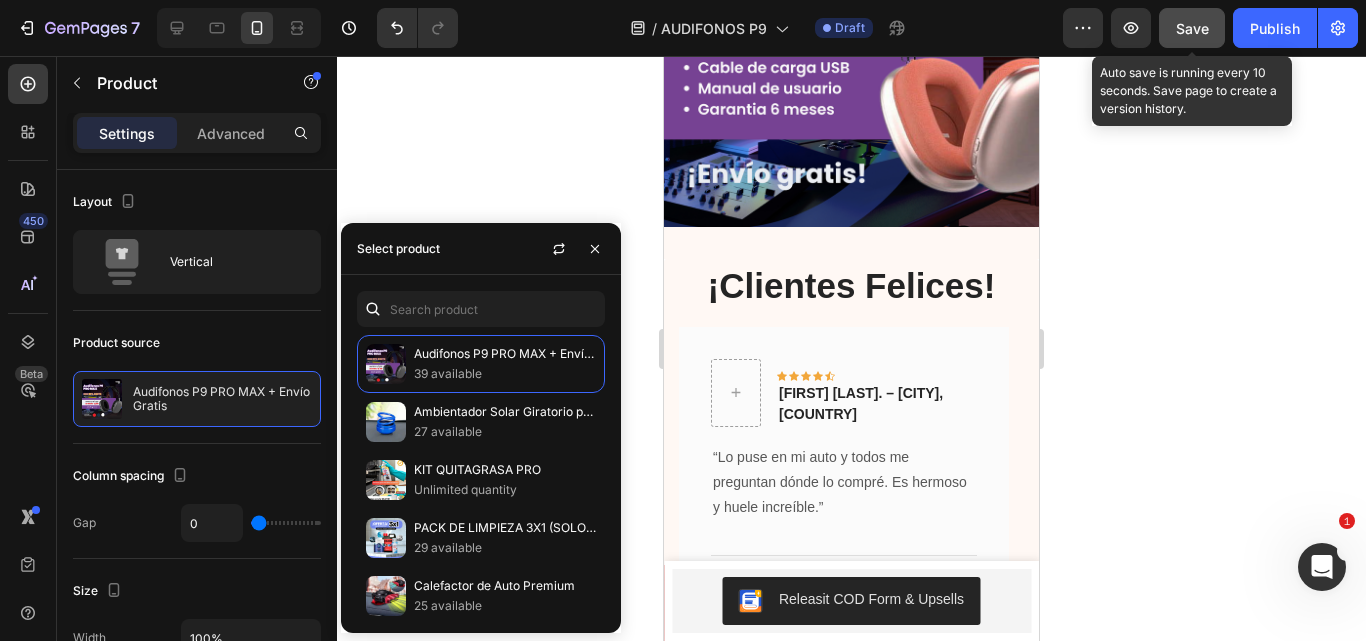 click on "Save" 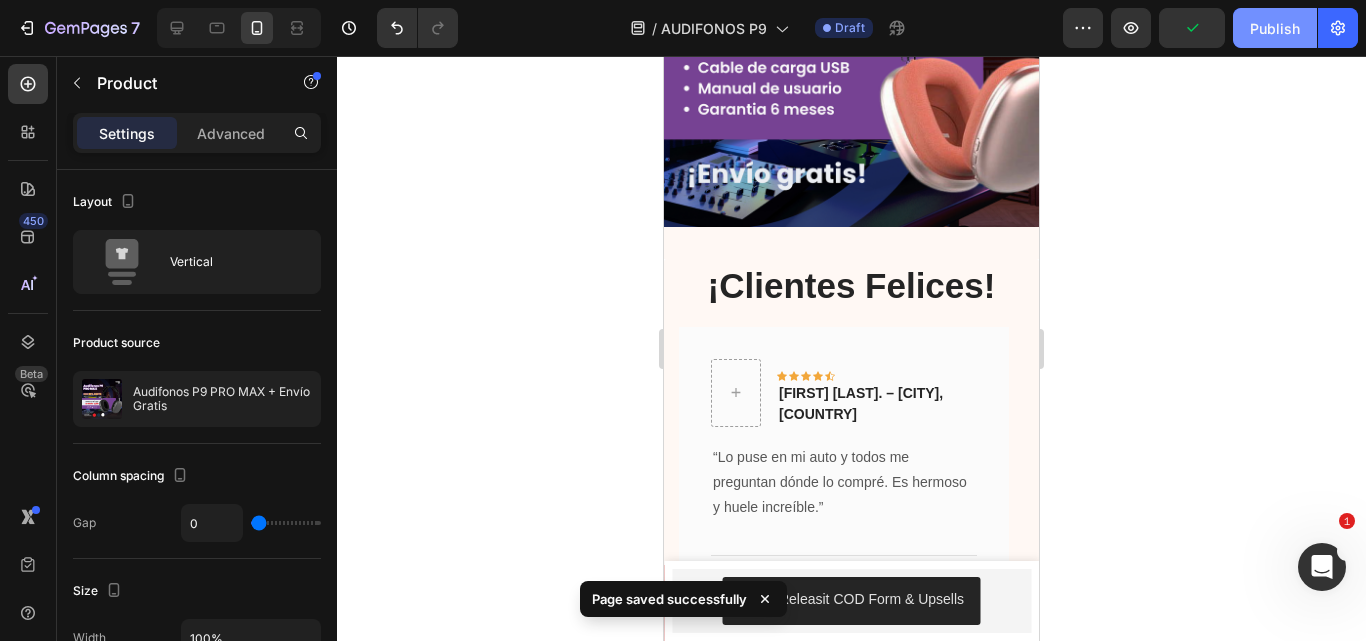 click on "Publish" at bounding box center [1275, 28] 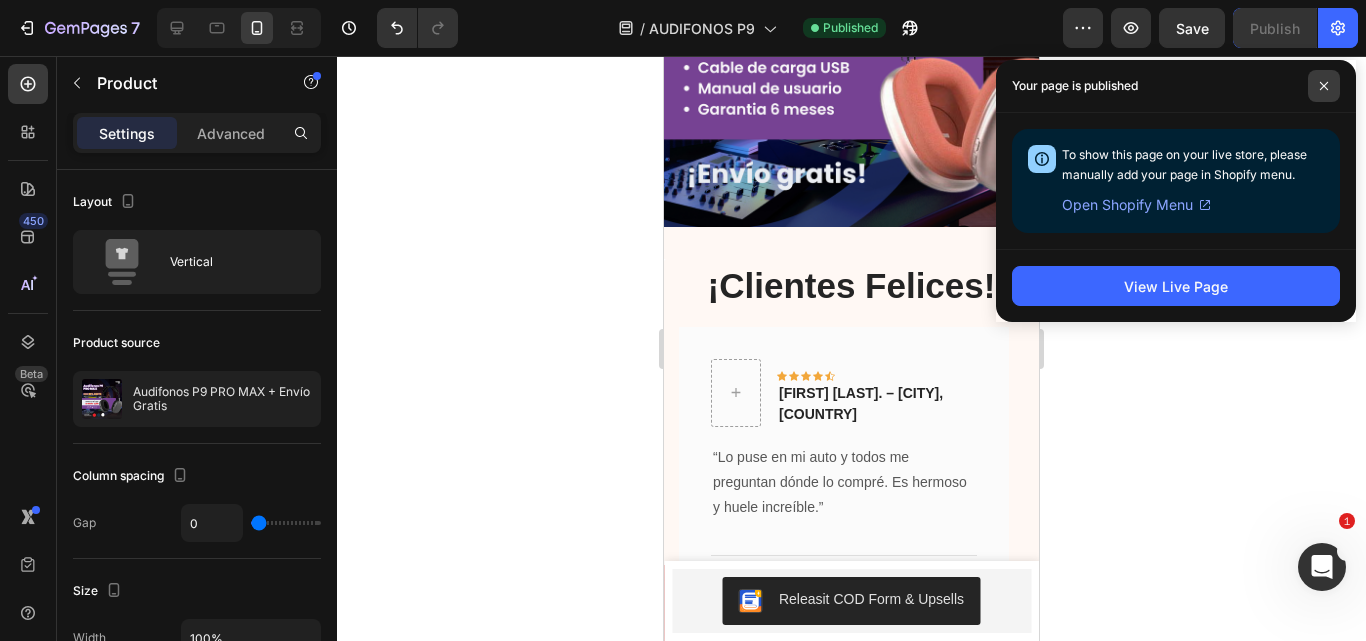 click at bounding box center (1324, 86) 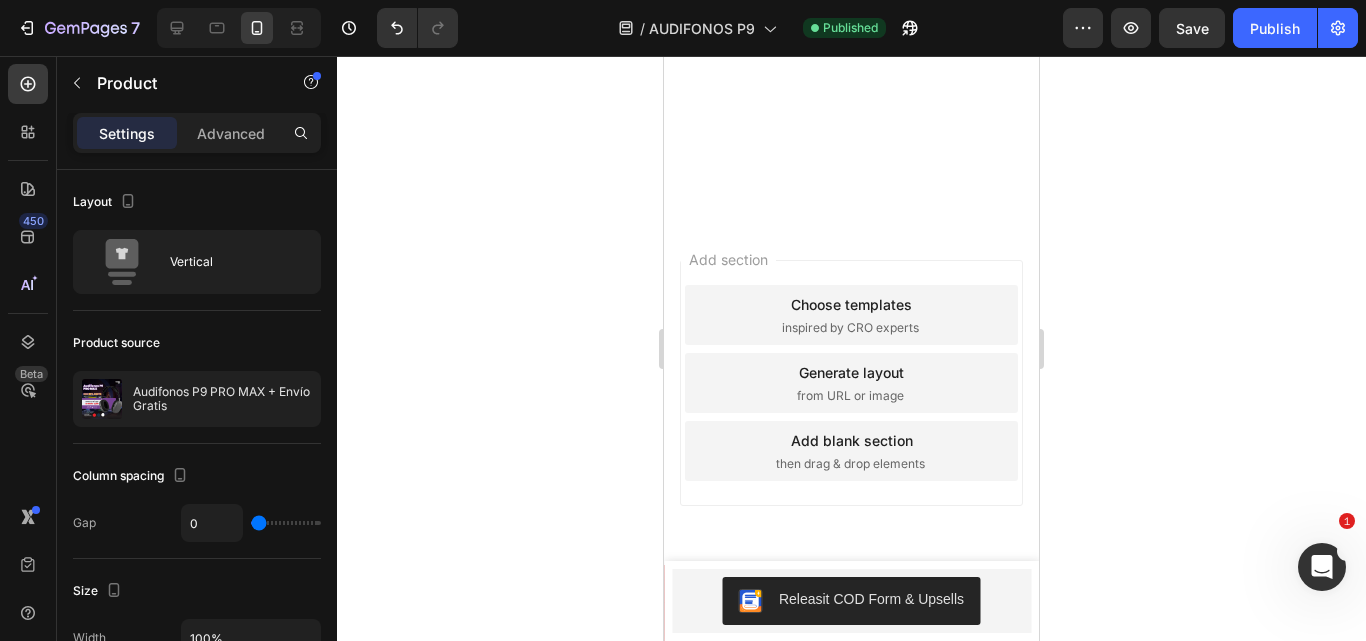 scroll, scrollTop: 0, scrollLeft: 0, axis: both 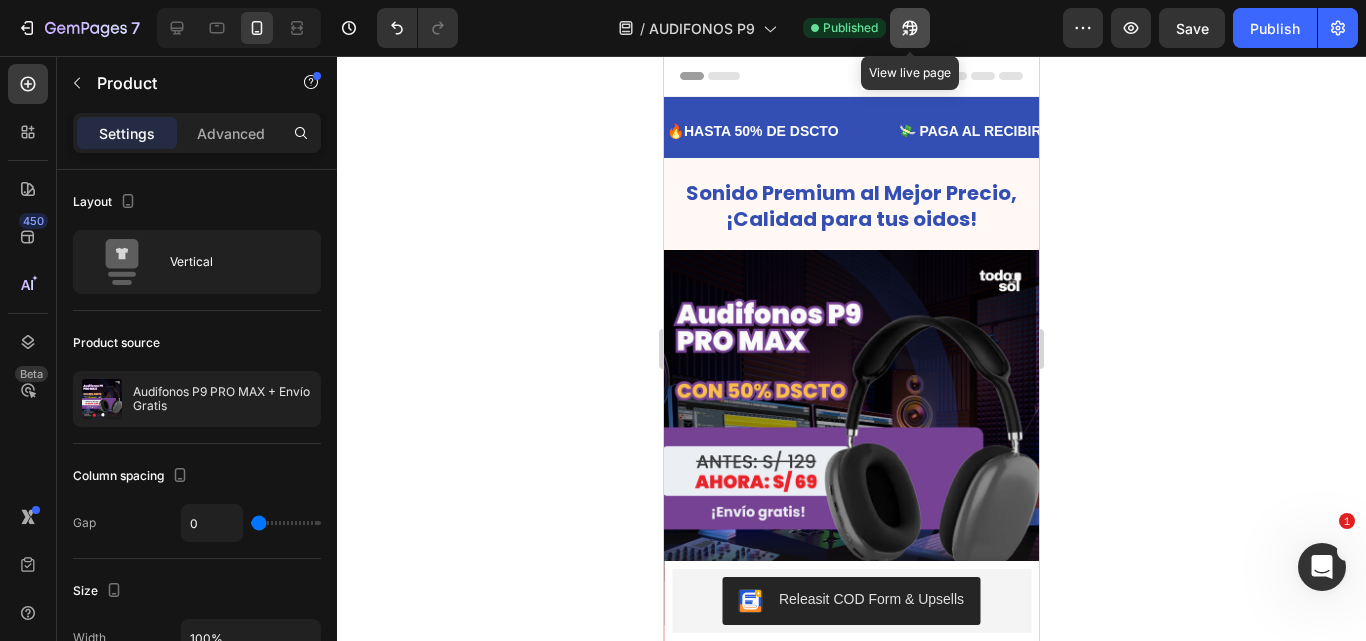 click 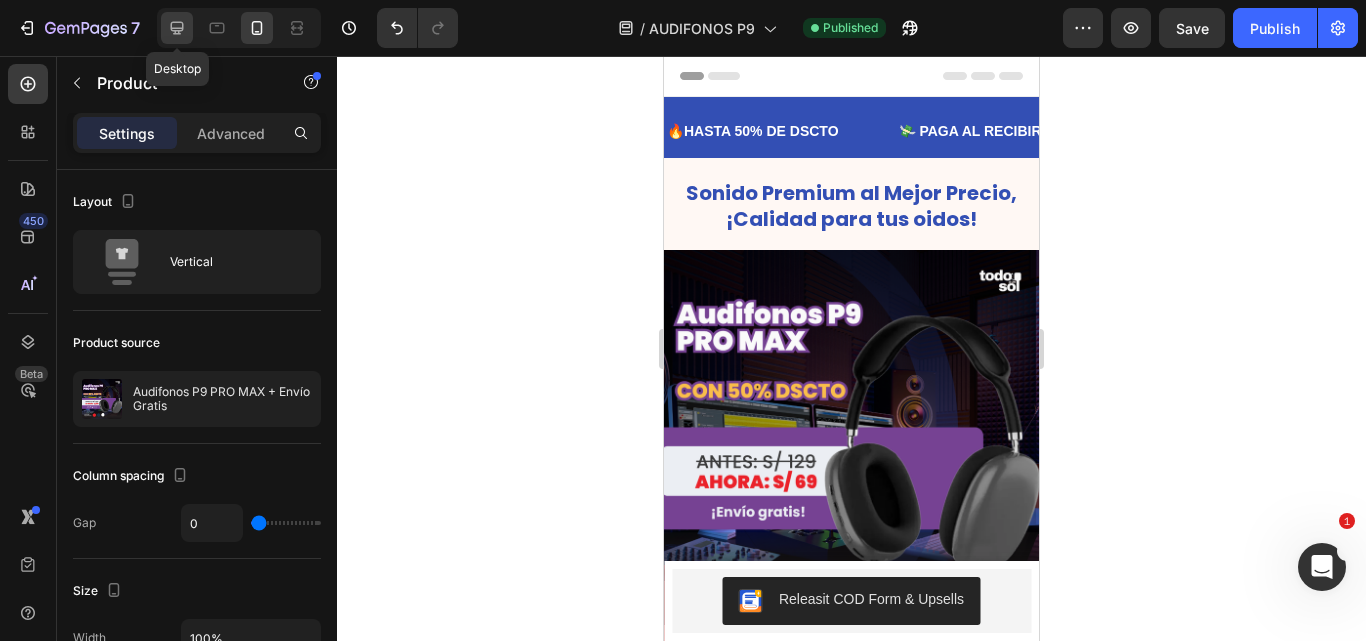 click 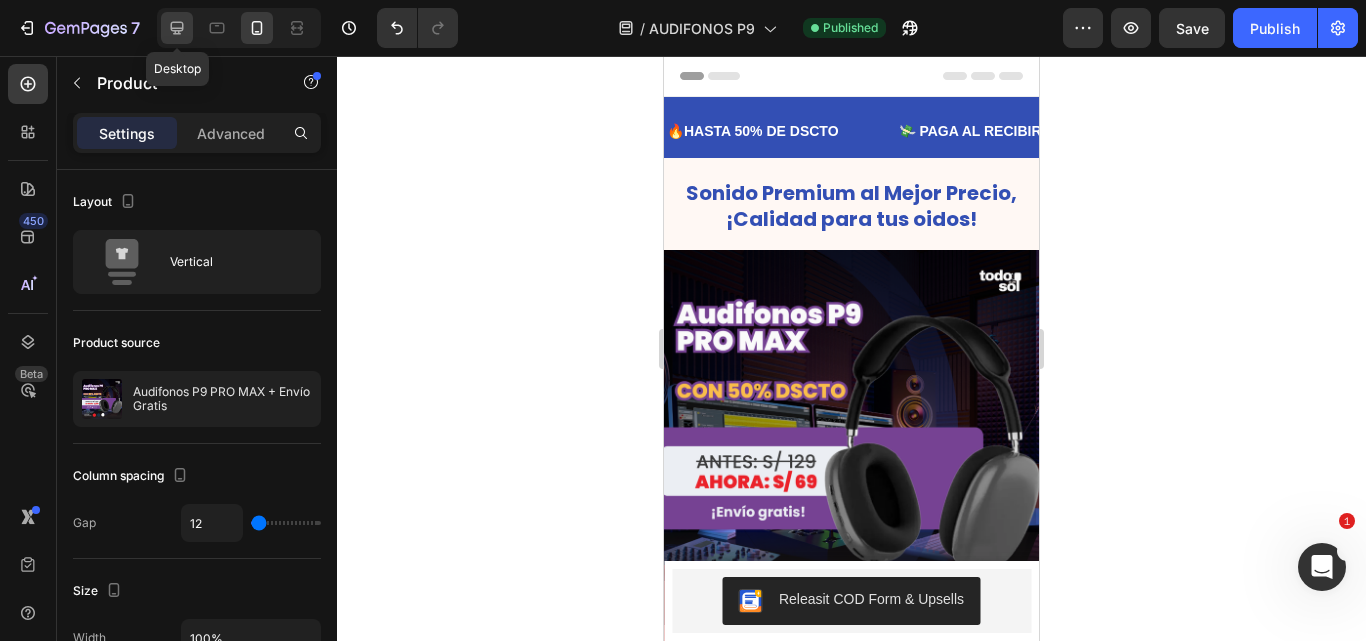 type on "12" 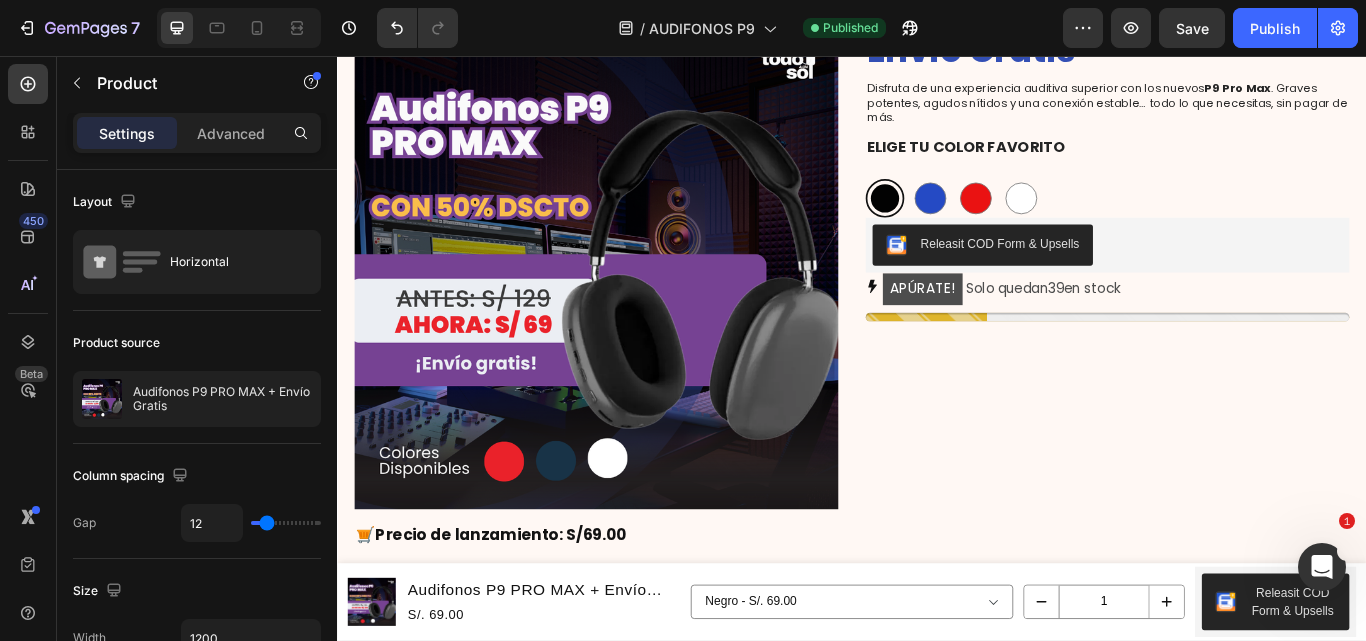 scroll, scrollTop: 522, scrollLeft: 0, axis: vertical 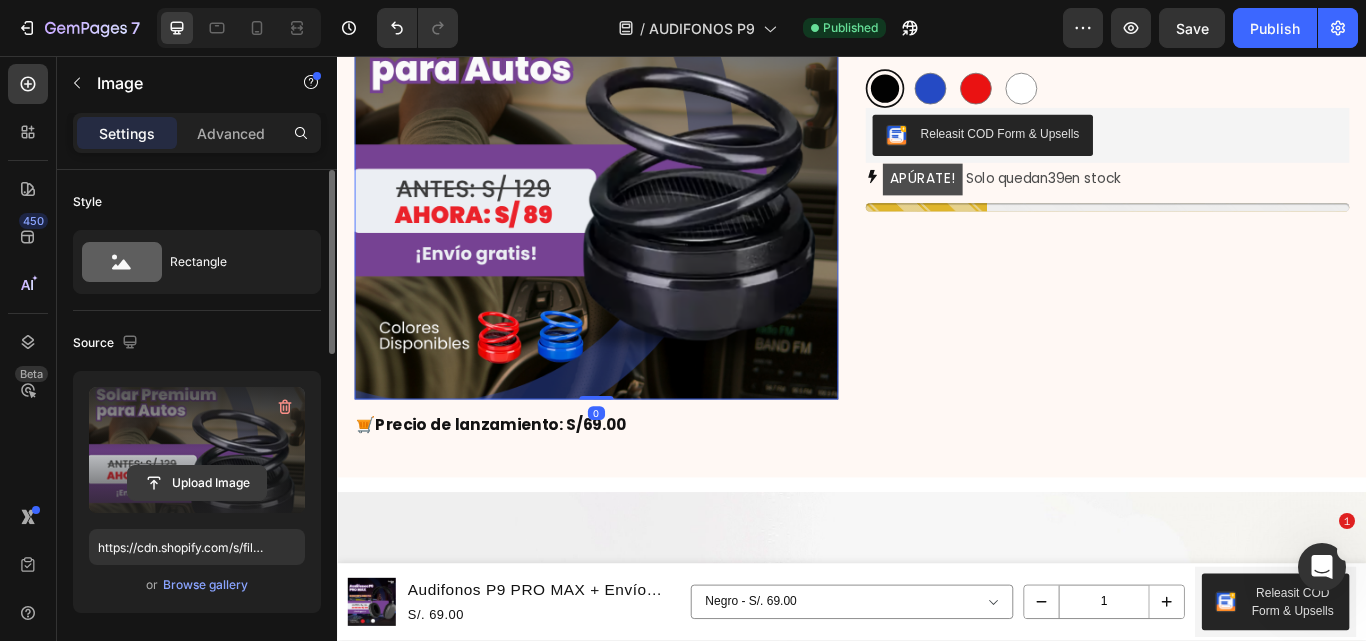 click 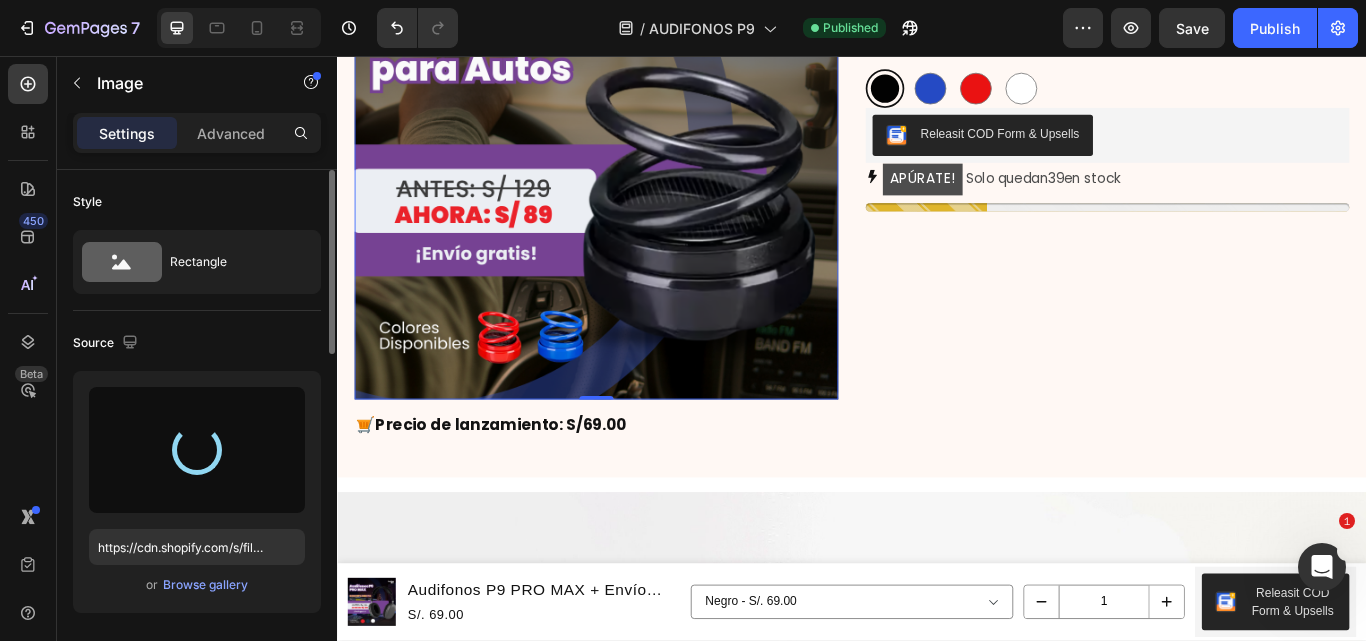 type on "https://cdn.shopify.com/s/files/1/0641/6465/9267/files/gempages_573437835185489012-b7b3b2dd-c42e-4876-b794-e95495f0aa00.png" 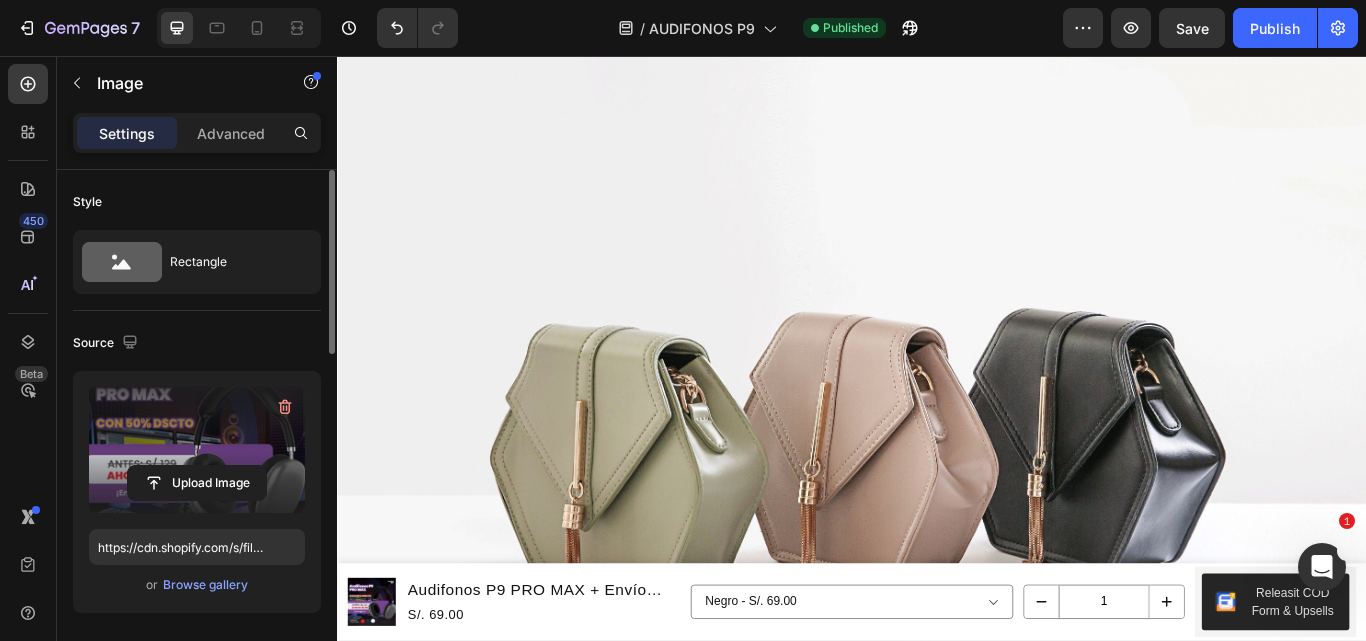 scroll, scrollTop: 1255, scrollLeft: 0, axis: vertical 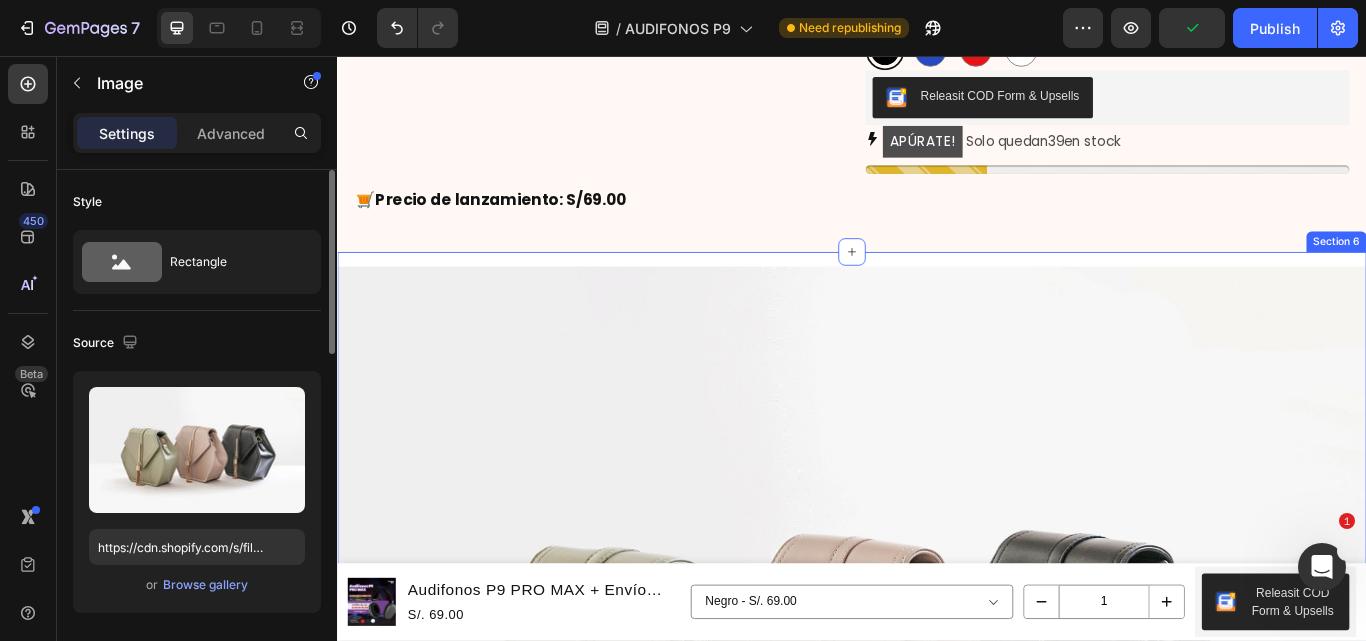 click on "Image Section 6" at bounding box center [937, 759] 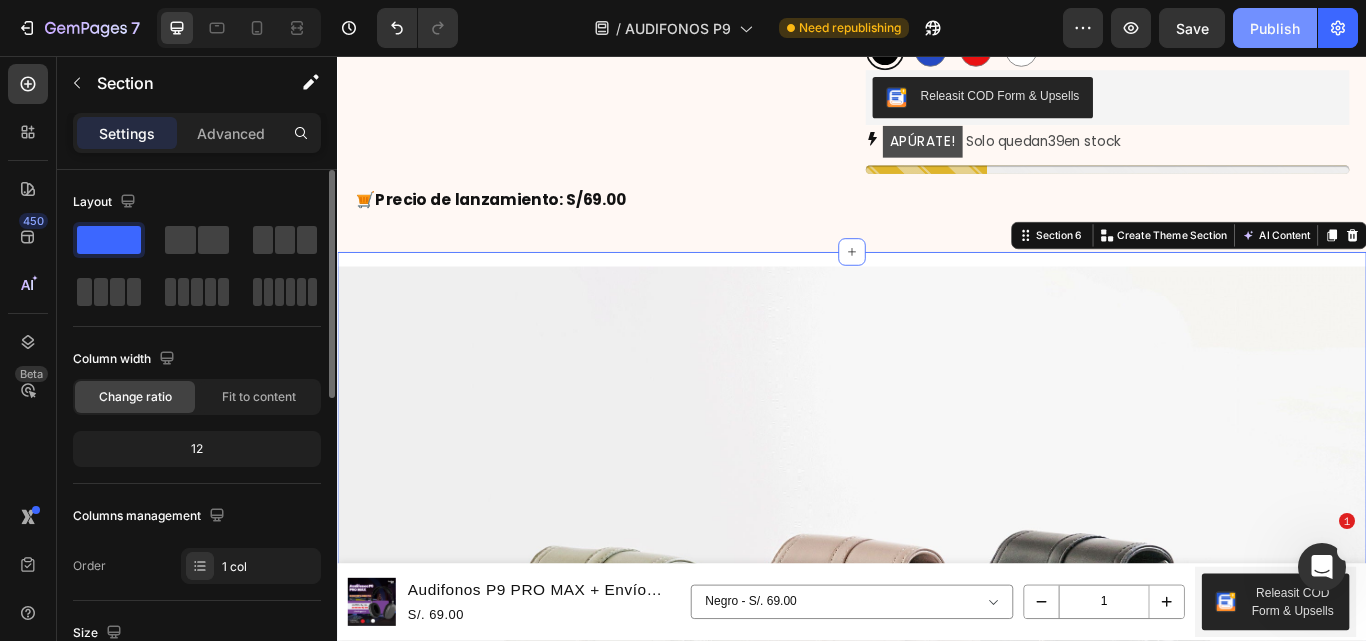 click on "Publish" at bounding box center [1275, 28] 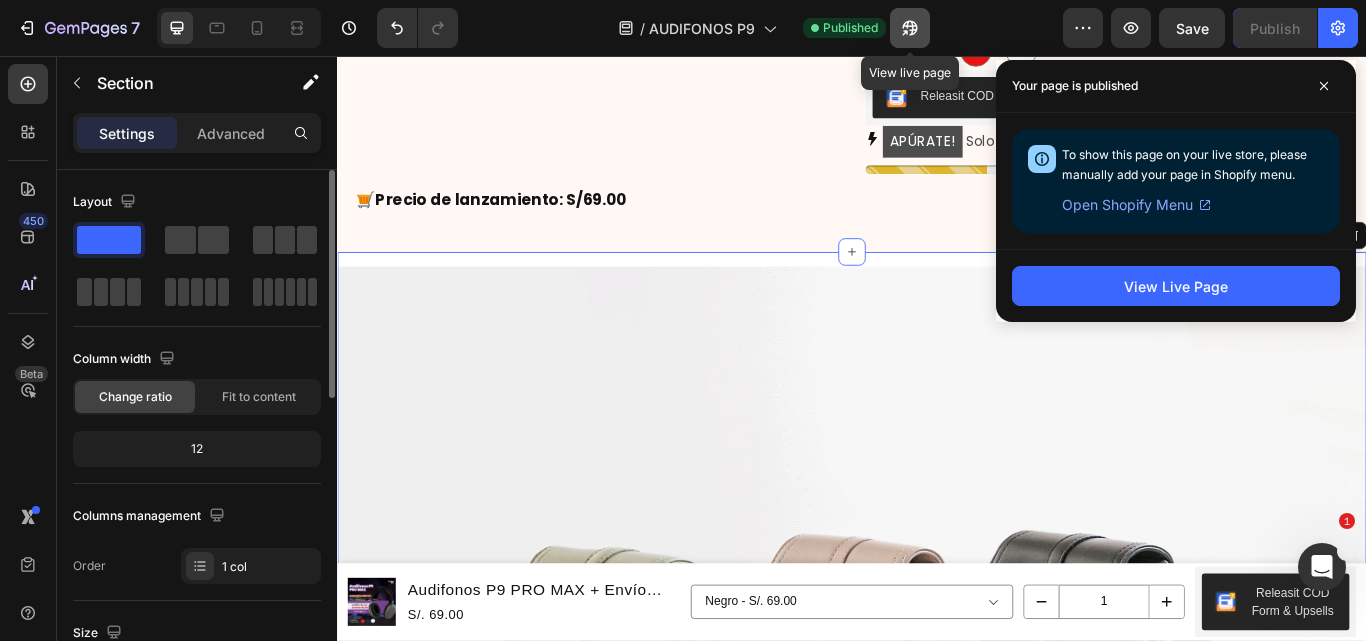 click 